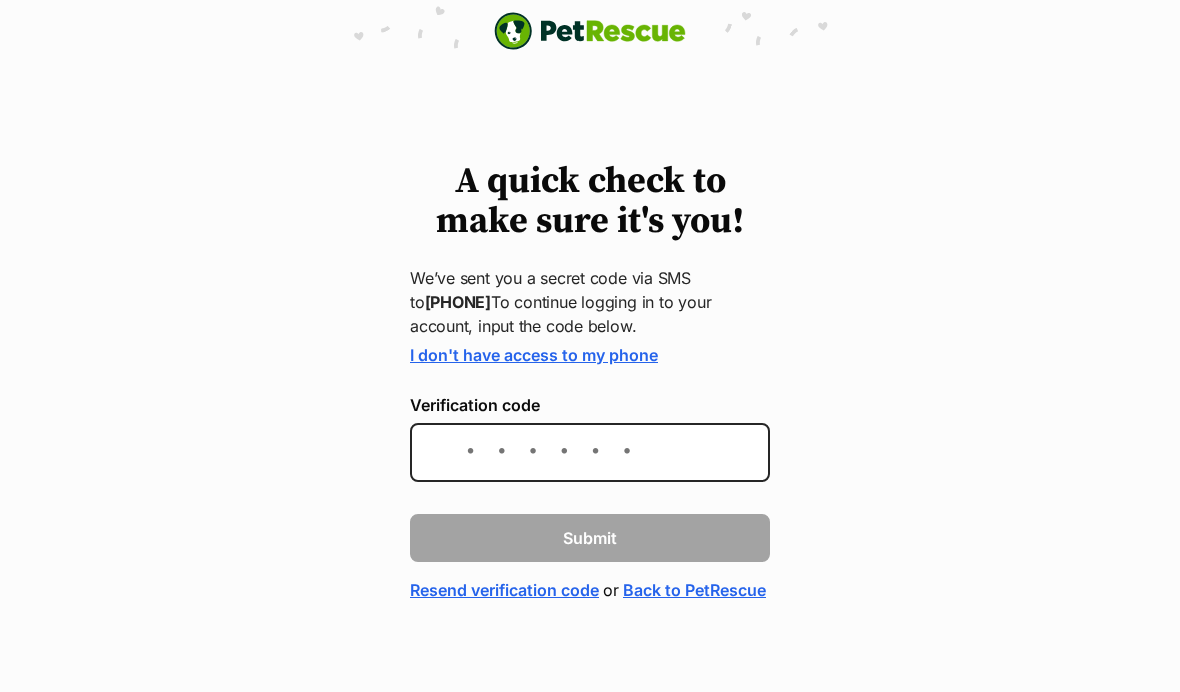 scroll, scrollTop: 0, scrollLeft: 0, axis: both 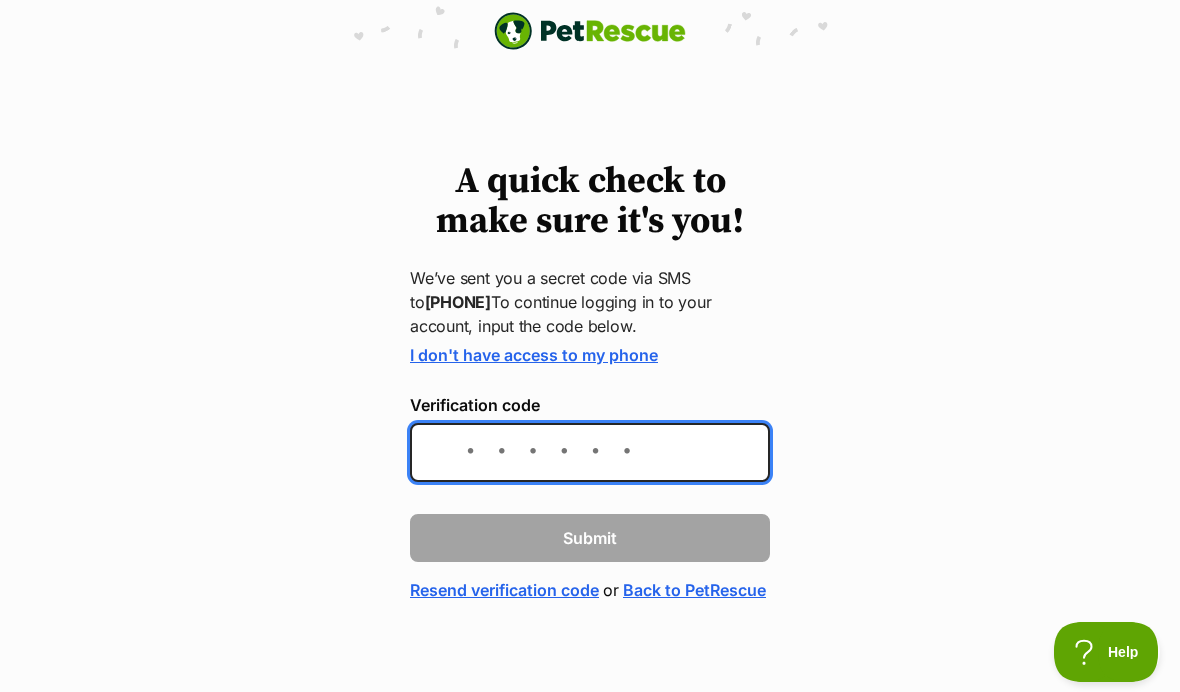 click on "Verification code" at bounding box center (590, 452) 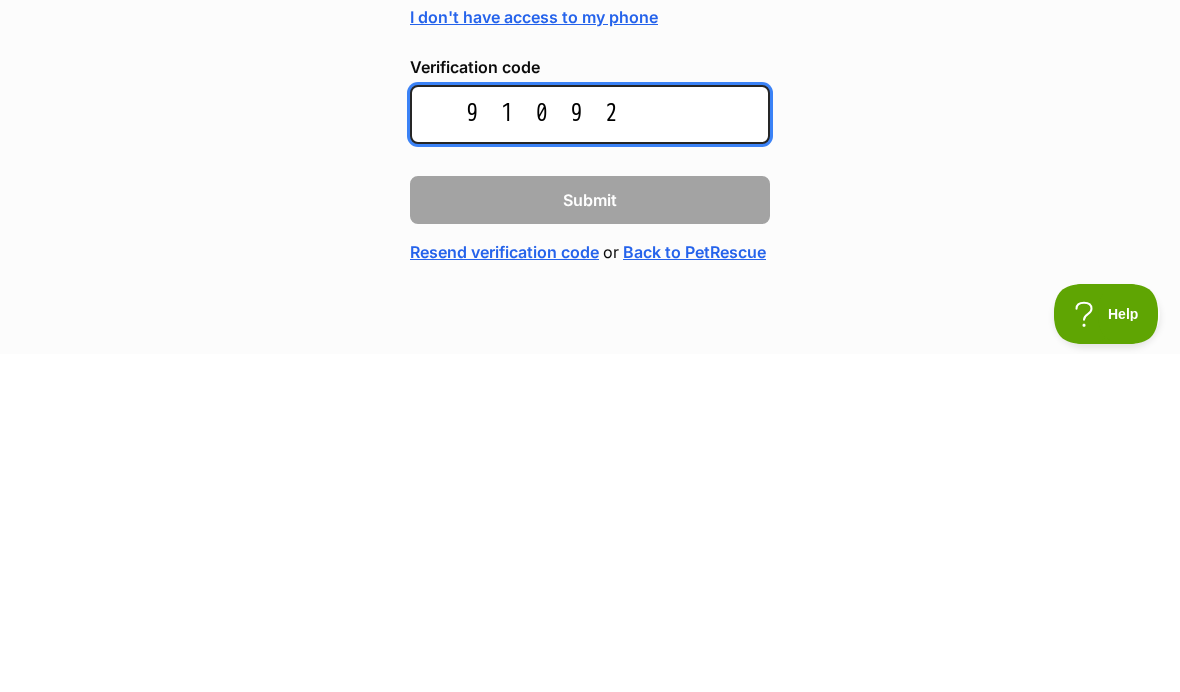 type on "910925" 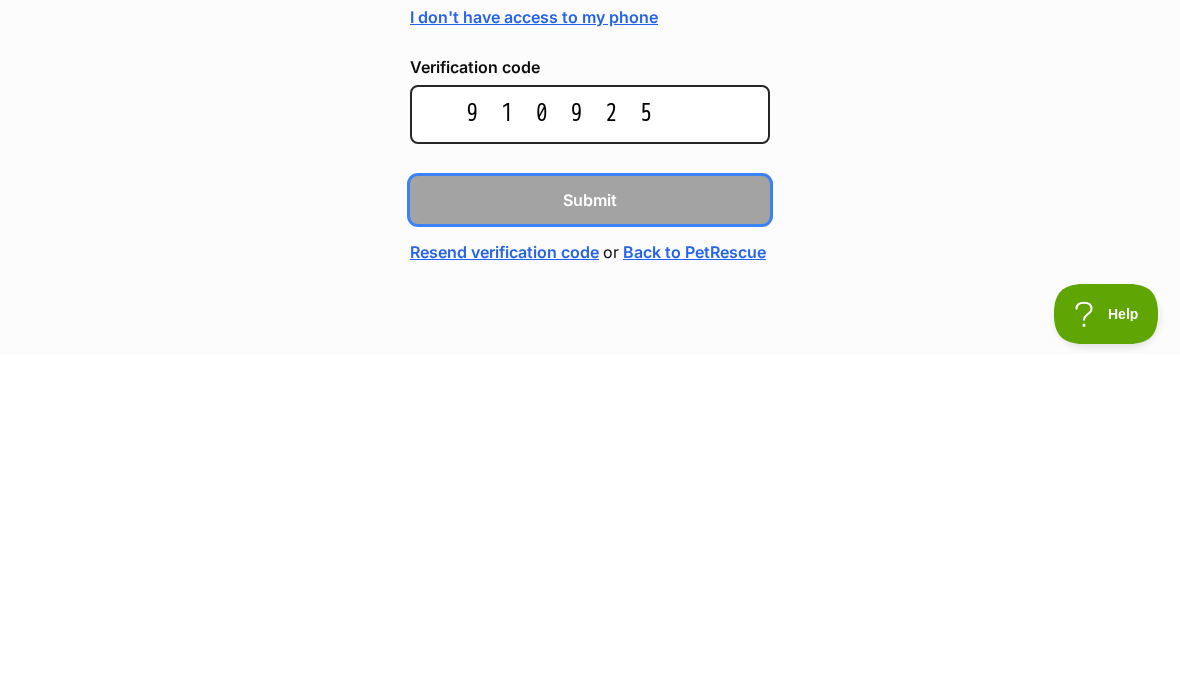 type 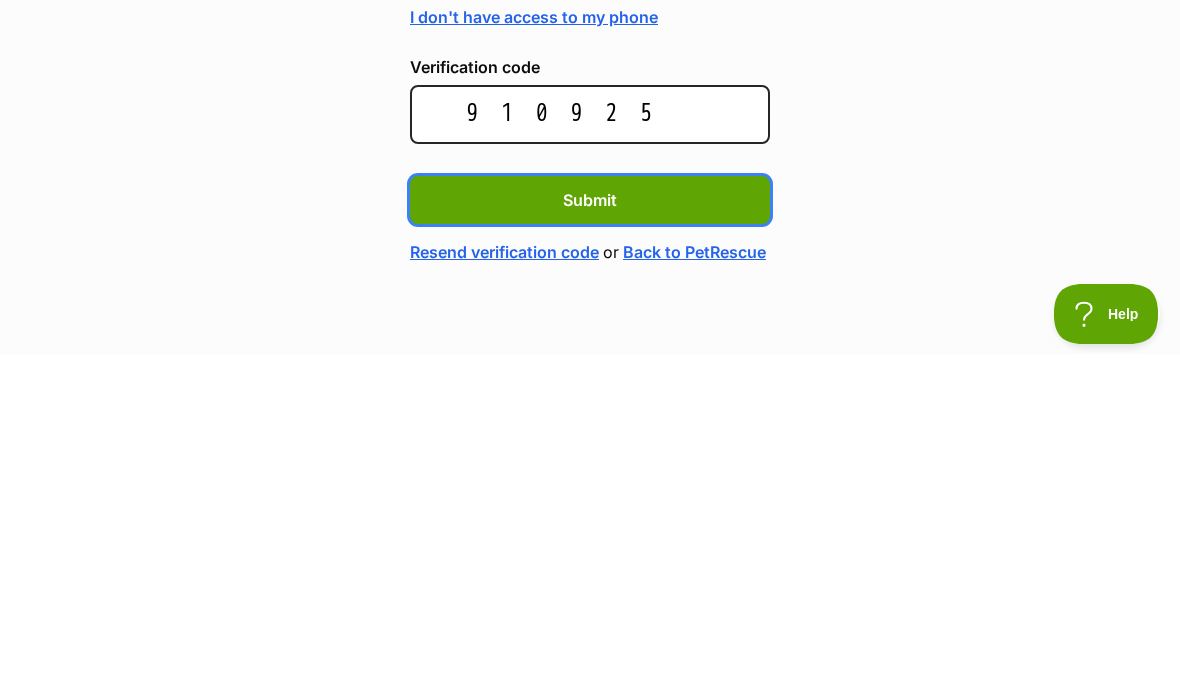 scroll, scrollTop: 41, scrollLeft: 0, axis: vertical 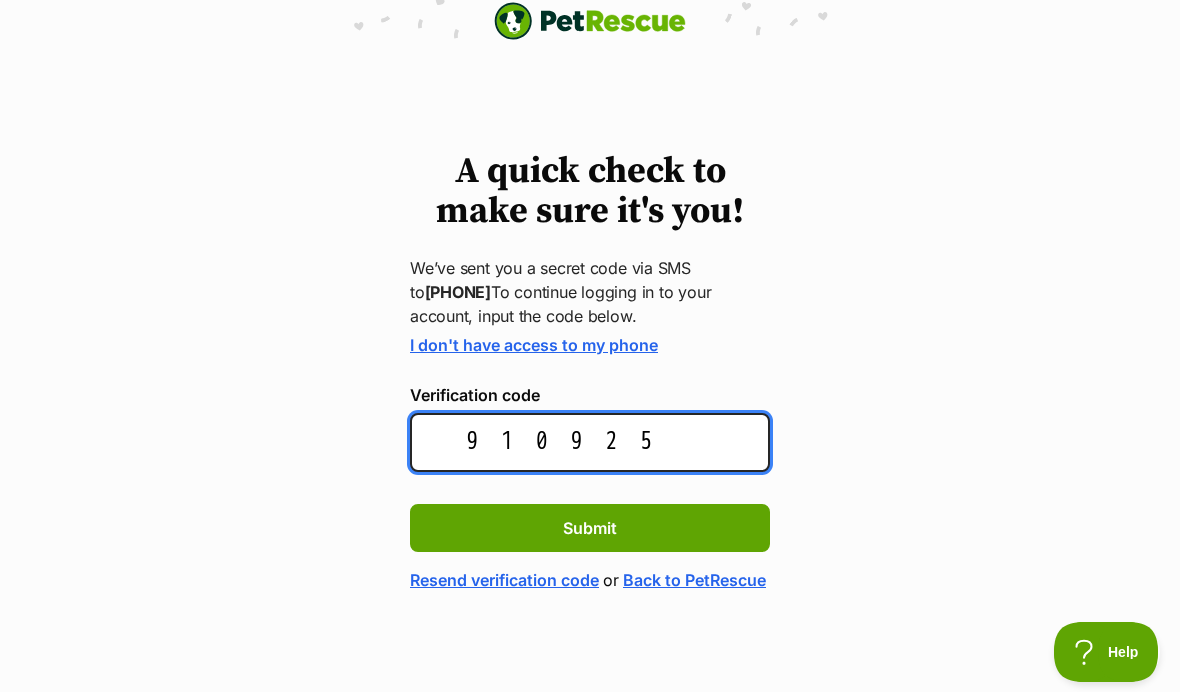 click on "910925" at bounding box center (590, 442) 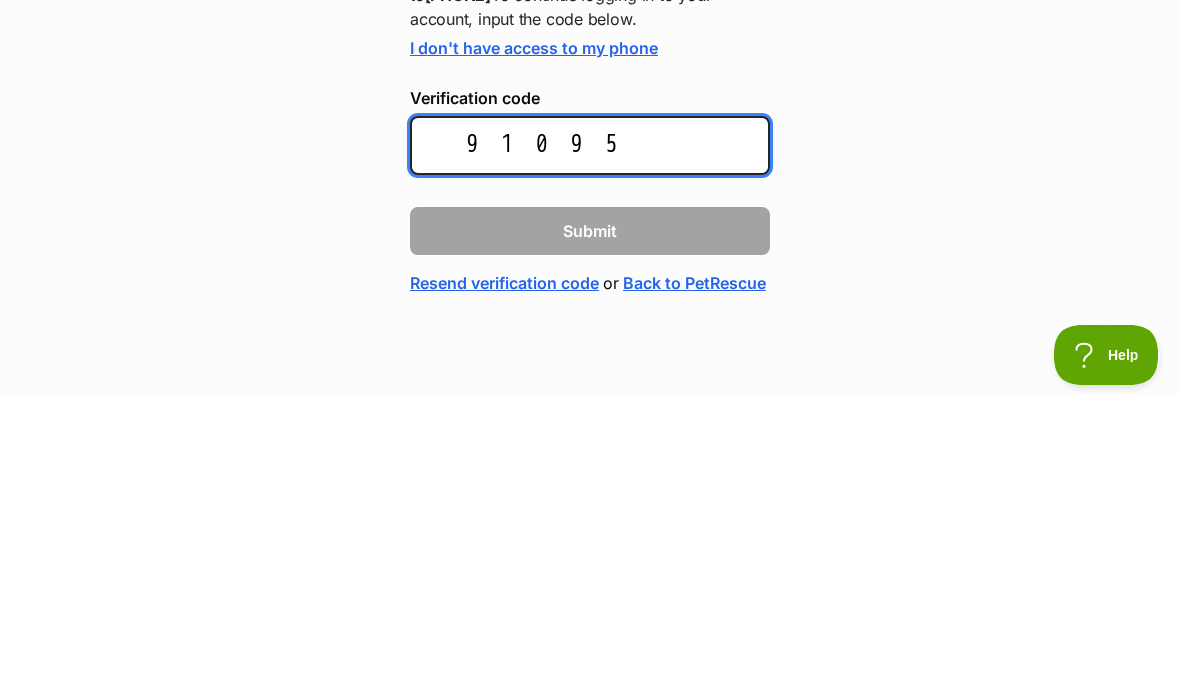 type on "910952" 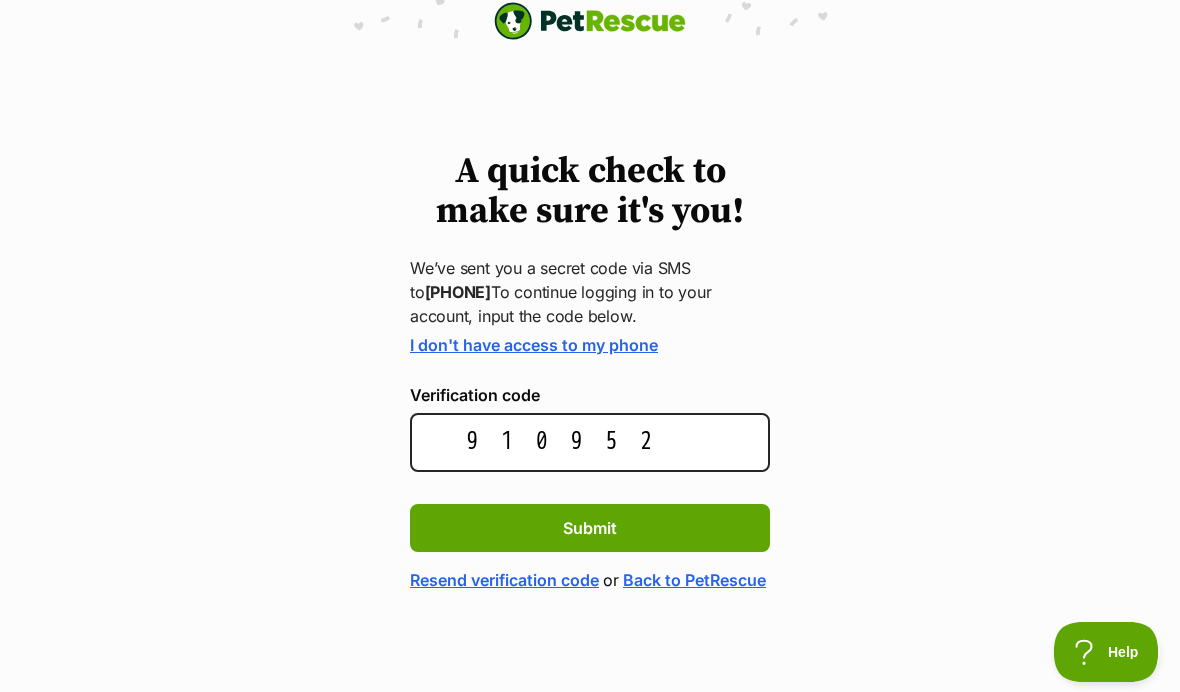 click on "Submit" at bounding box center [590, 528] 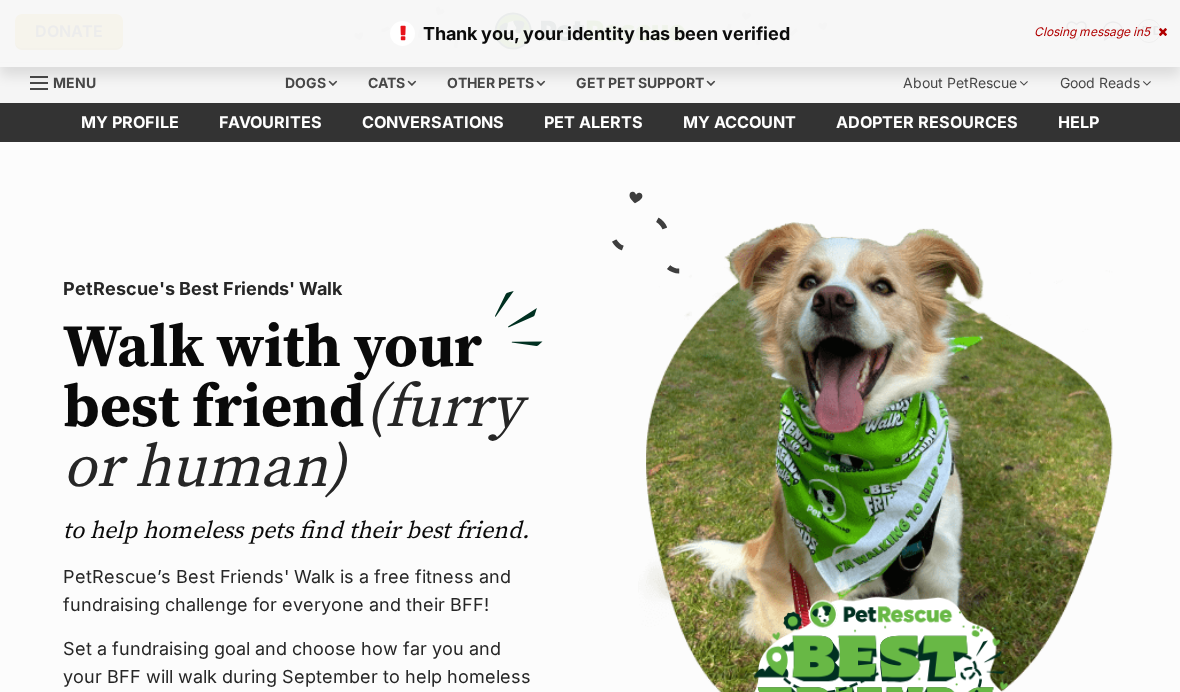 scroll, scrollTop: 0, scrollLeft: 0, axis: both 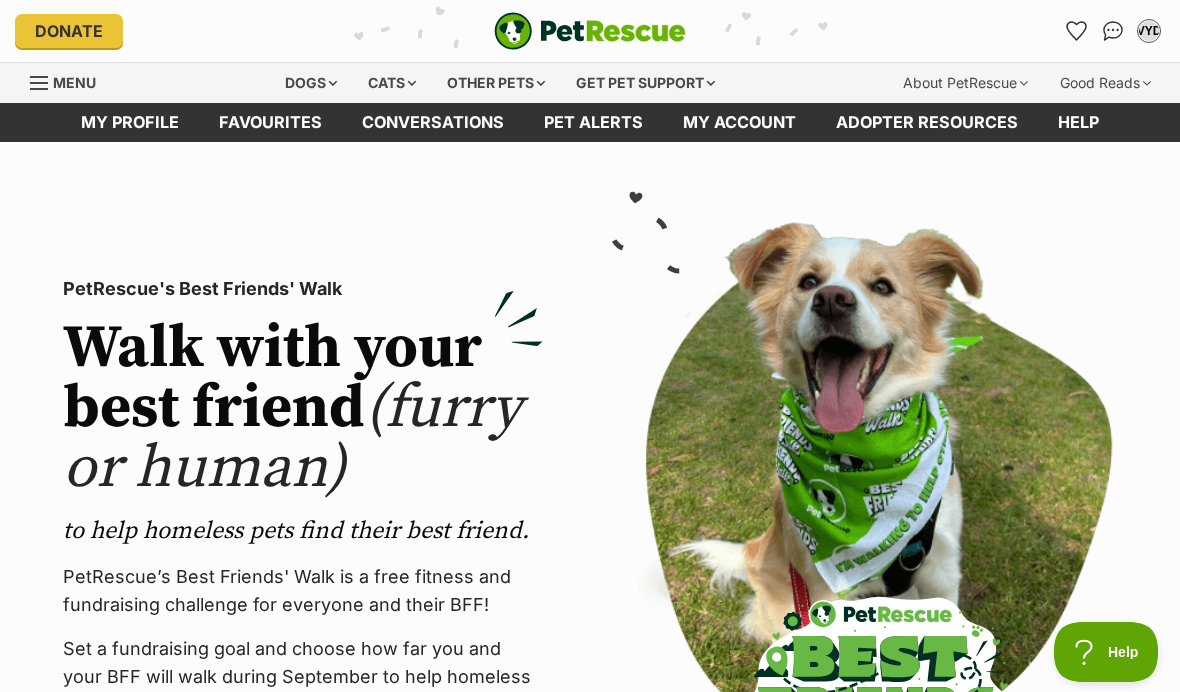 click on "Dogs" at bounding box center (311, 83) 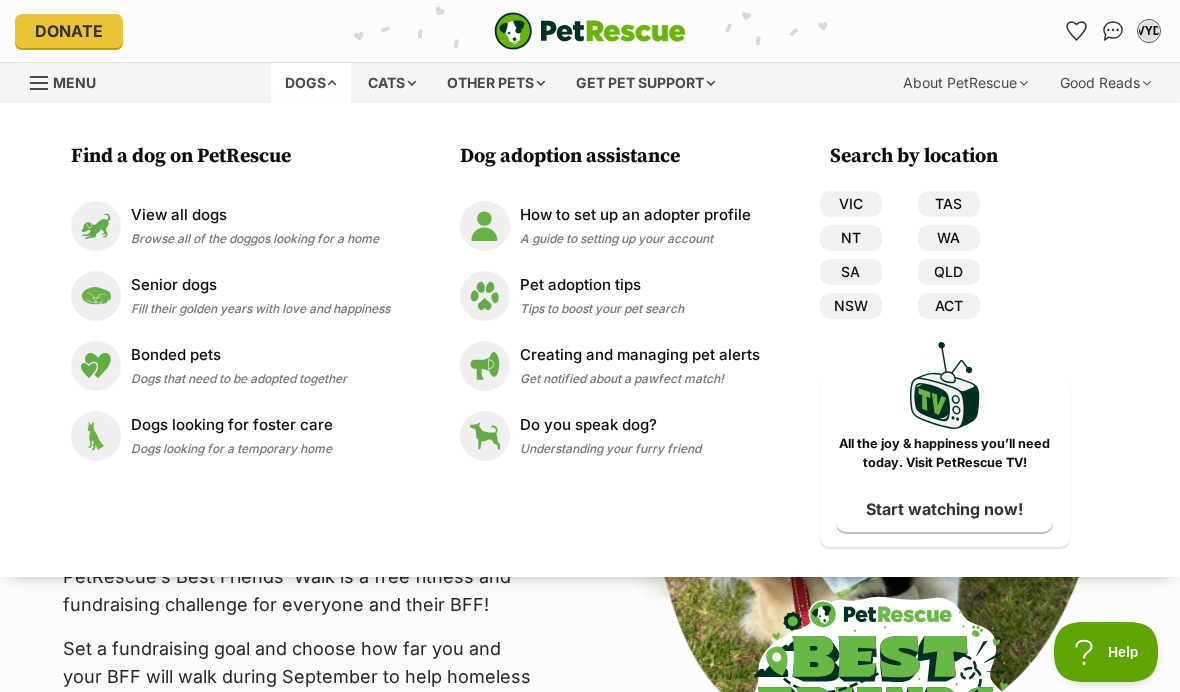 click on "WA" at bounding box center [949, 238] 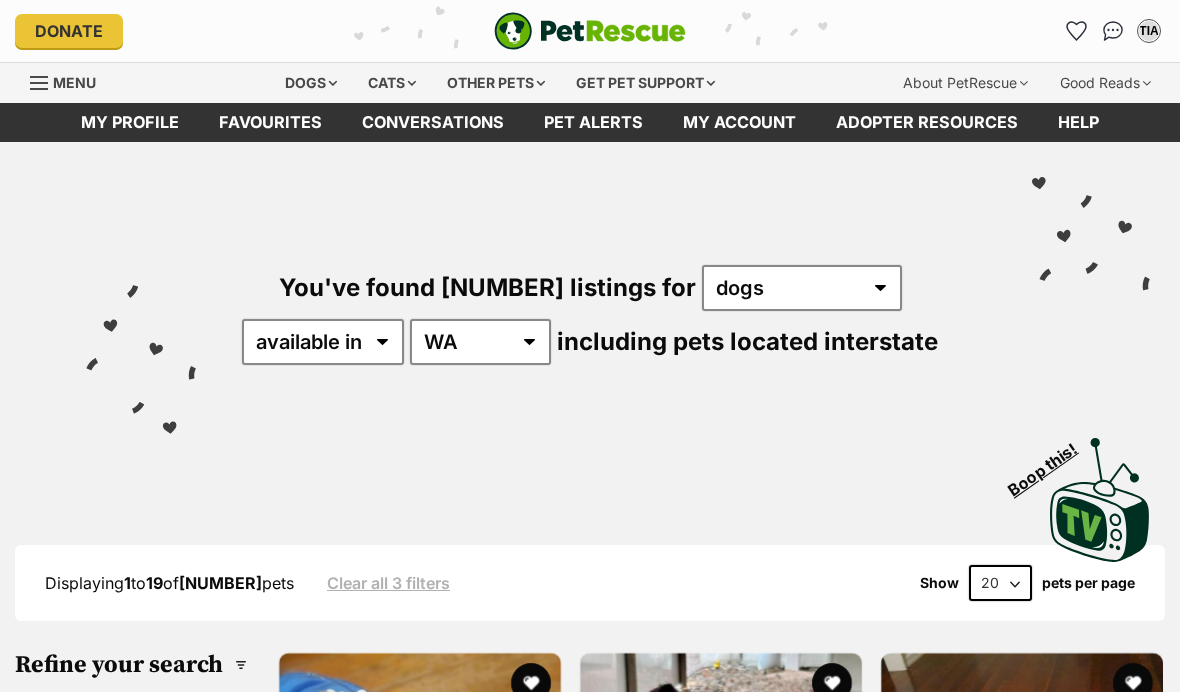 scroll, scrollTop: 0, scrollLeft: 0, axis: both 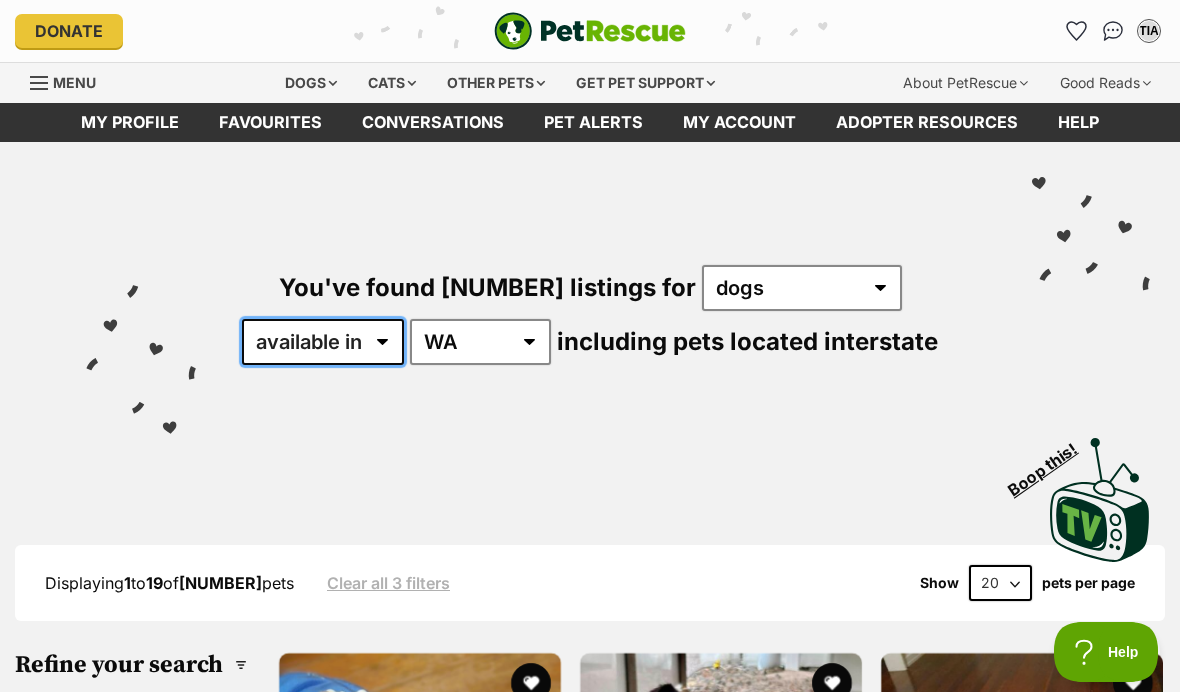 click on "available in
located in" at bounding box center [323, 342] 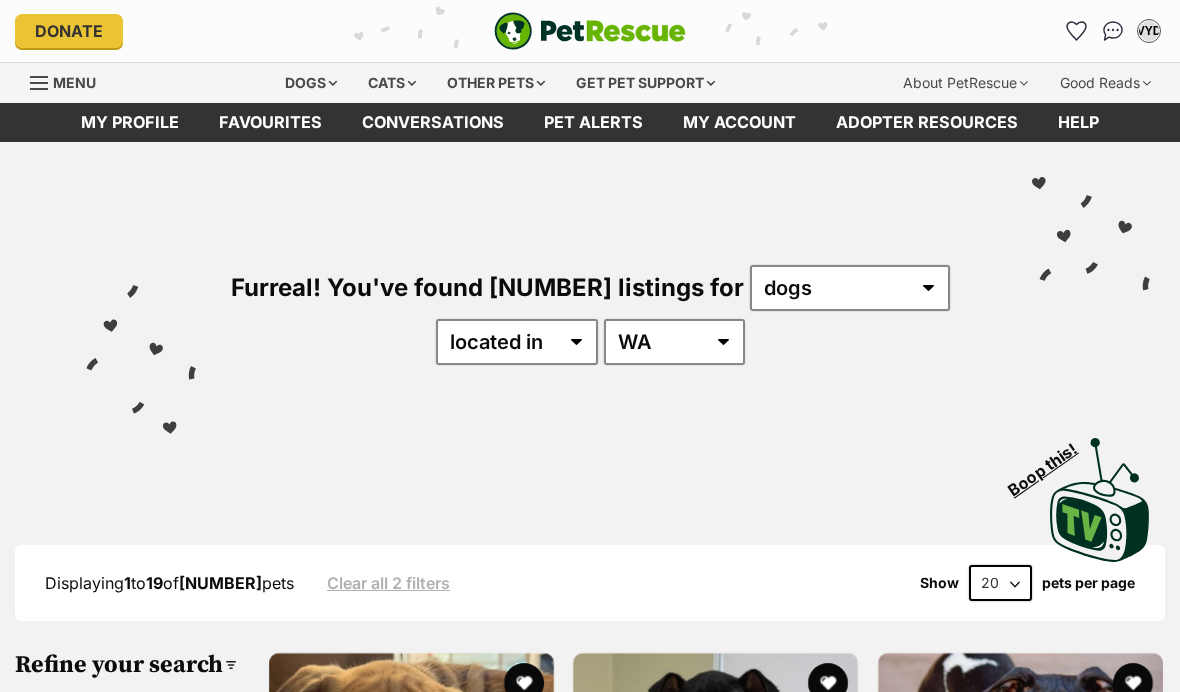 scroll, scrollTop: 0, scrollLeft: 0, axis: both 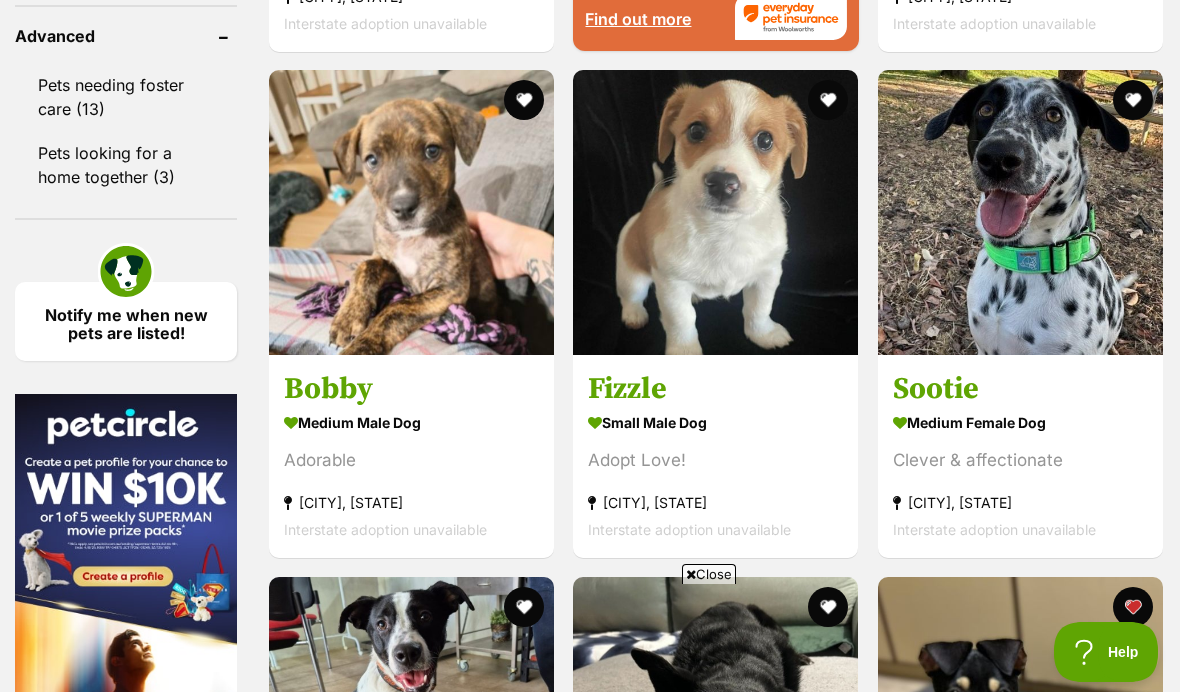click on "[CITY], [STATE]" at bounding box center (715, 502) 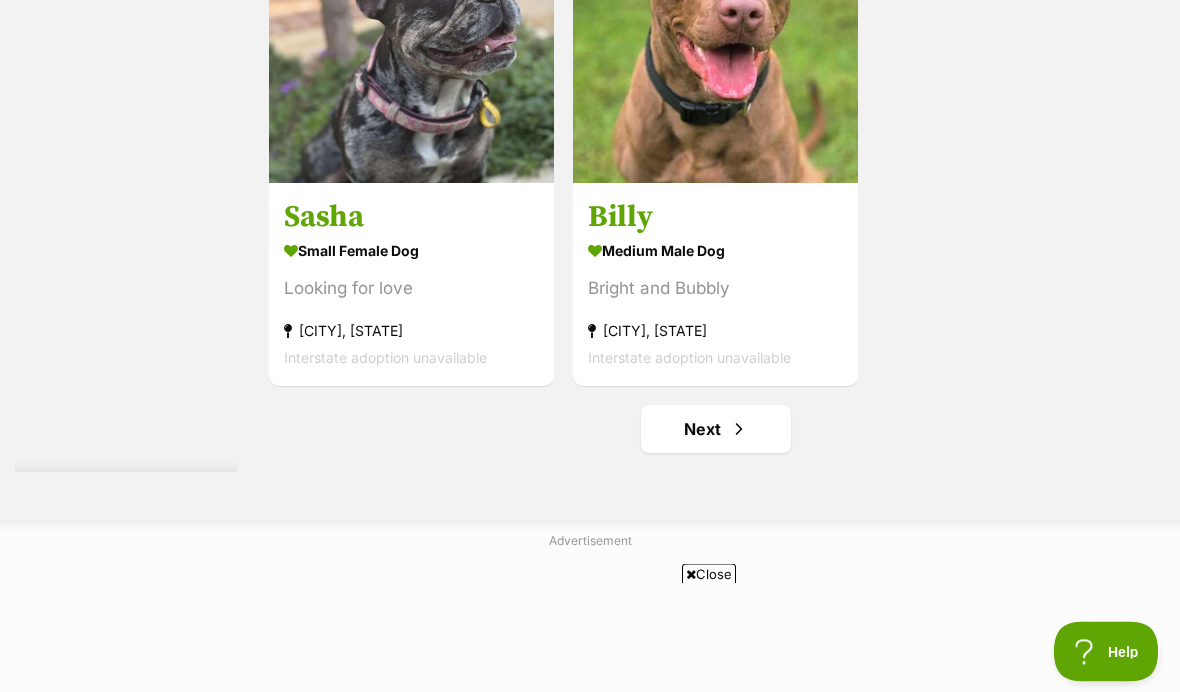 scroll, scrollTop: 4056, scrollLeft: 0, axis: vertical 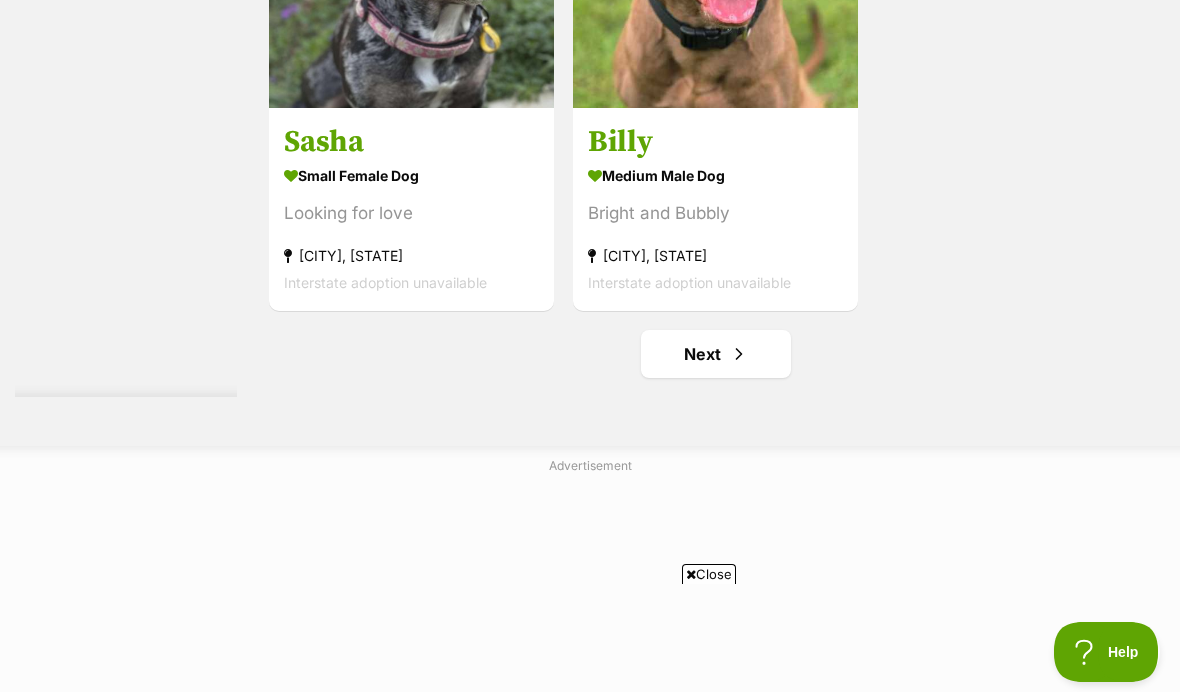 click on "Next" at bounding box center (716, 354) 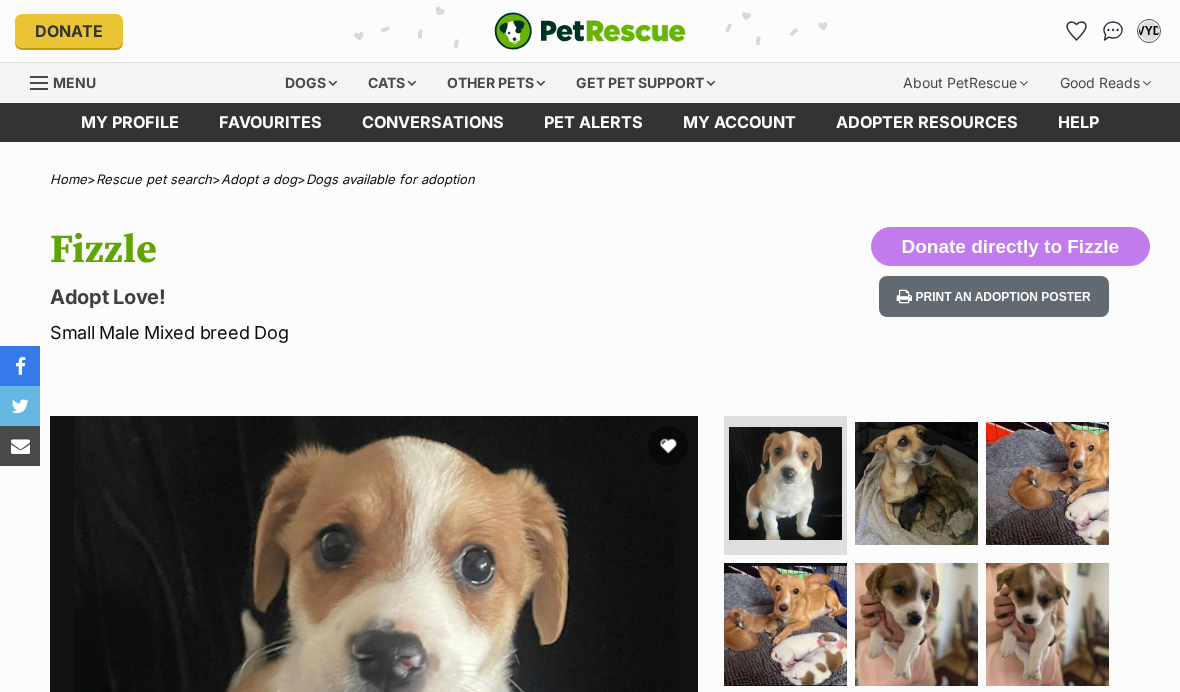 scroll, scrollTop: 0, scrollLeft: 0, axis: both 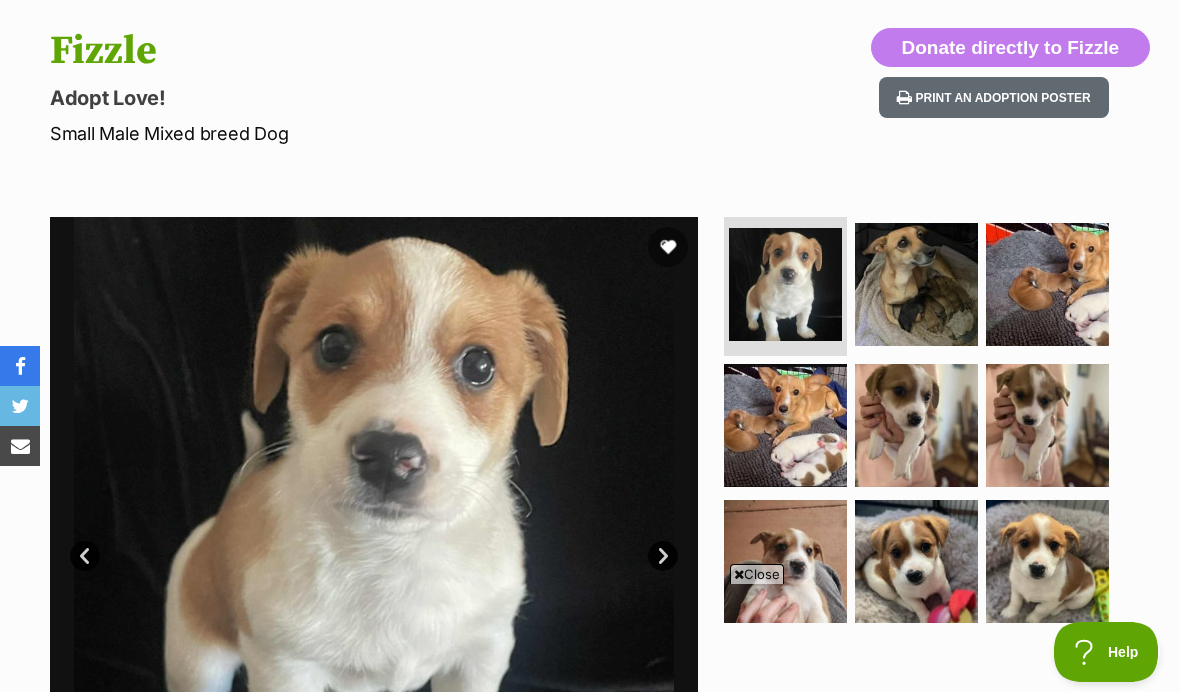 click on "Close" at bounding box center (757, 574) 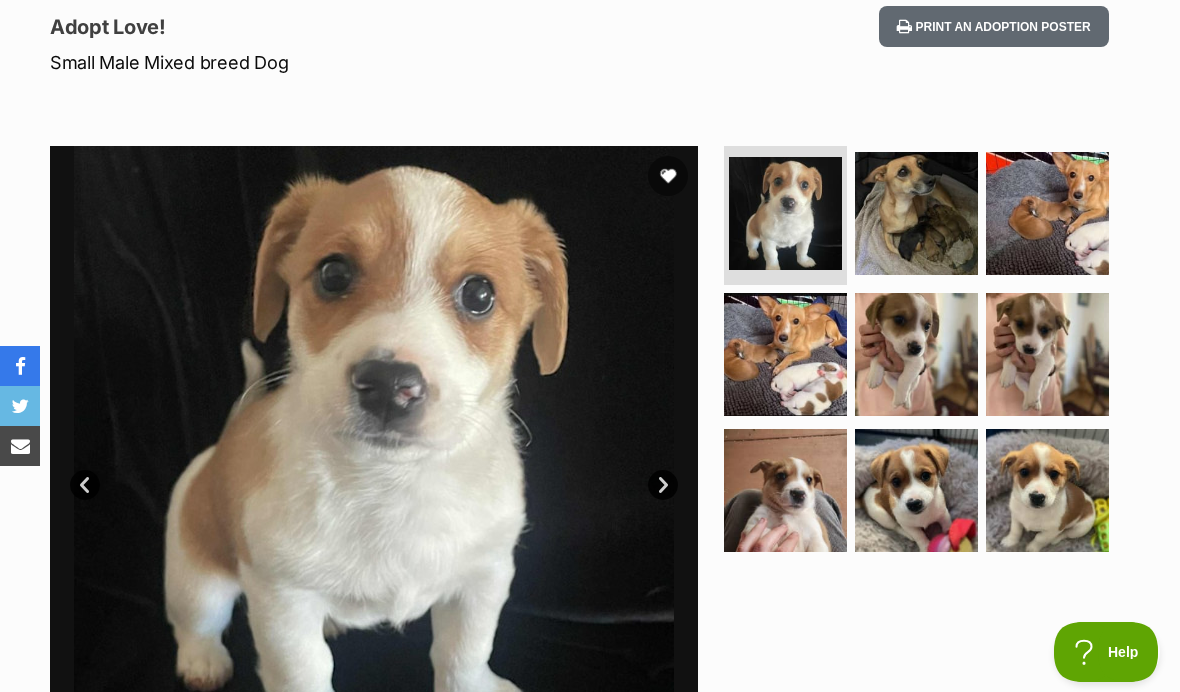 scroll, scrollTop: 313, scrollLeft: 0, axis: vertical 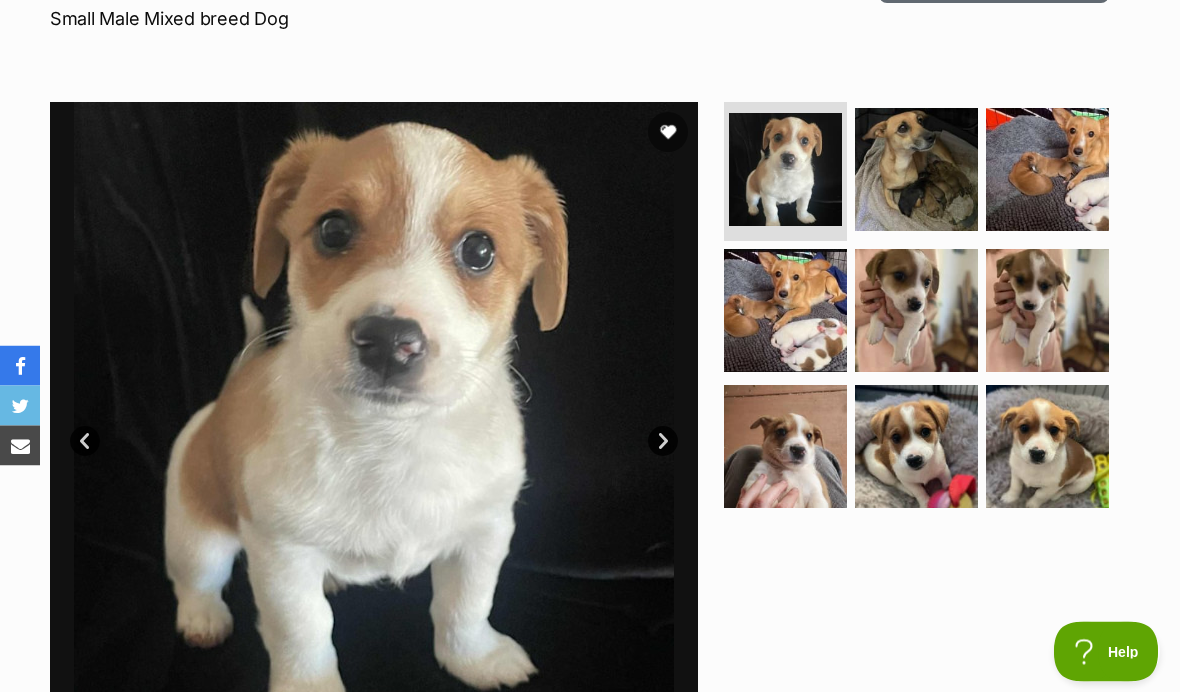 click on "Next" at bounding box center [663, 442] 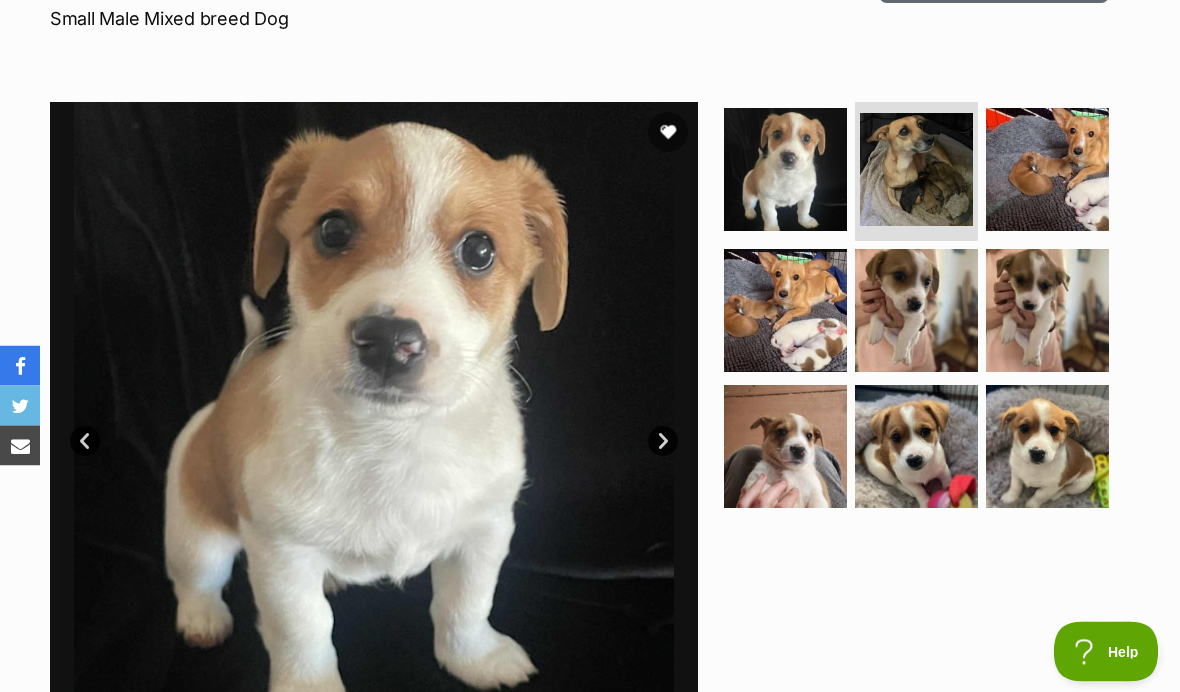 scroll, scrollTop: 314, scrollLeft: 0, axis: vertical 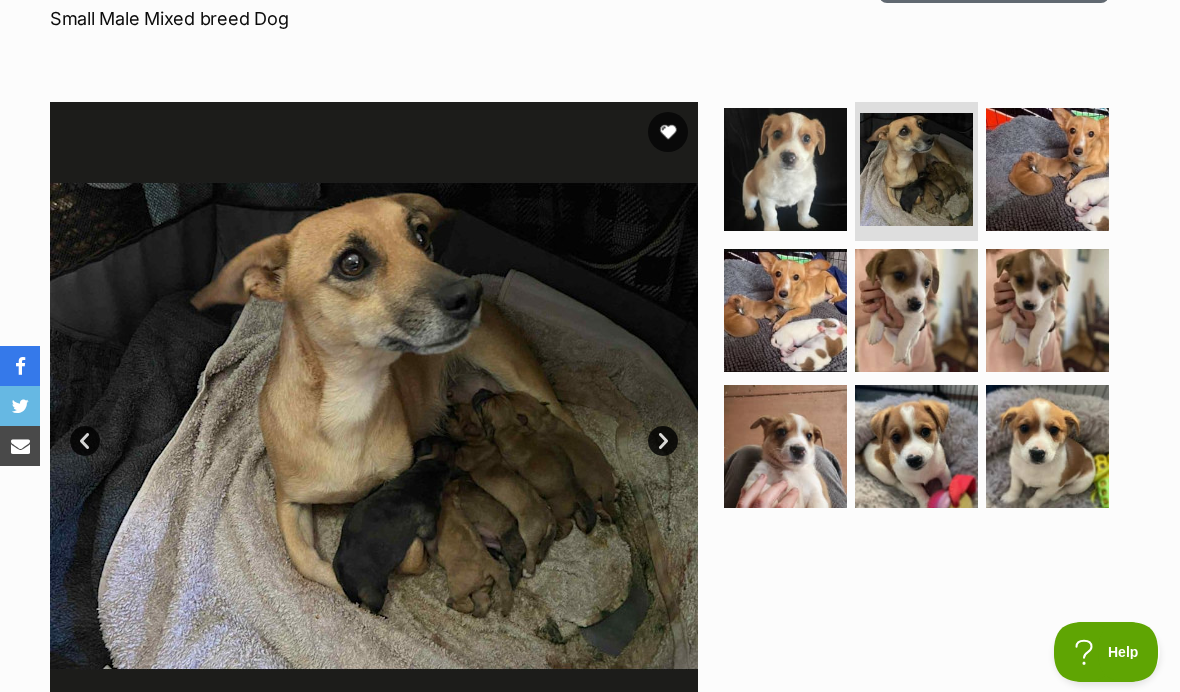 click on "Next" at bounding box center [663, 441] 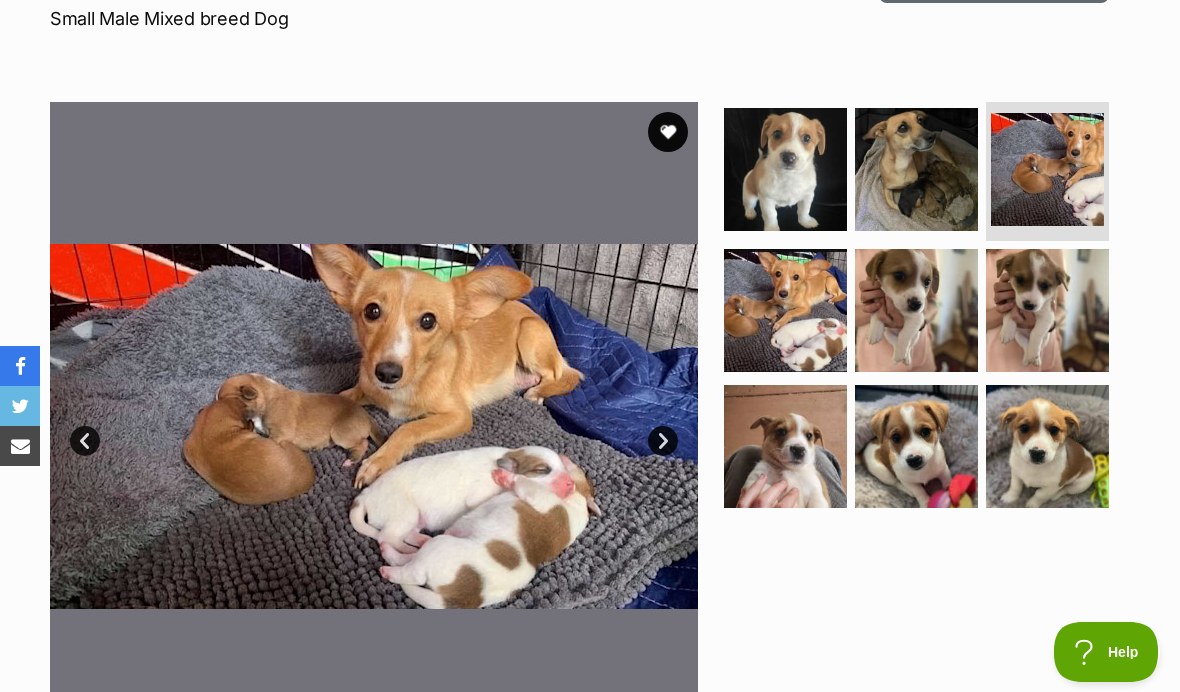 click on "Next" at bounding box center (663, 441) 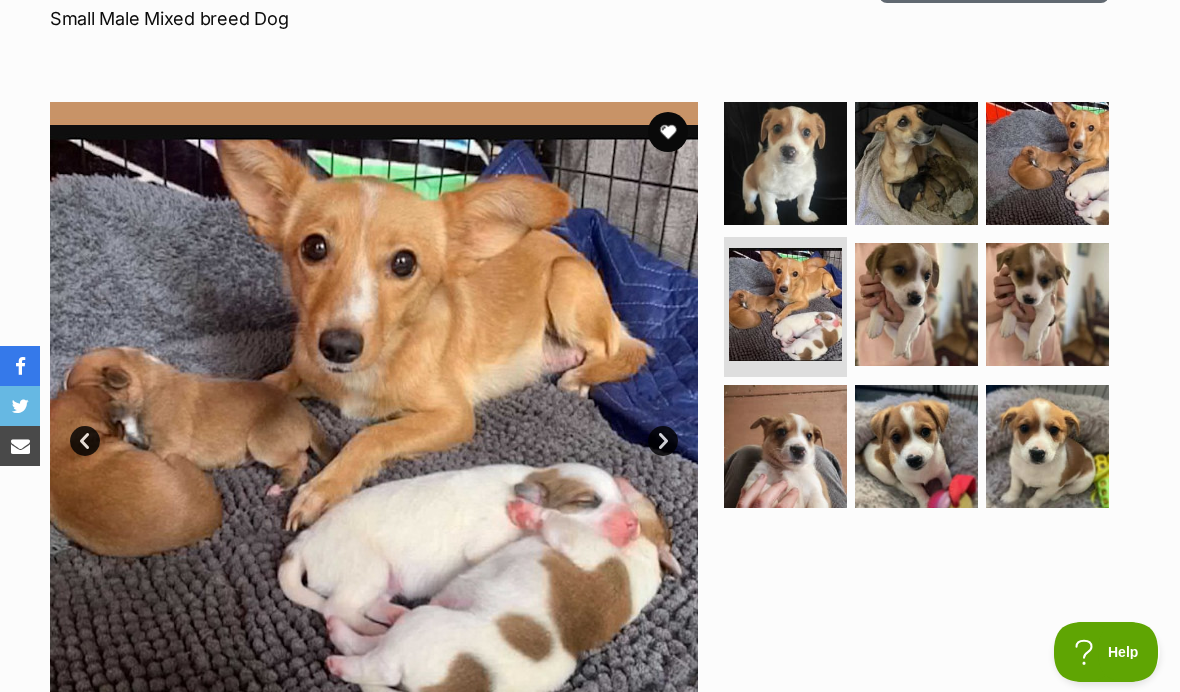 click on "Next" at bounding box center (663, 441) 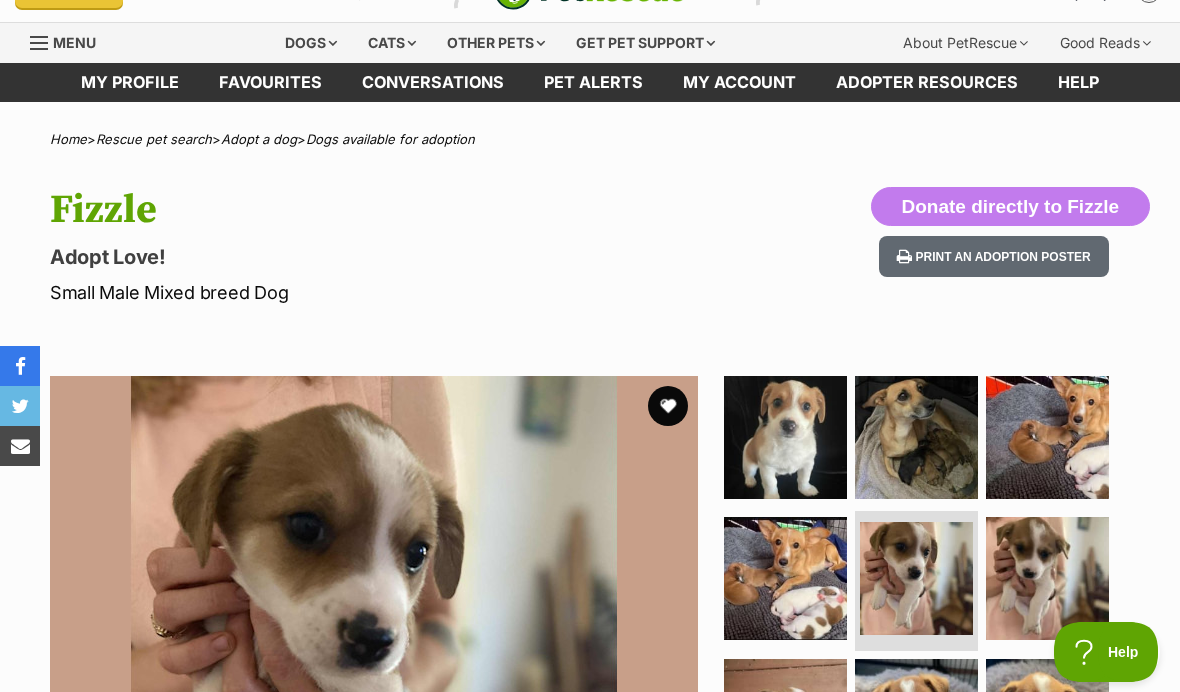 scroll, scrollTop: 0, scrollLeft: 0, axis: both 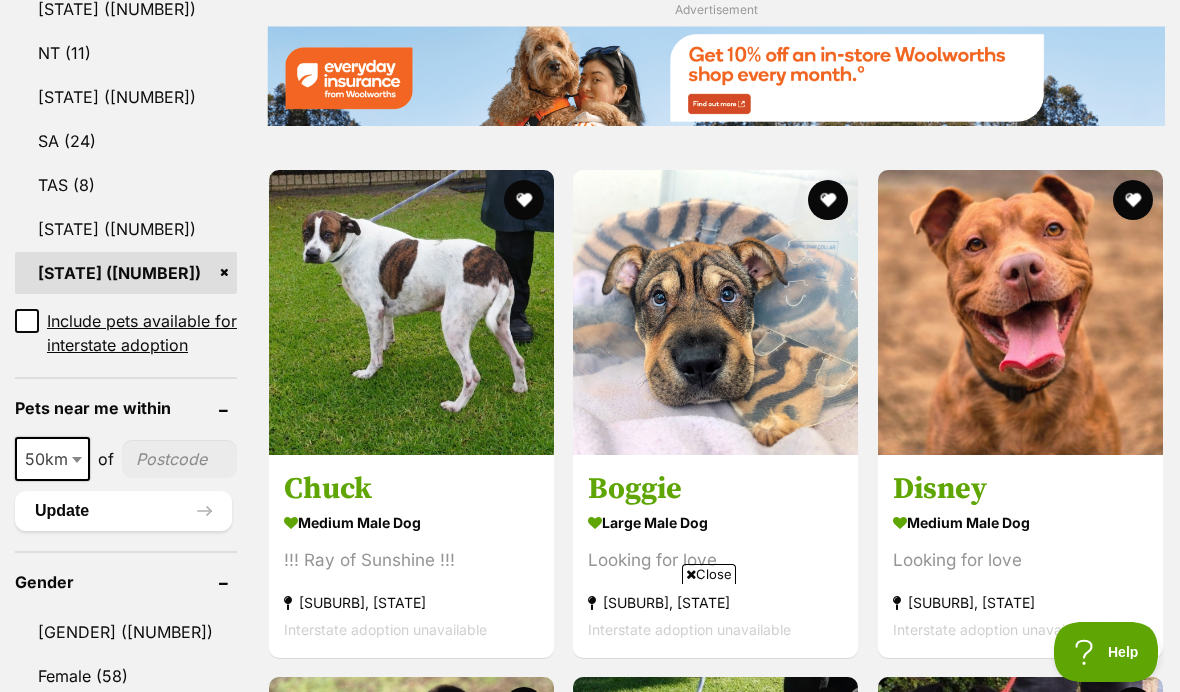 click at bounding box center (715, 312) 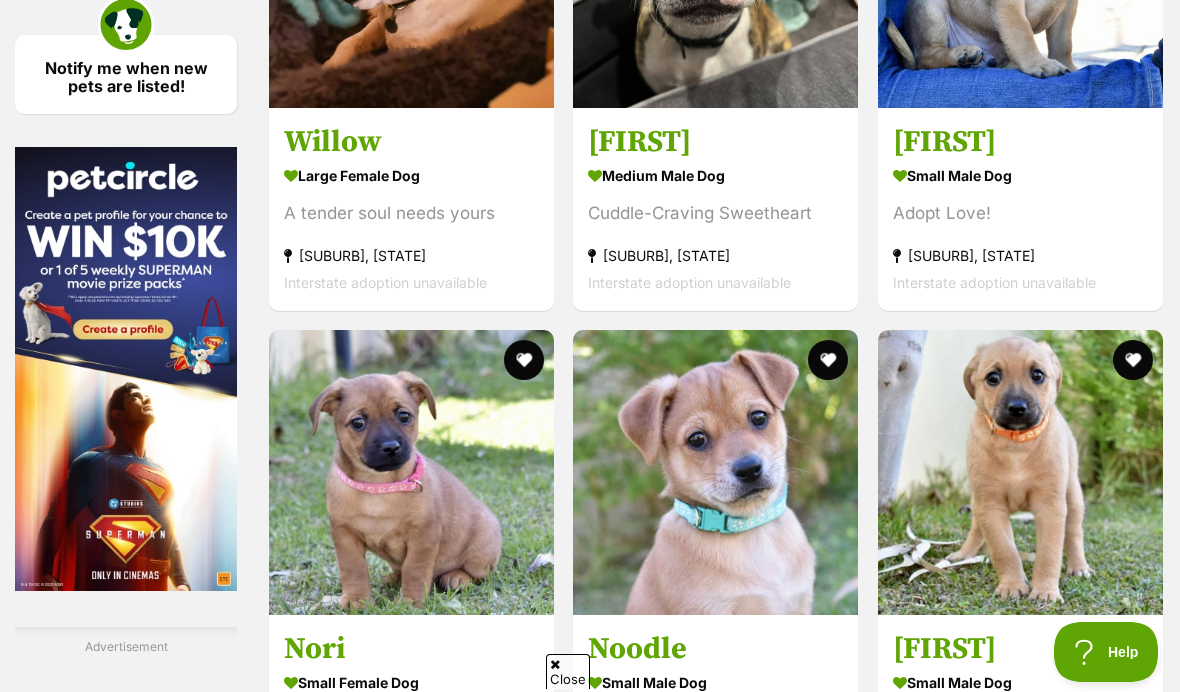 scroll, scrollTop: 0, scrollLeft: 0, axis: both 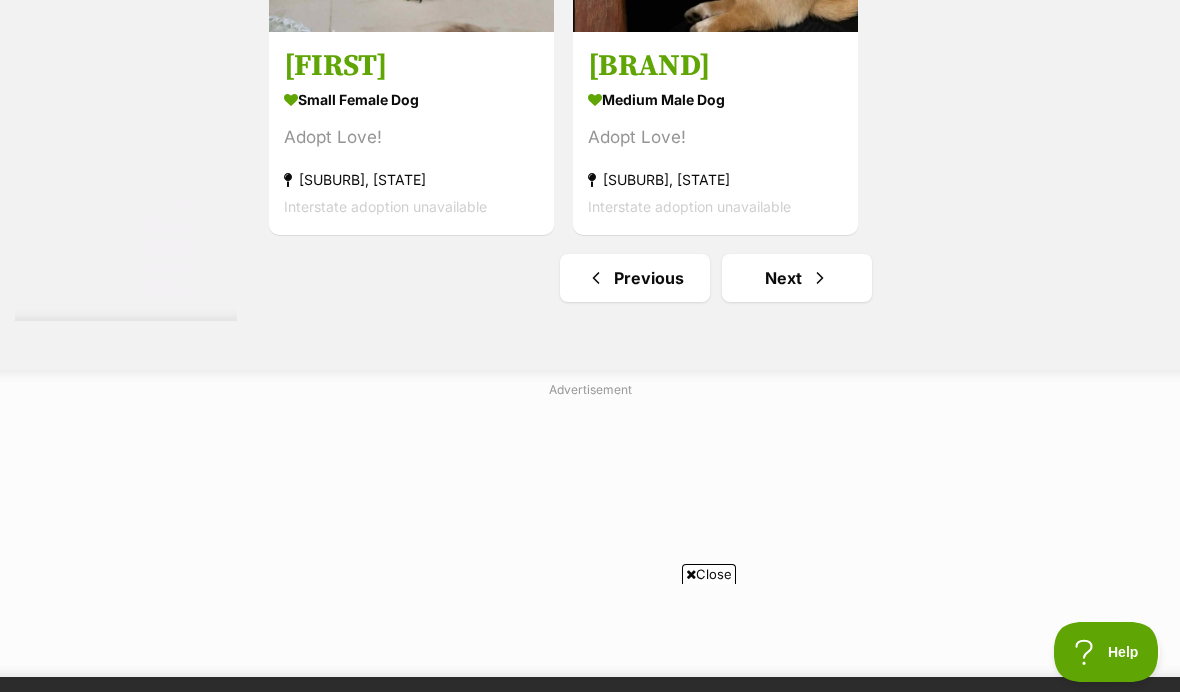 click on "Next" at bounding box center [797, 278] 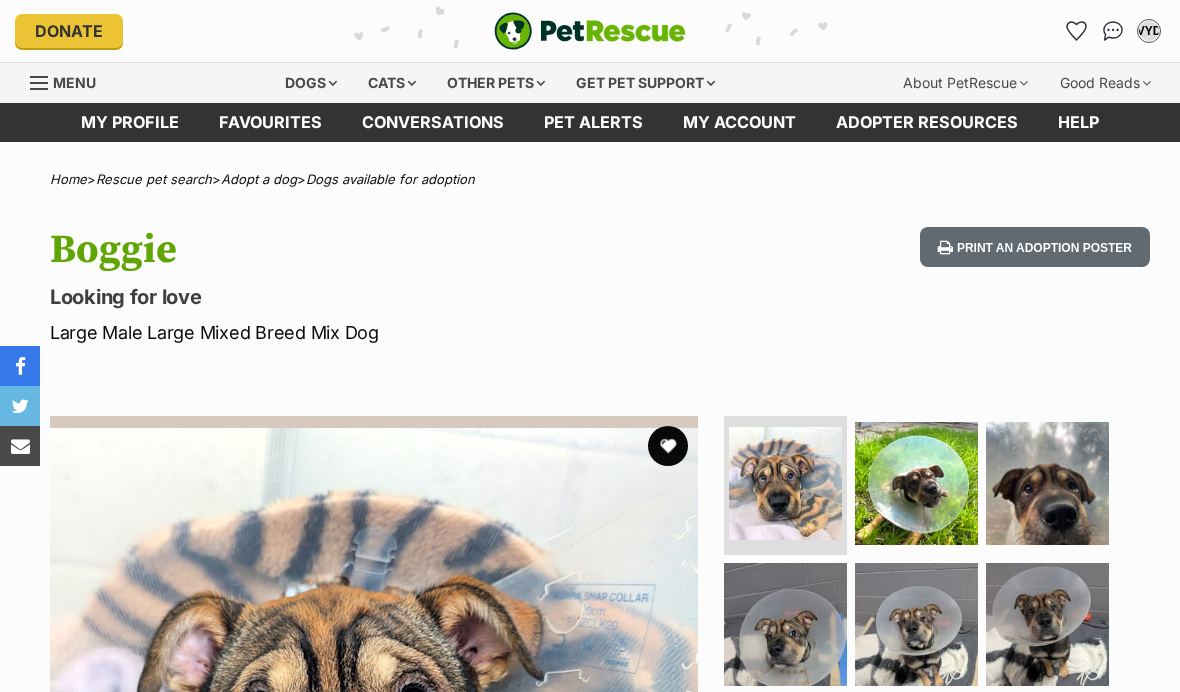 scroll, scrollTop: 0, scrollLeft: 0, axis: both 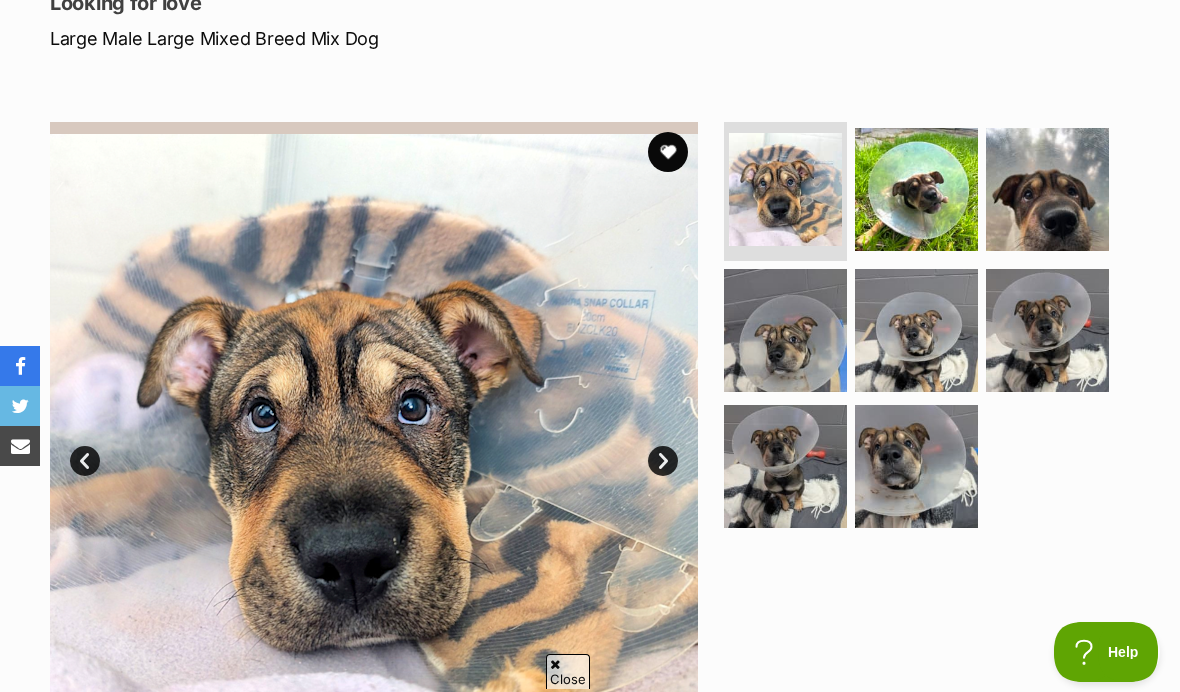 click on "Next" at bounding box center (663, 461) 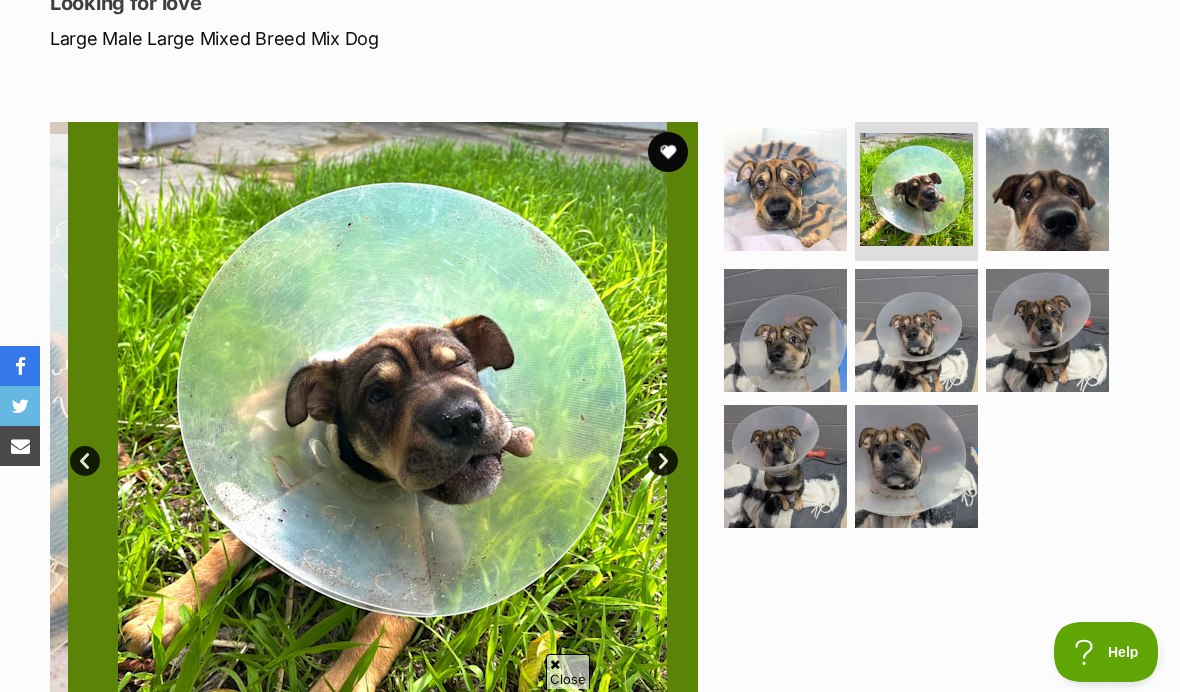 scroll, scrollTop: 0, scrollLeft: 0, axis: both 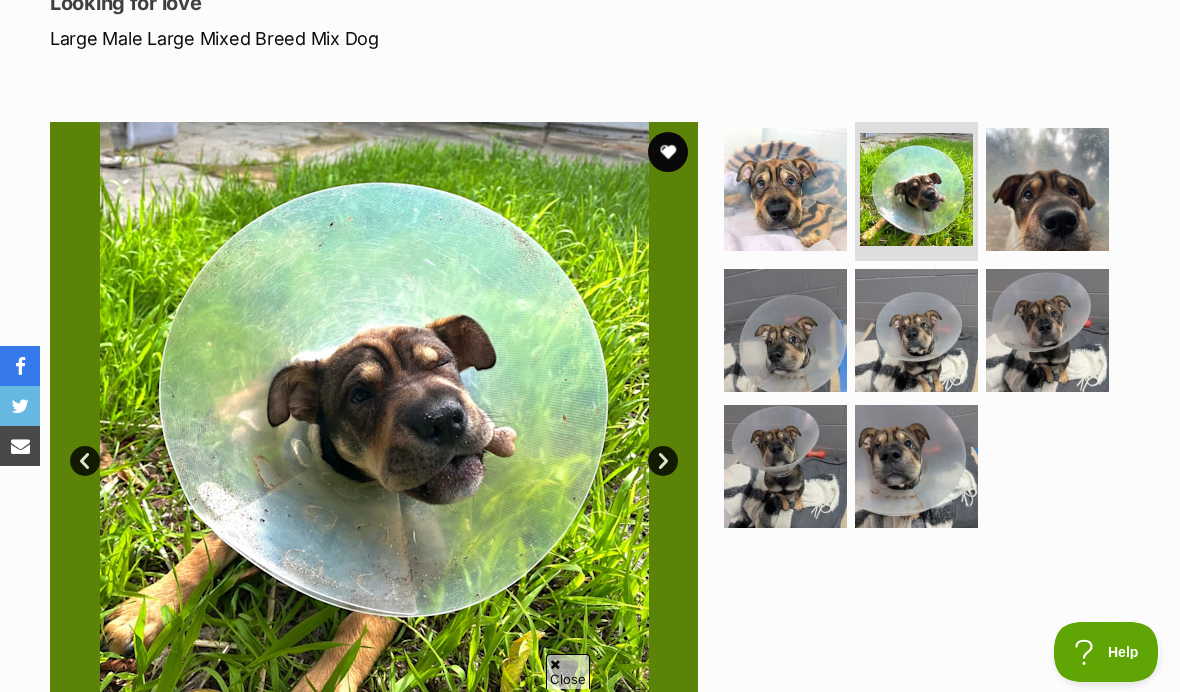 click on "Next" at bounding box center (663, 461) 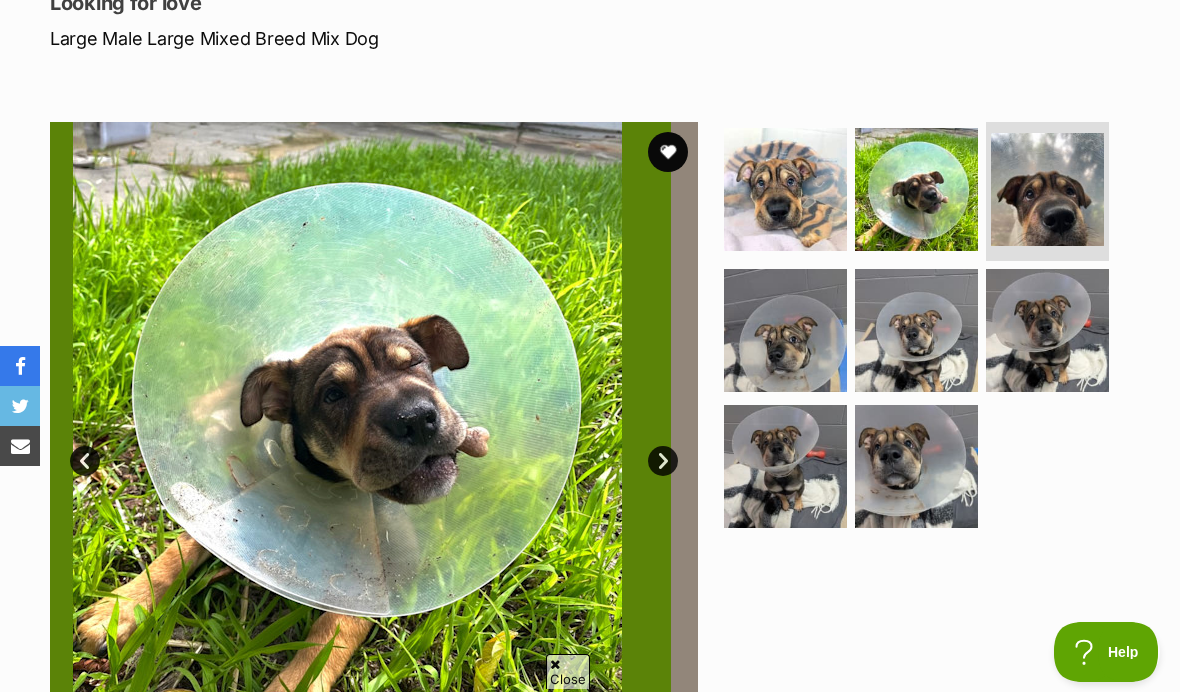 scroll, scrollTop: 0, scrollLeft: 0, axis: both 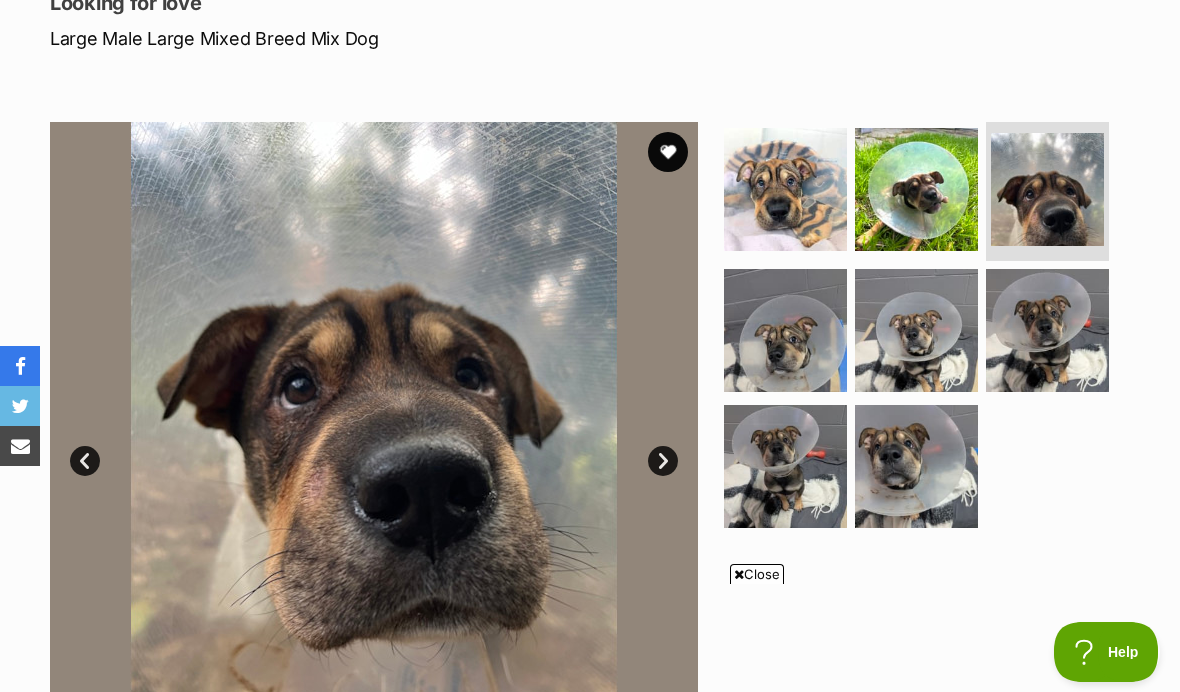 click on "Next" at bounding box center (663, 461) 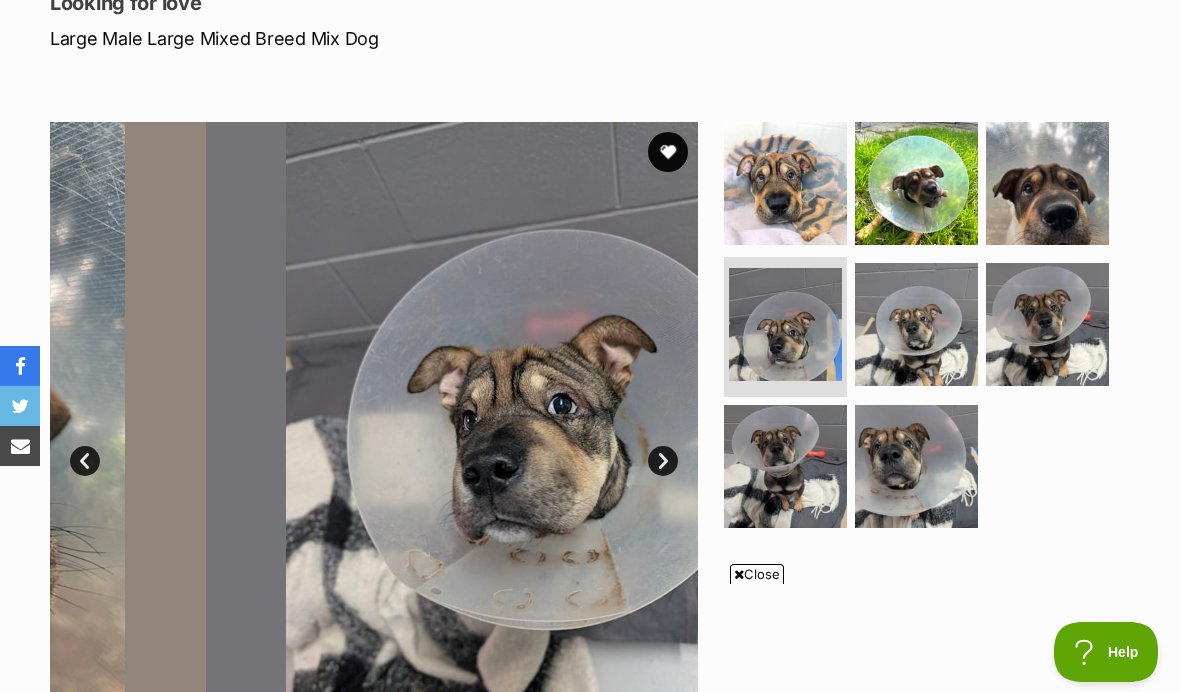 scroll, scrollTop: 0, scrollLeft: 0, axis: both 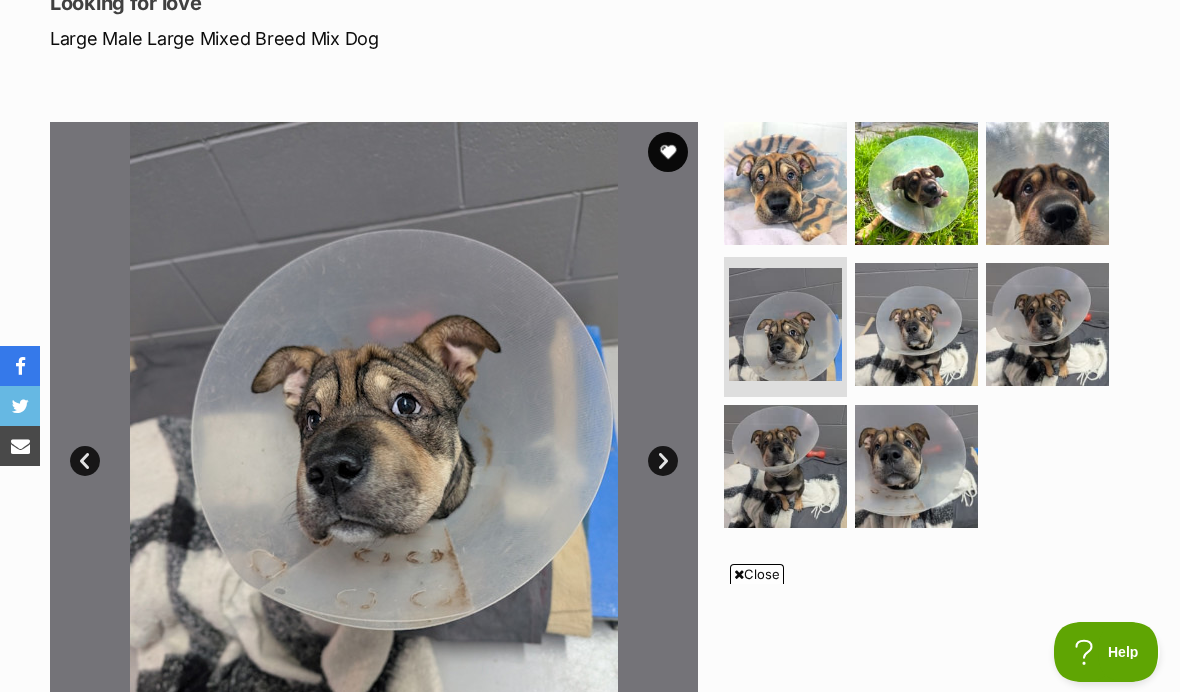 click on "Next" at bounding box center [663, 461] 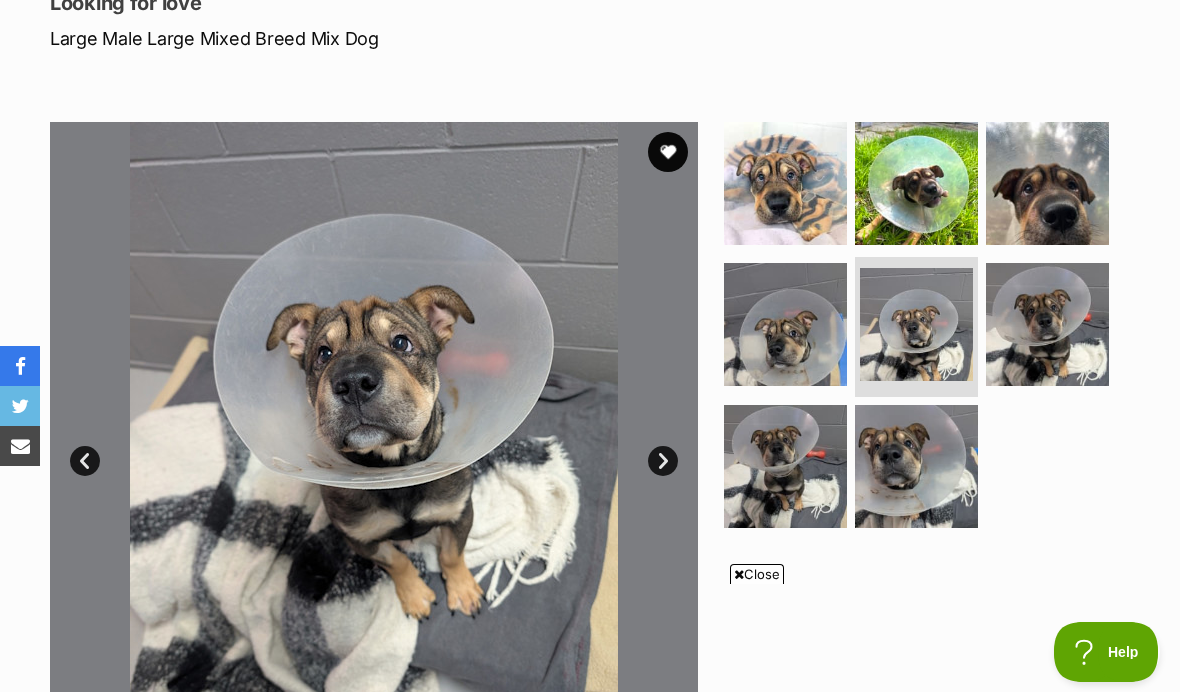 click on "Next" at bounding box center (663, 461) 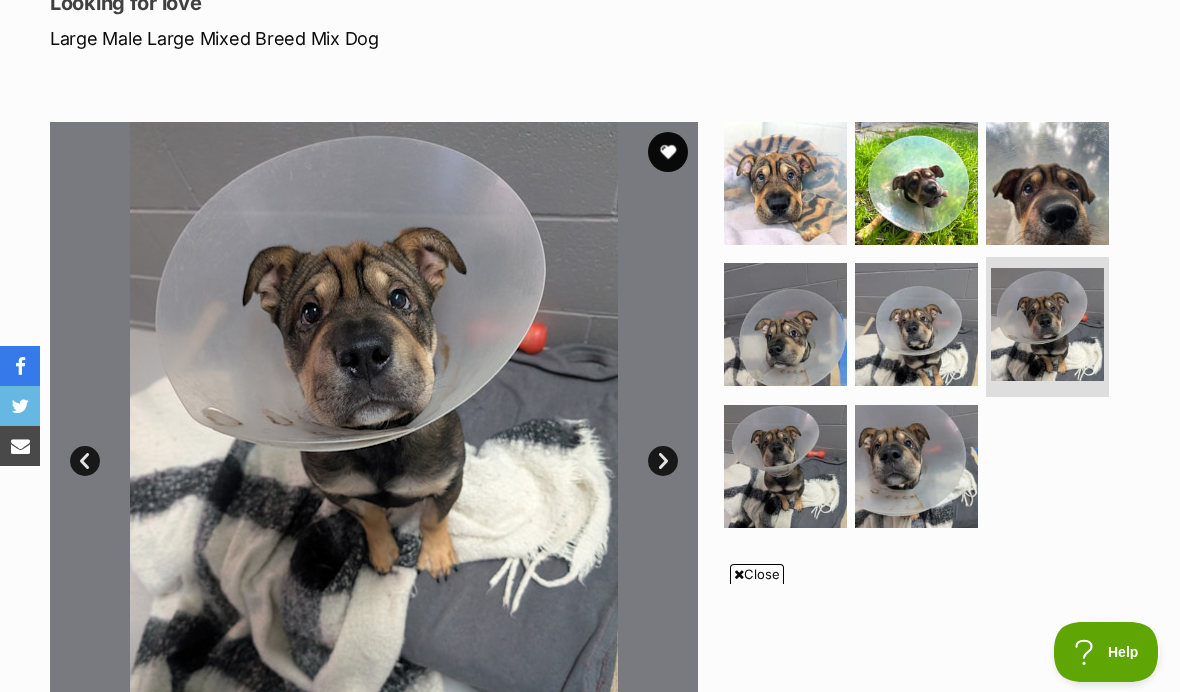 click on "Next" at bounding box center (663, 461) 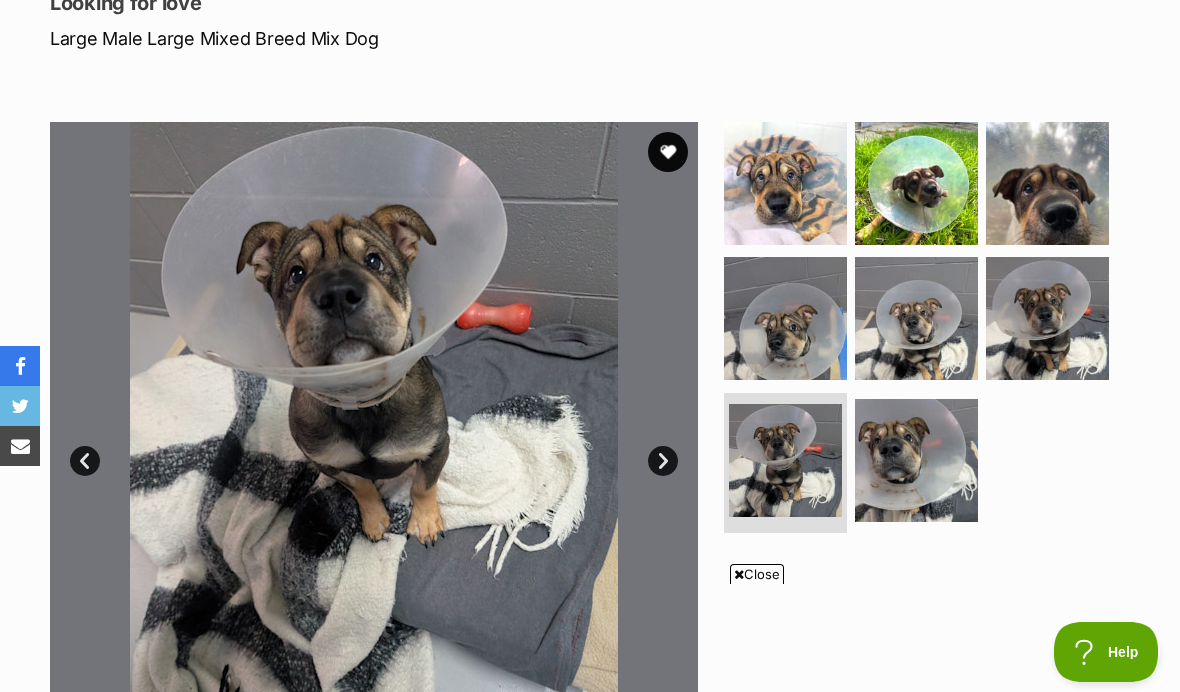click on "Next" at bounding box center (663, 461) 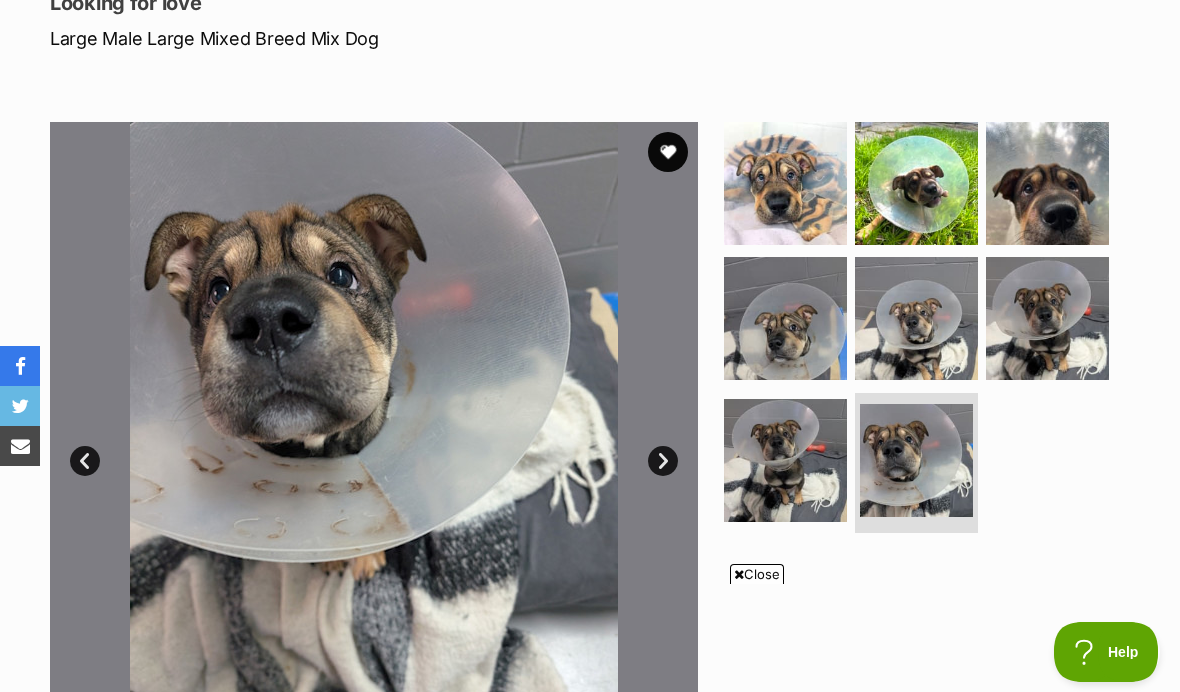 click on "Next" at bounding box center (663, 461) 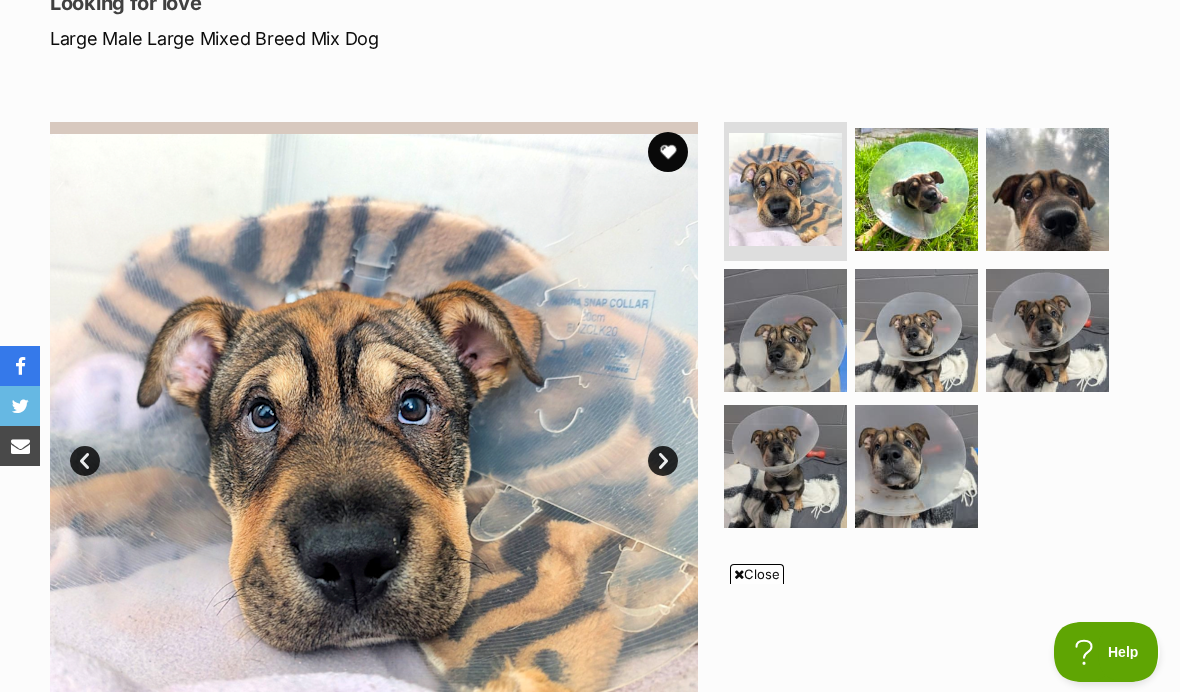 click on "Close" at bounding box center [757, 574] 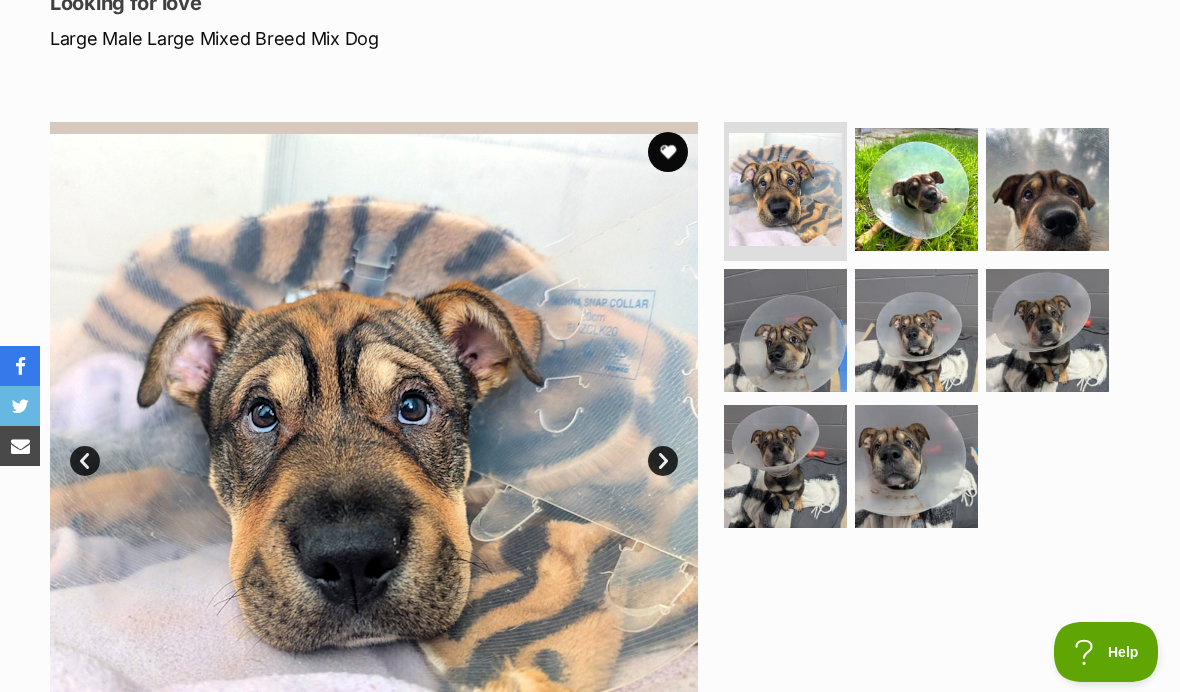 scroll, scrollTop: 0, scrollLeft: 0, axis: both 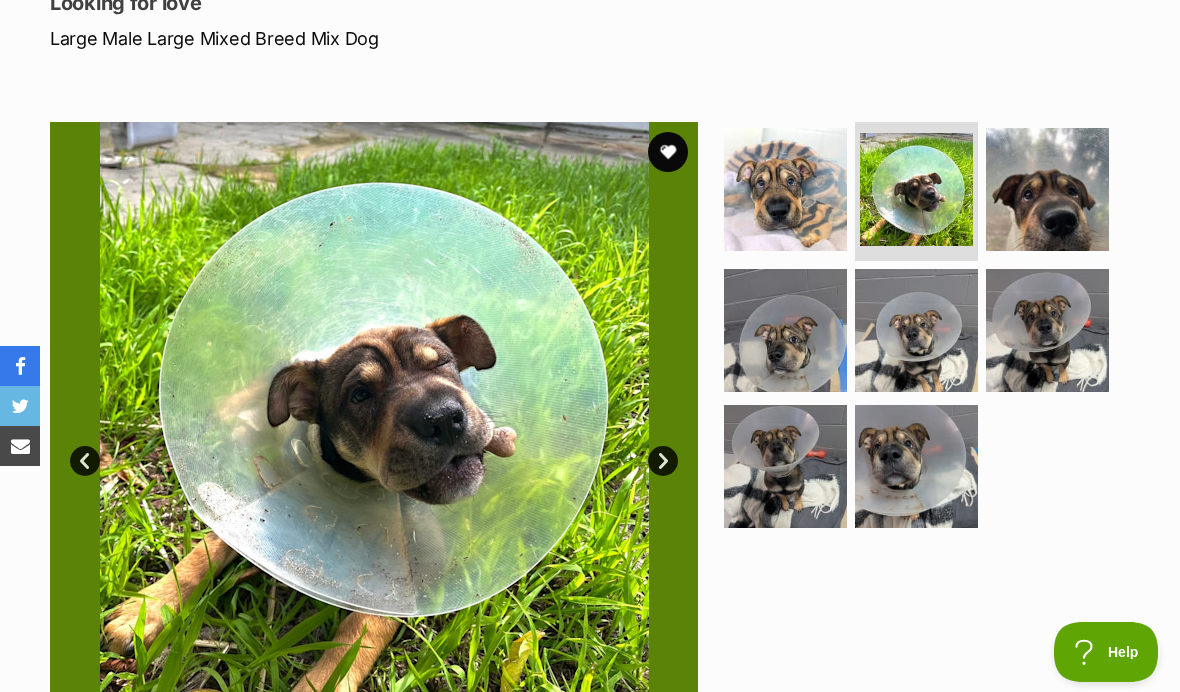 click on "Next" at bounding box center [663, 461] 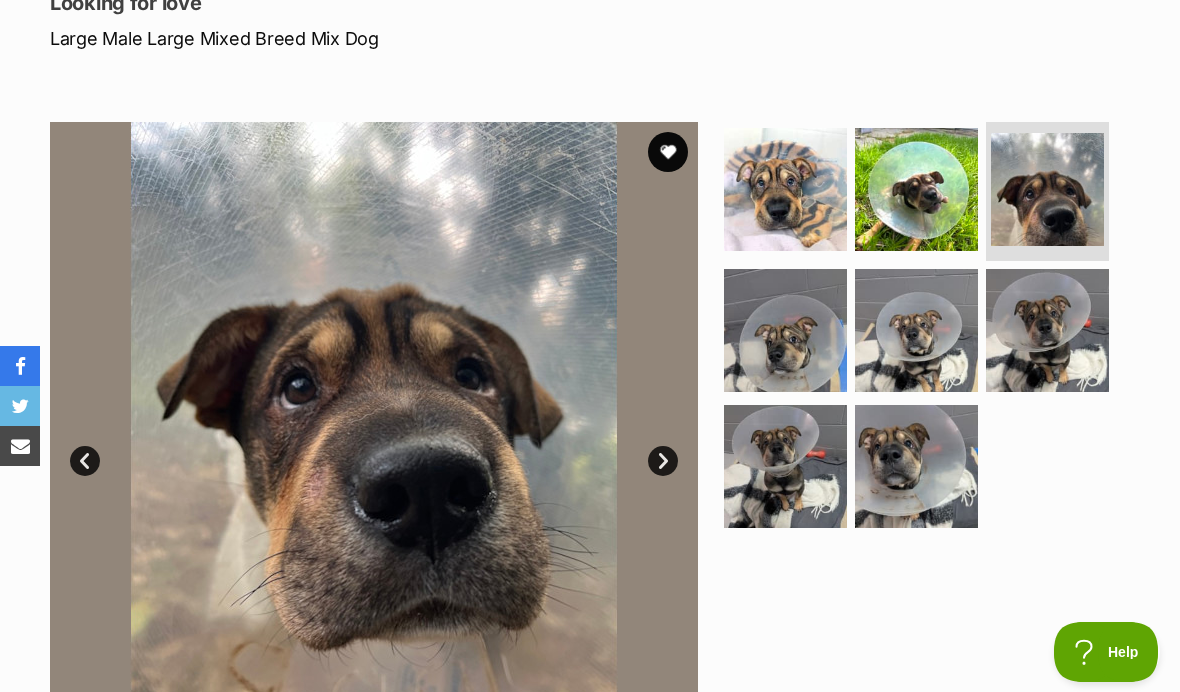 click on "Next" at bounding box center [663, 461] 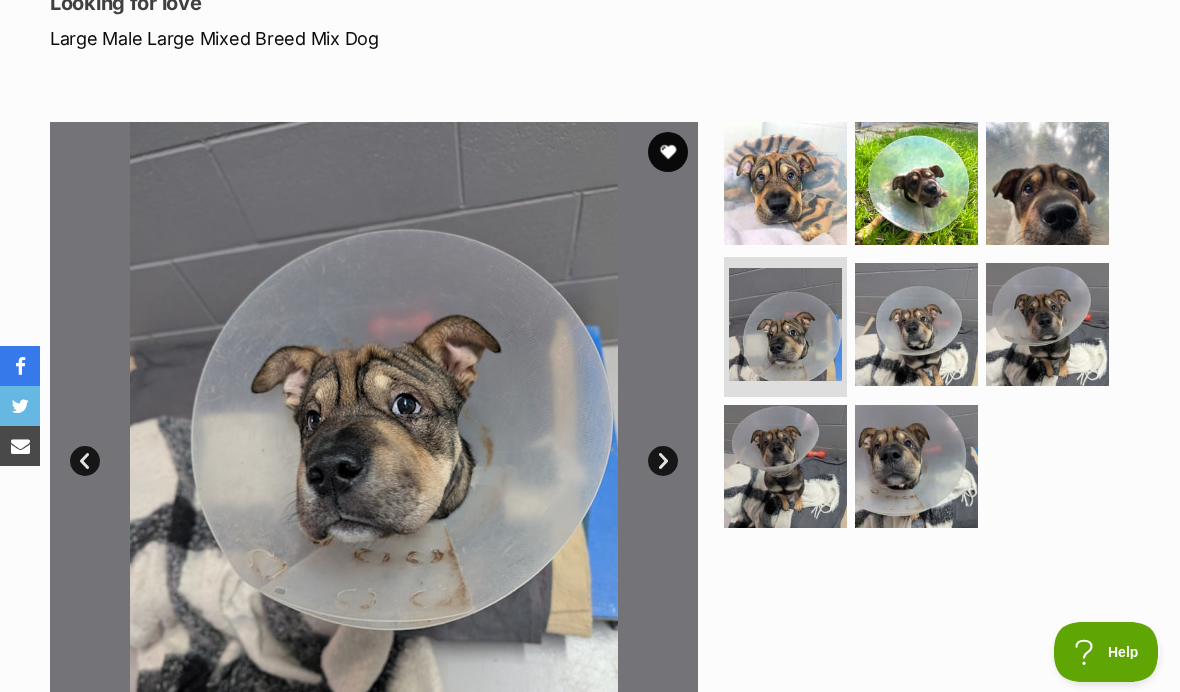 click on "Next" at bounding box center (663, 461) 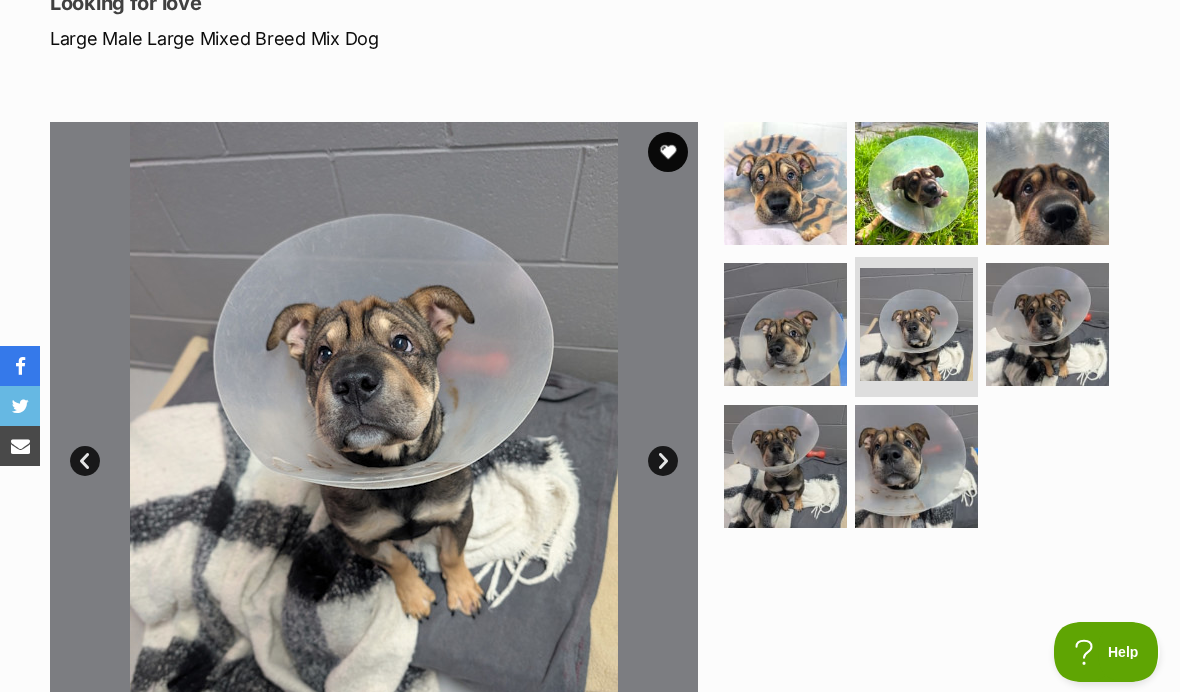 click on "Next" at bounding box center (663, 461) 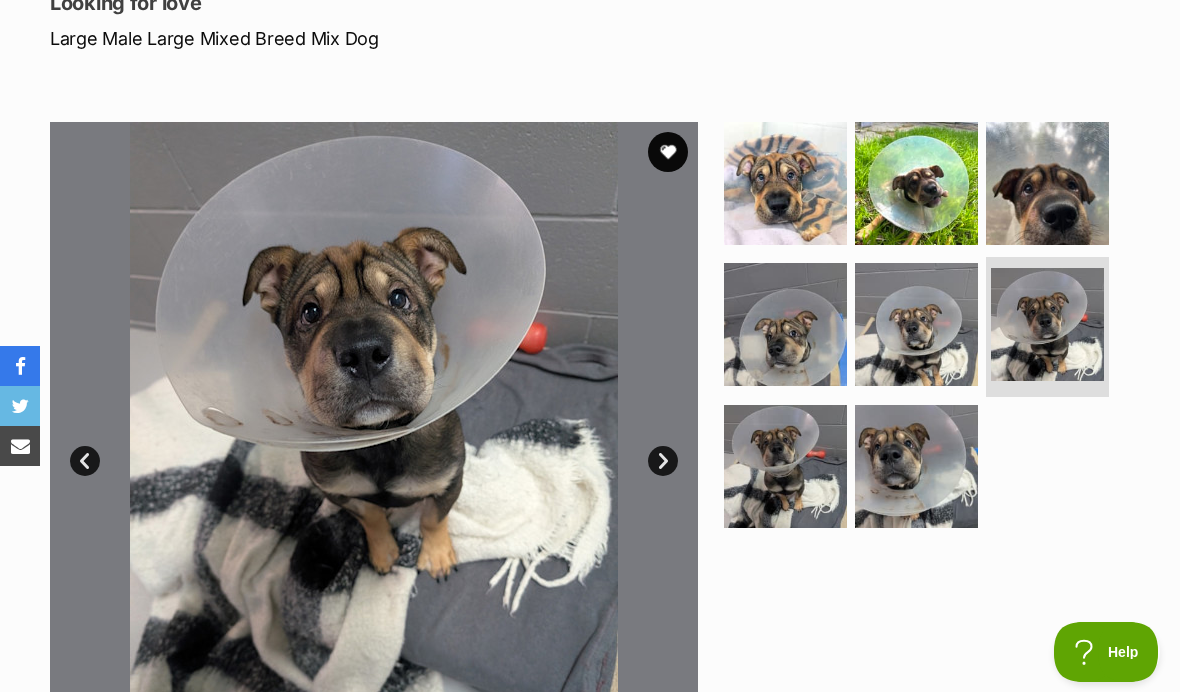 click on "Next" at bounding box center (663, 461) 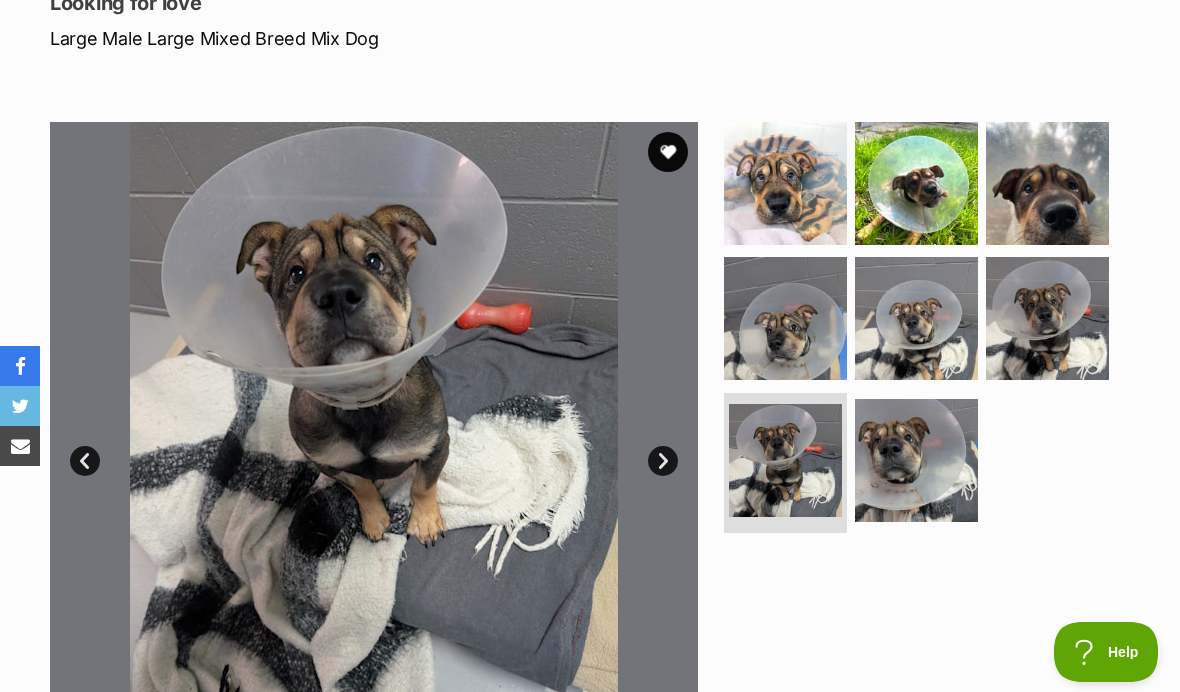 click on "Next" at bounding box center (663, 461) 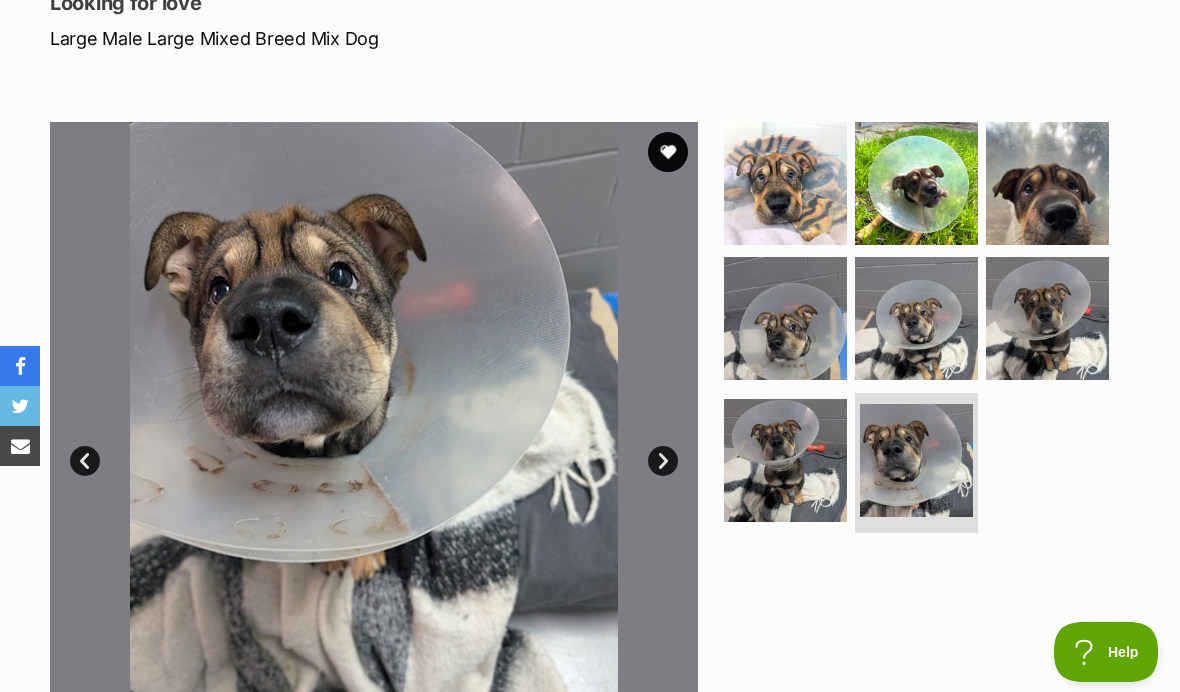 click on "Next" at bounding box center [663, 461] 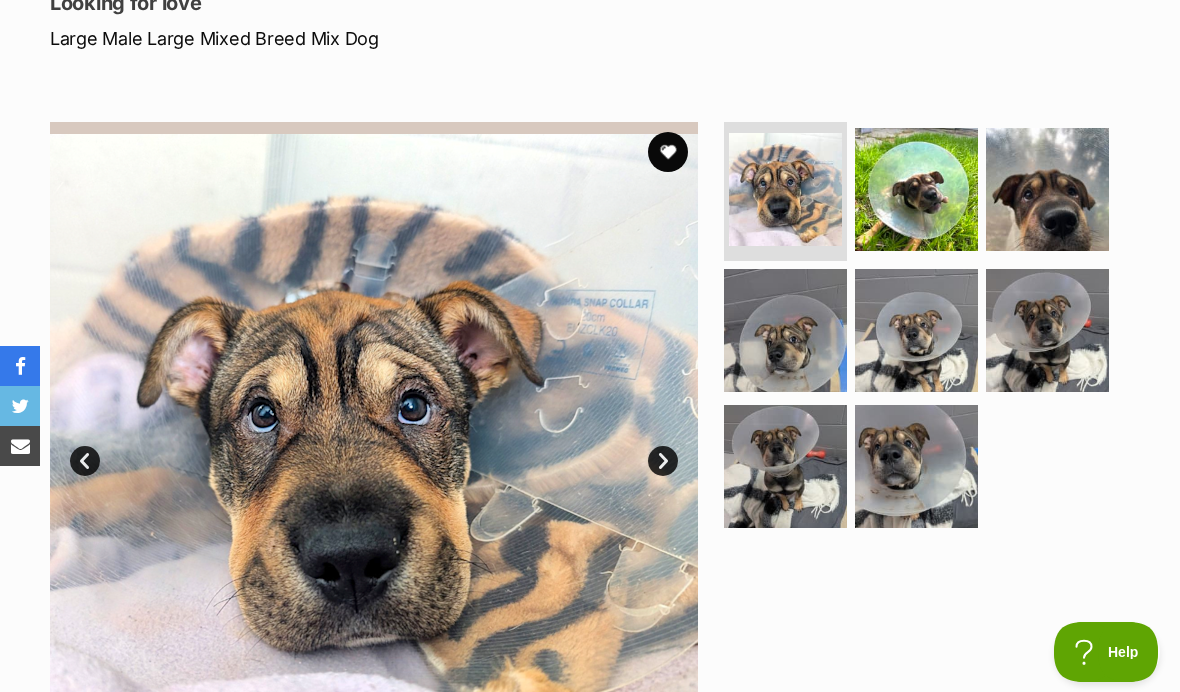 click on "Next" at bounding box center (663, 461) 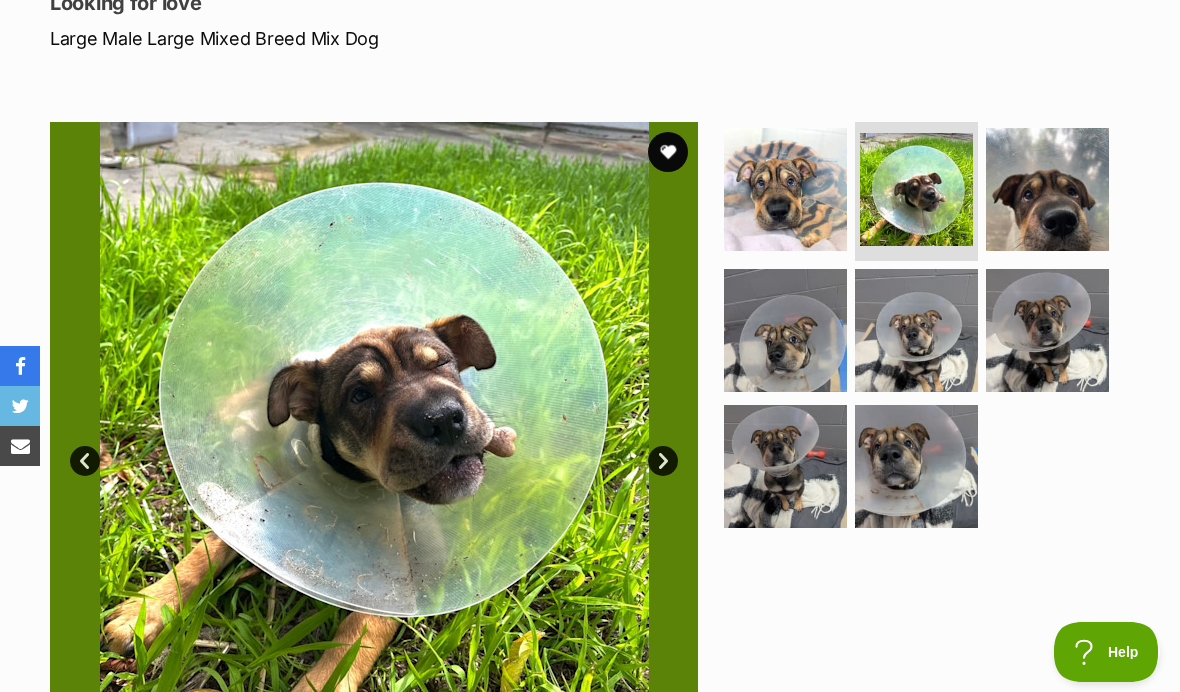 click on "Next" at bounding box center (663, 461) 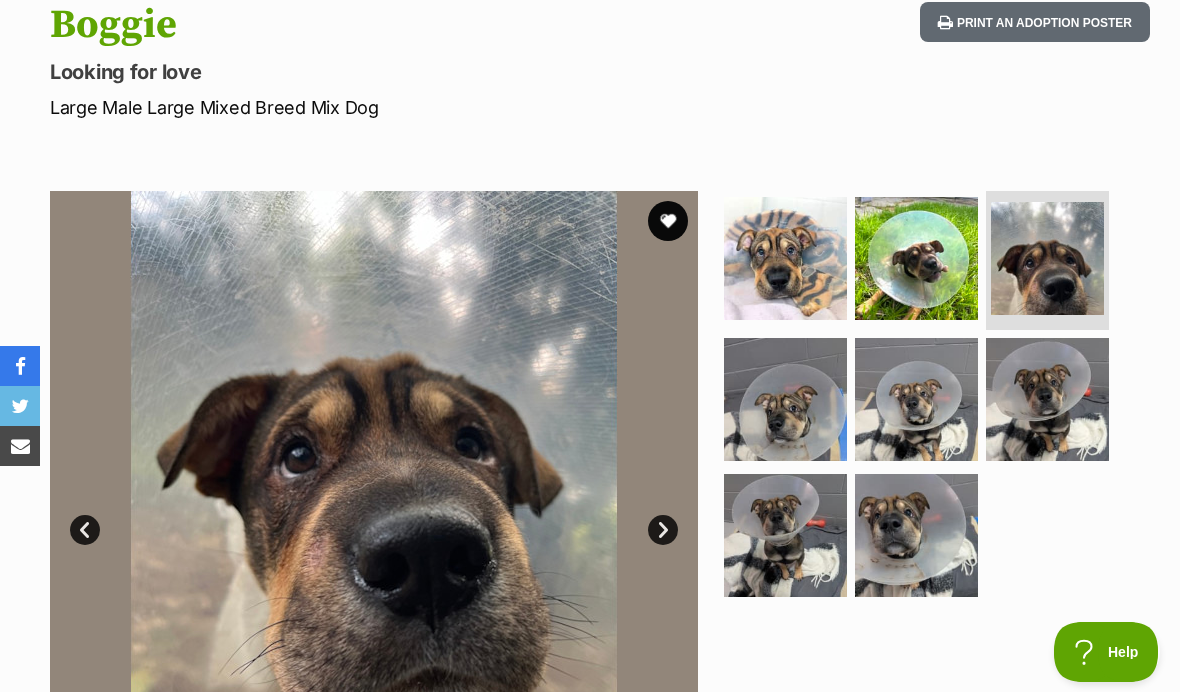 scroll, scrollTop: 198, scrollLeft: 0, axis: vertical 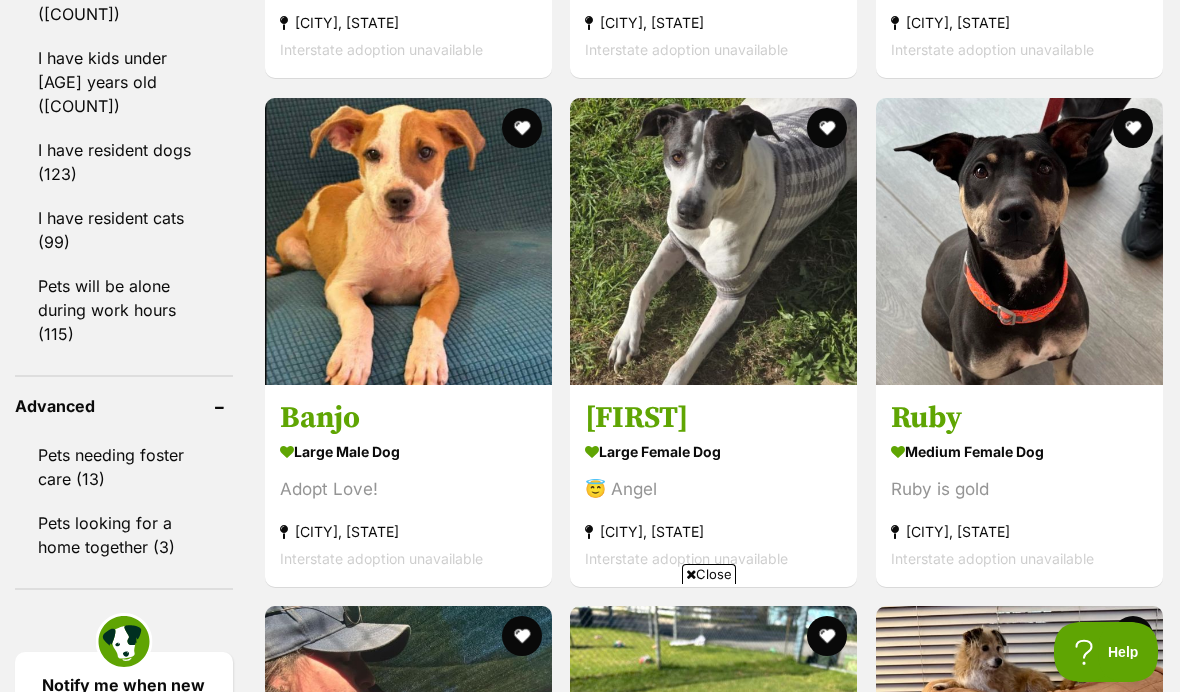 click at bounding box center (408, 241) 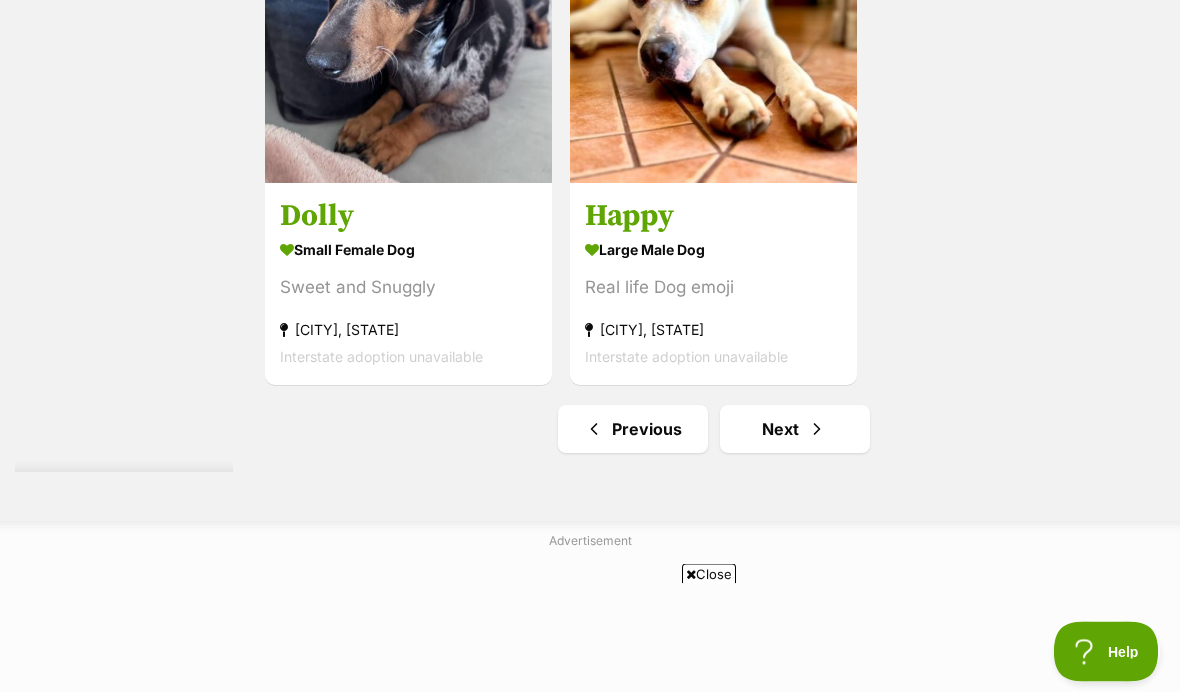 scroll, scrollTop: 4179, scrollLeft: 0, axis: vertical 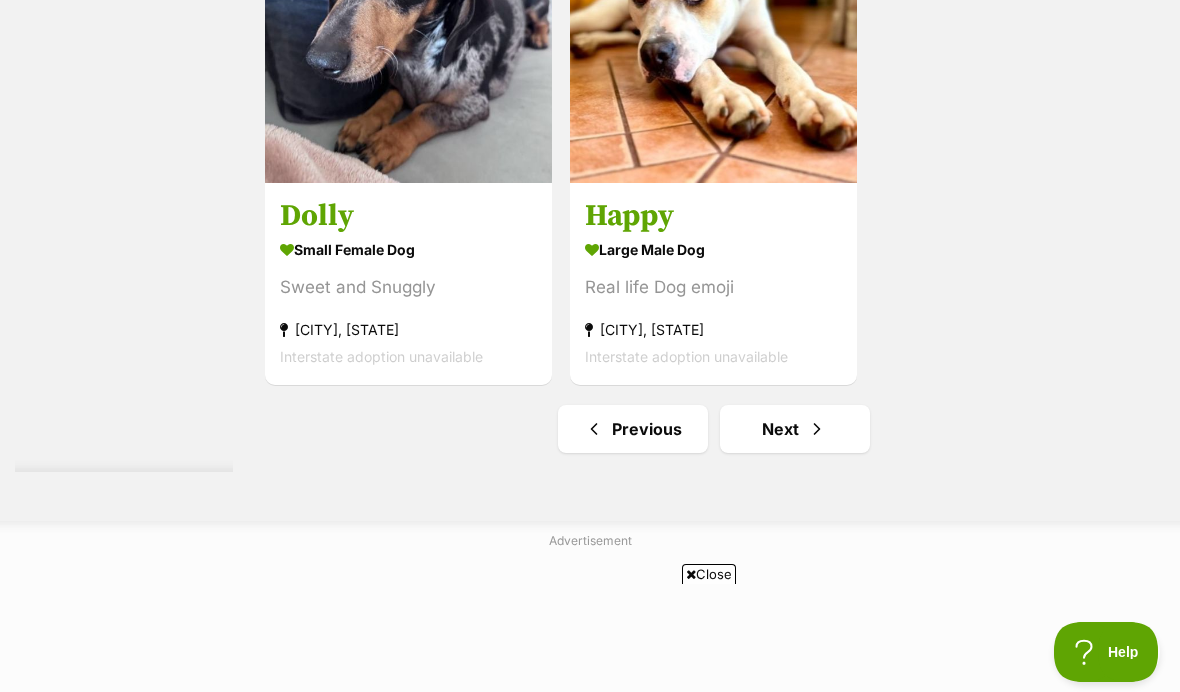 click on "Next" at bounding box center [795, 429] 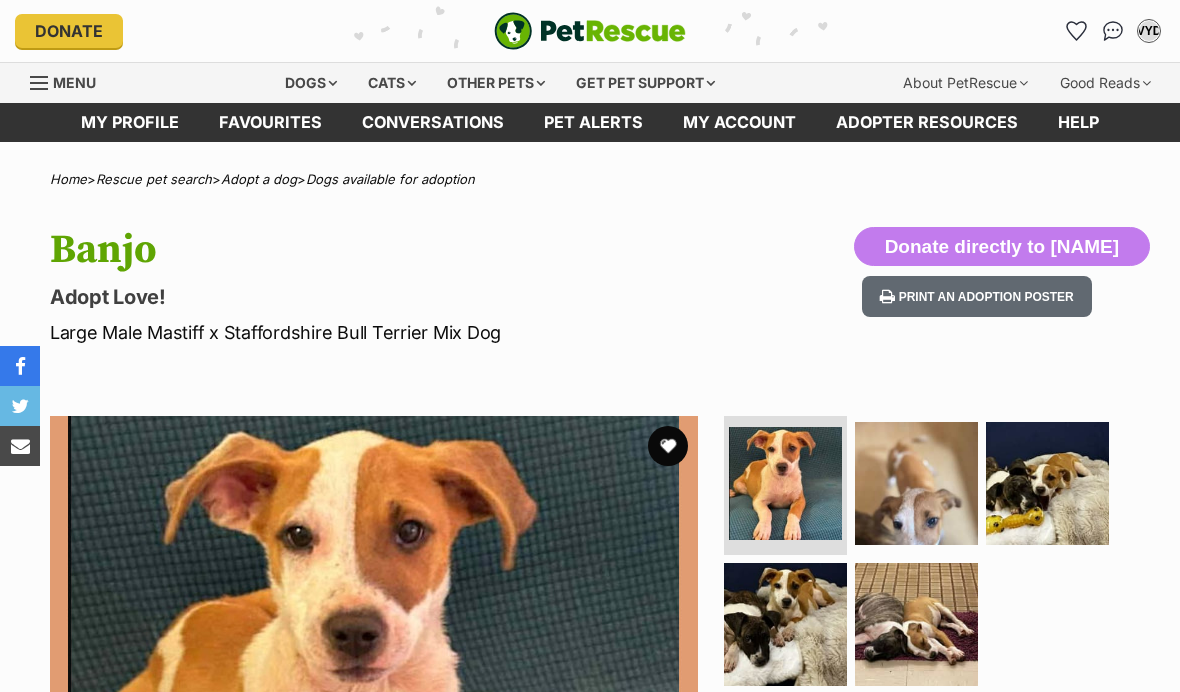 scroll, scrollTop: 0, scrollLeft: 0, axis: both 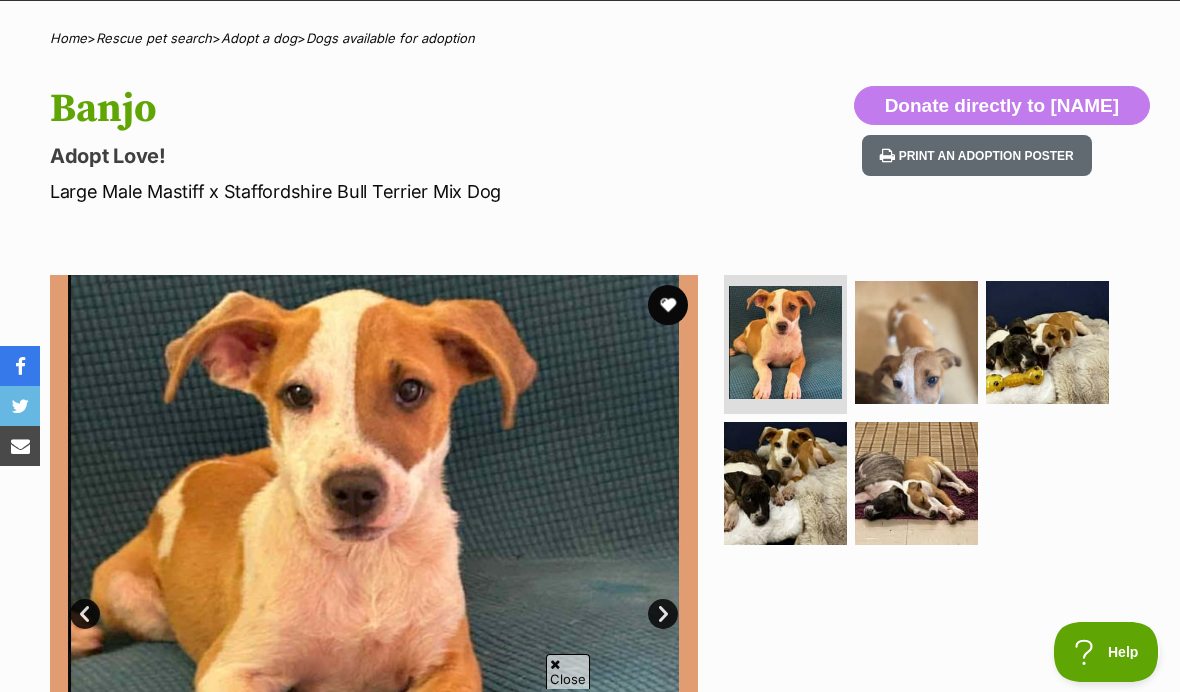 click on "Next" at bounding box center (663, 614) 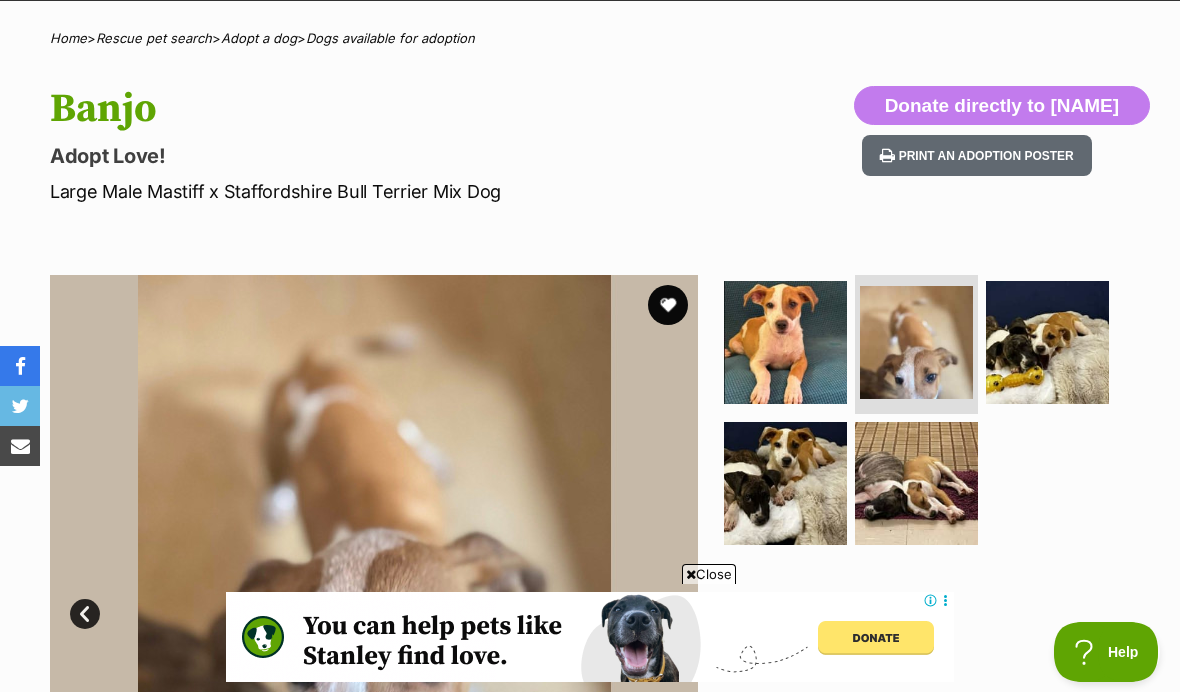 scroll, scrollTop: 0, scrollLeft: 0, axis: both 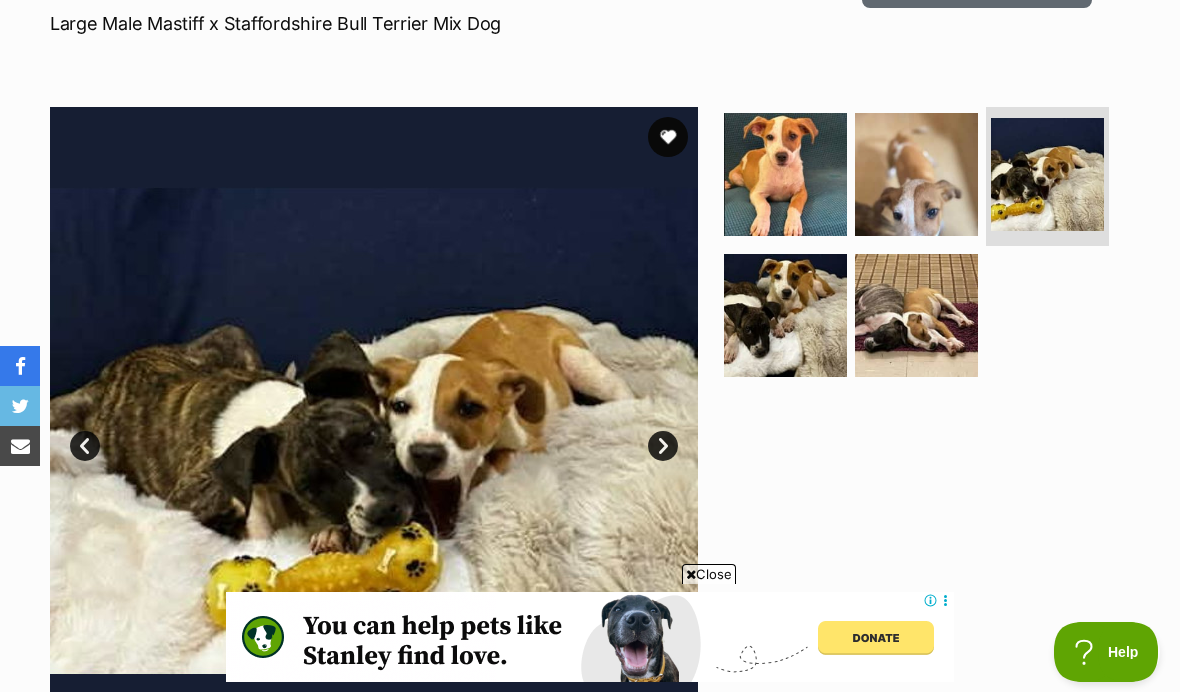click on "Next" at bounding box center (663, 446) 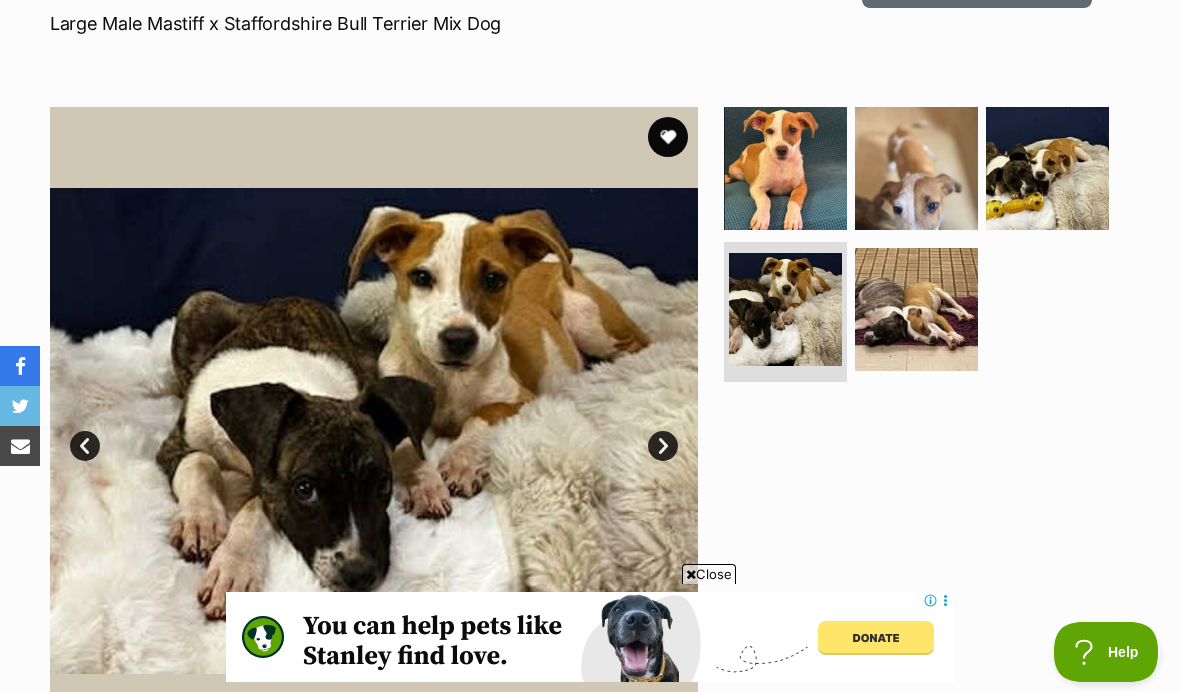 click on "Next" at bounding box center (663, 446) 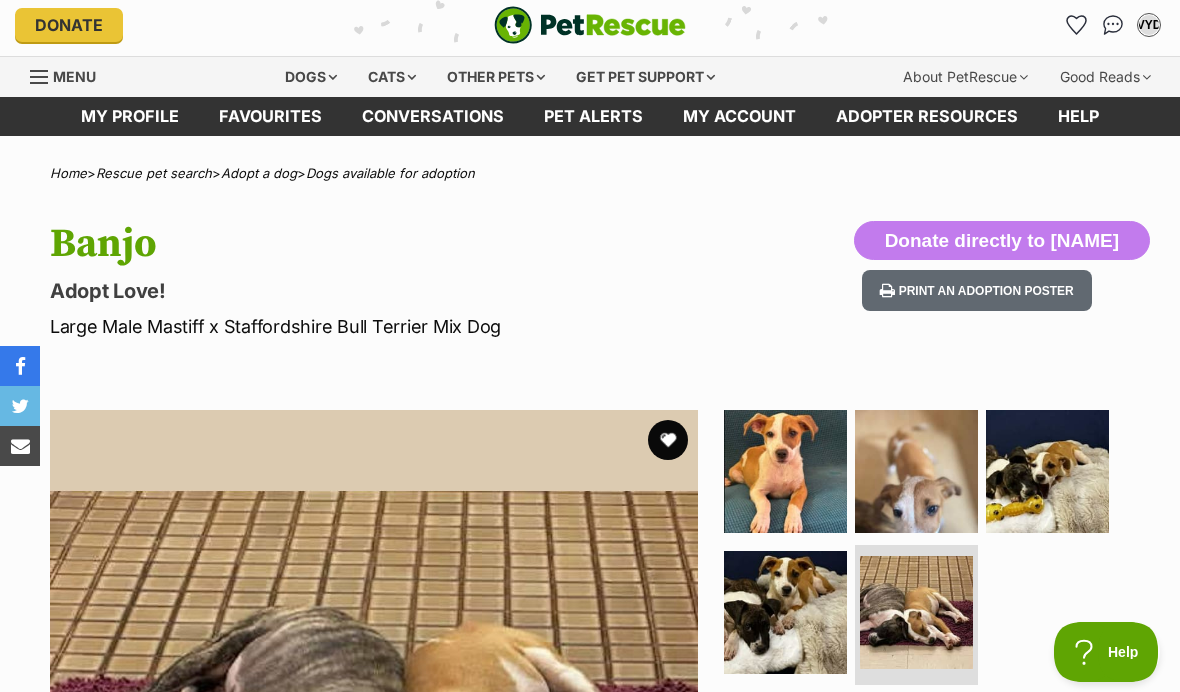 scroll, scrollTop: 0, scrollLeft: 0, axis: both 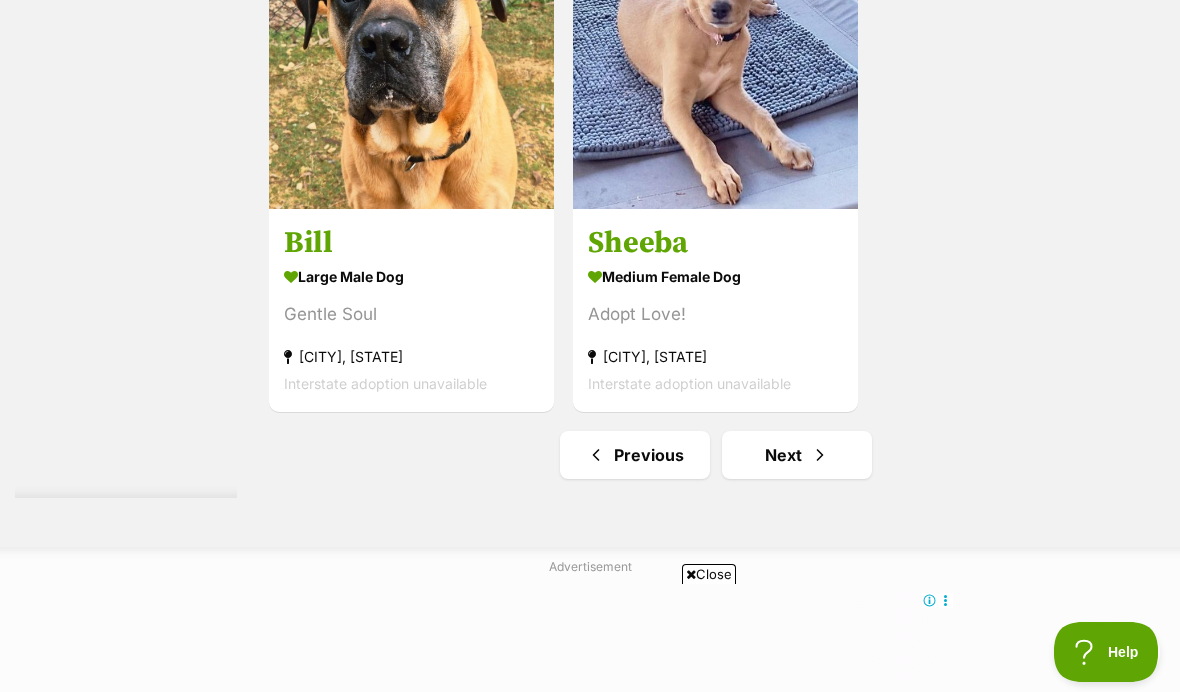 click on "Next" at bounding box center (797, 455) 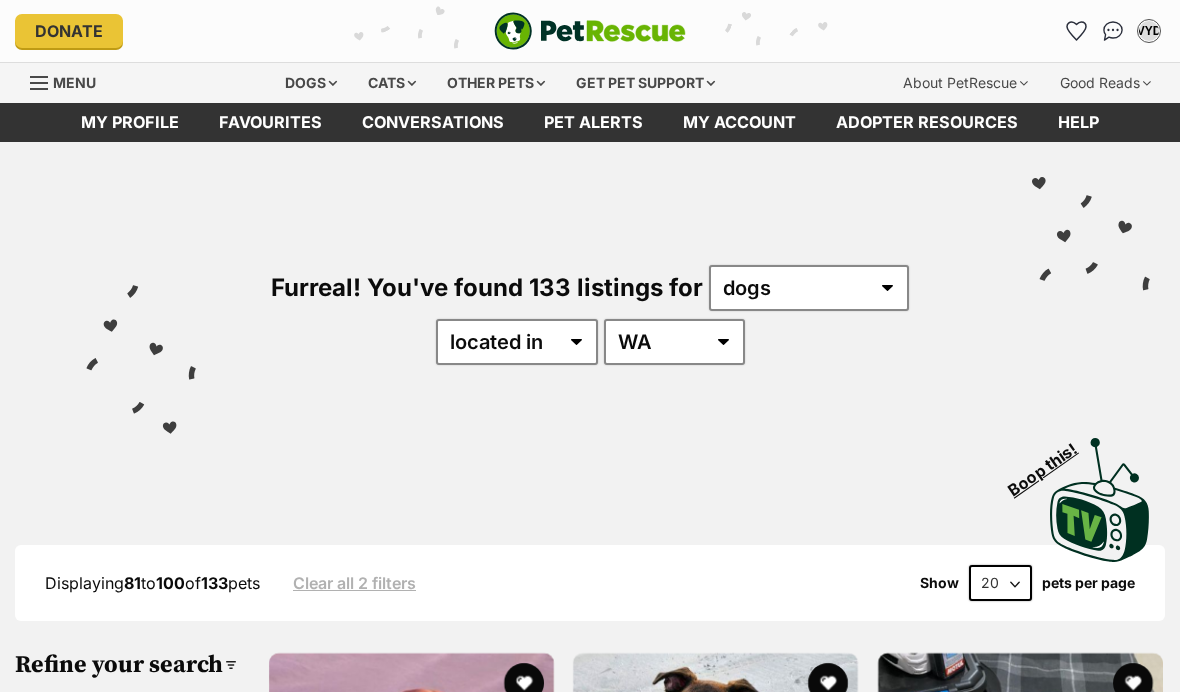 scroll, scrollTop: 0, scrollLeft: 0, axis: both 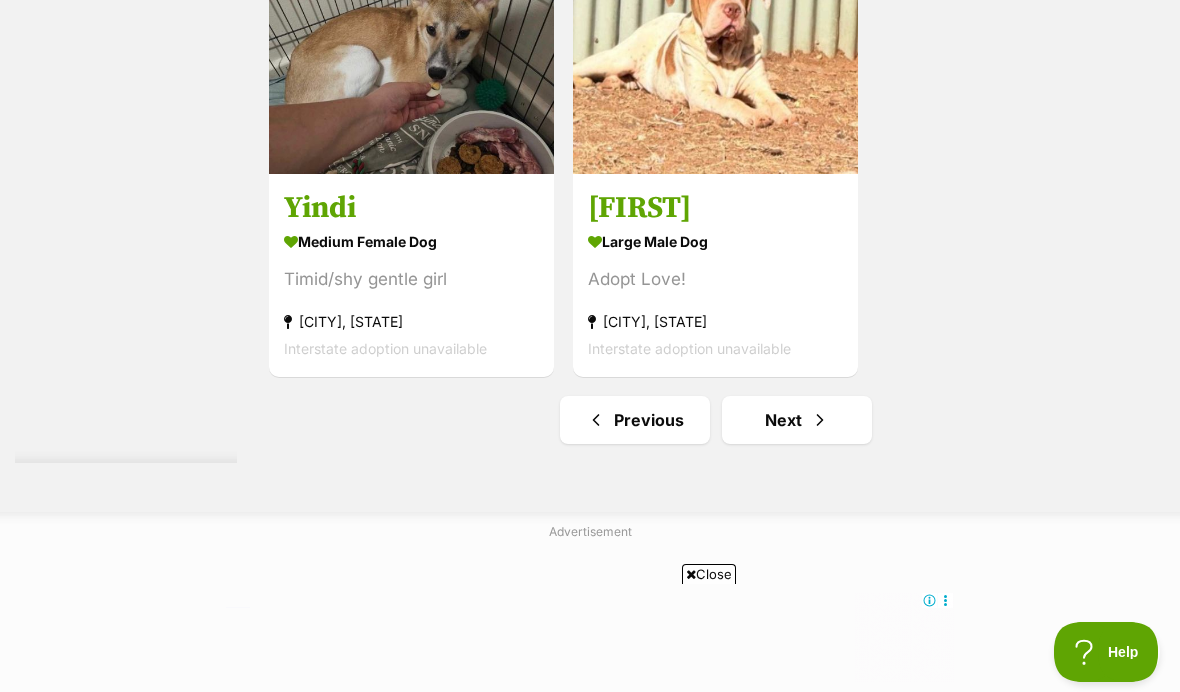 click on "Next" at bounding box center [797, 420] 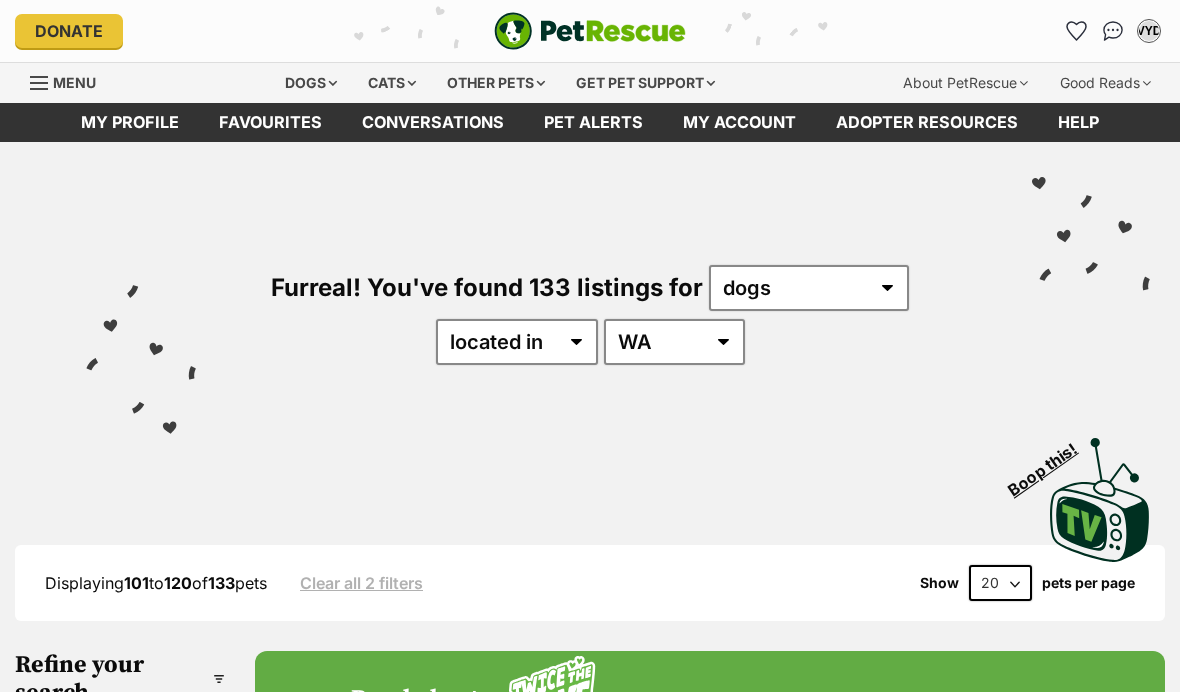 scroll, scrollTop: 0, scrollLeft: 0, axis: both 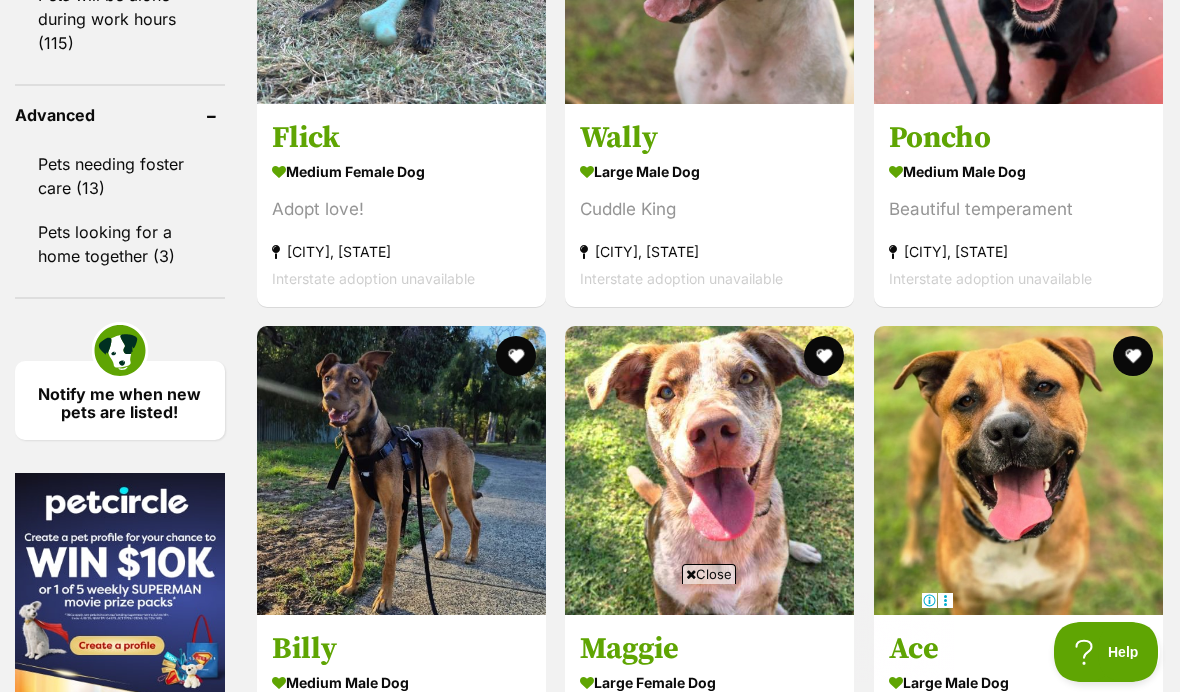 click on "Poncho" at bounding box center (1018, 138) 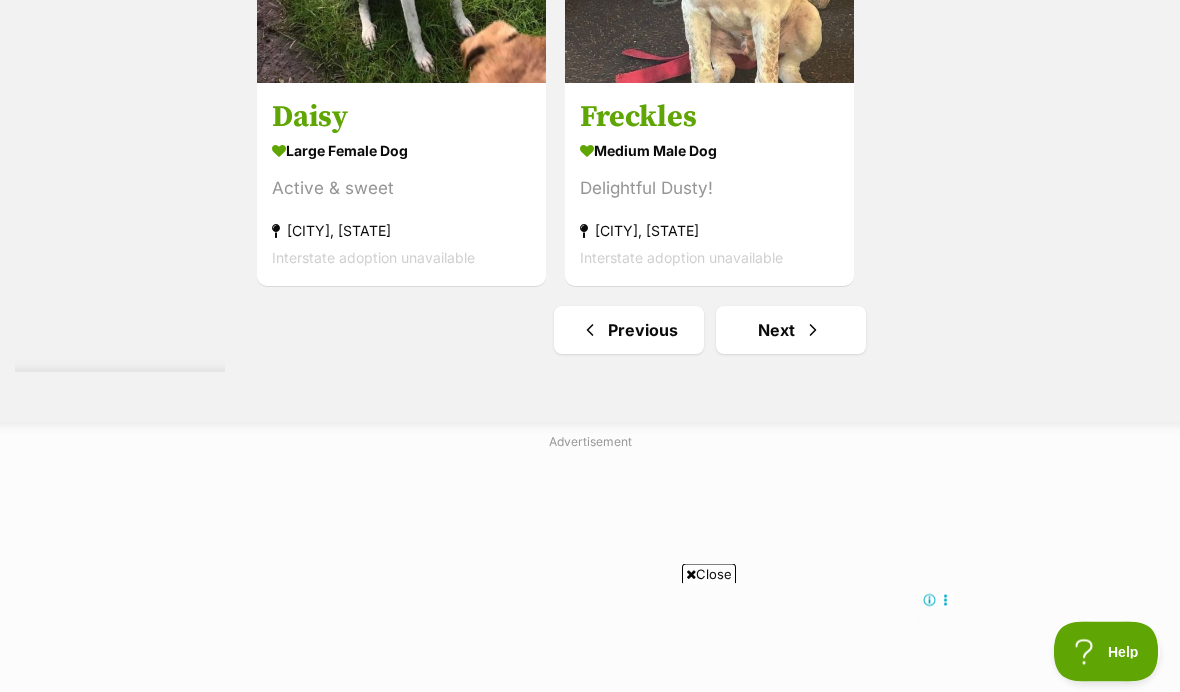 scroll, scrollTop: 4297, scrollLeft: 0, axis: vertical 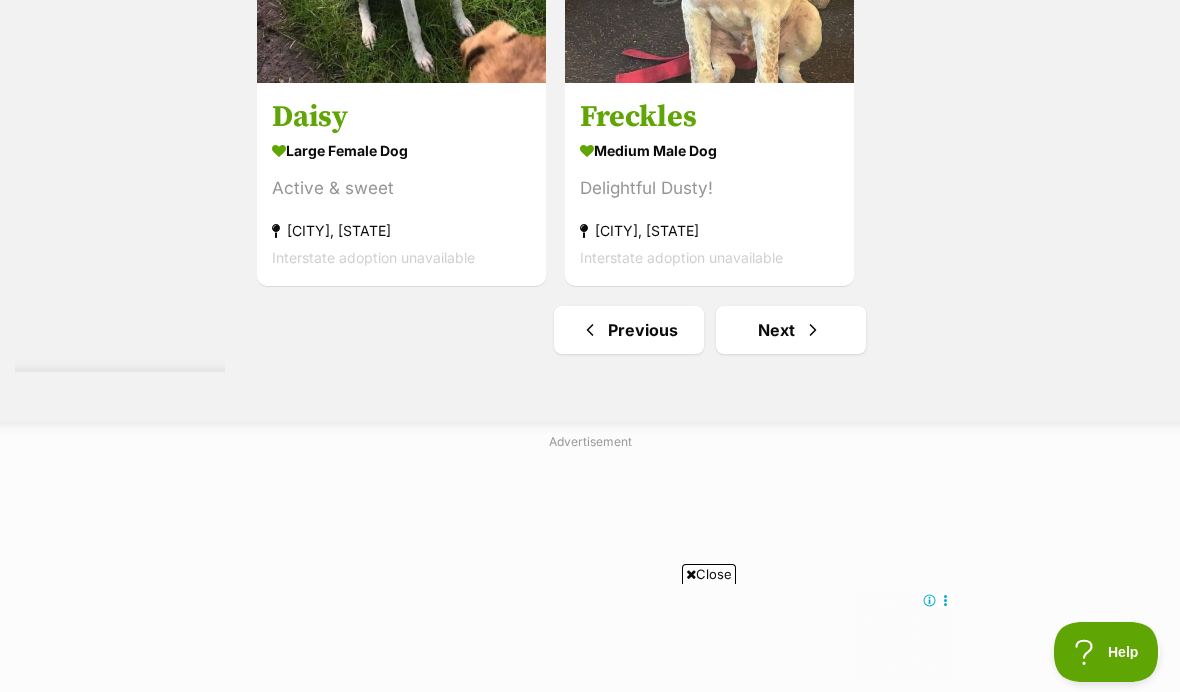 click on "Next" at bounding box center [791, 330] 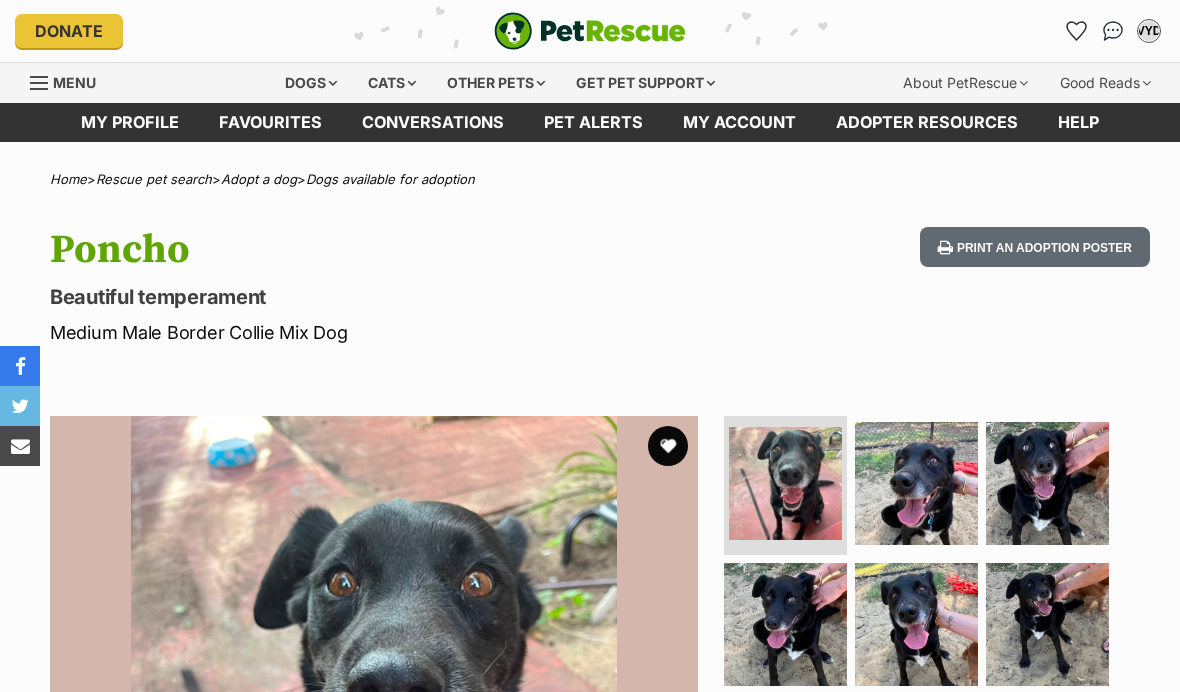 scroll, scrollTop: 0, scrollLeft: 0, axis: both 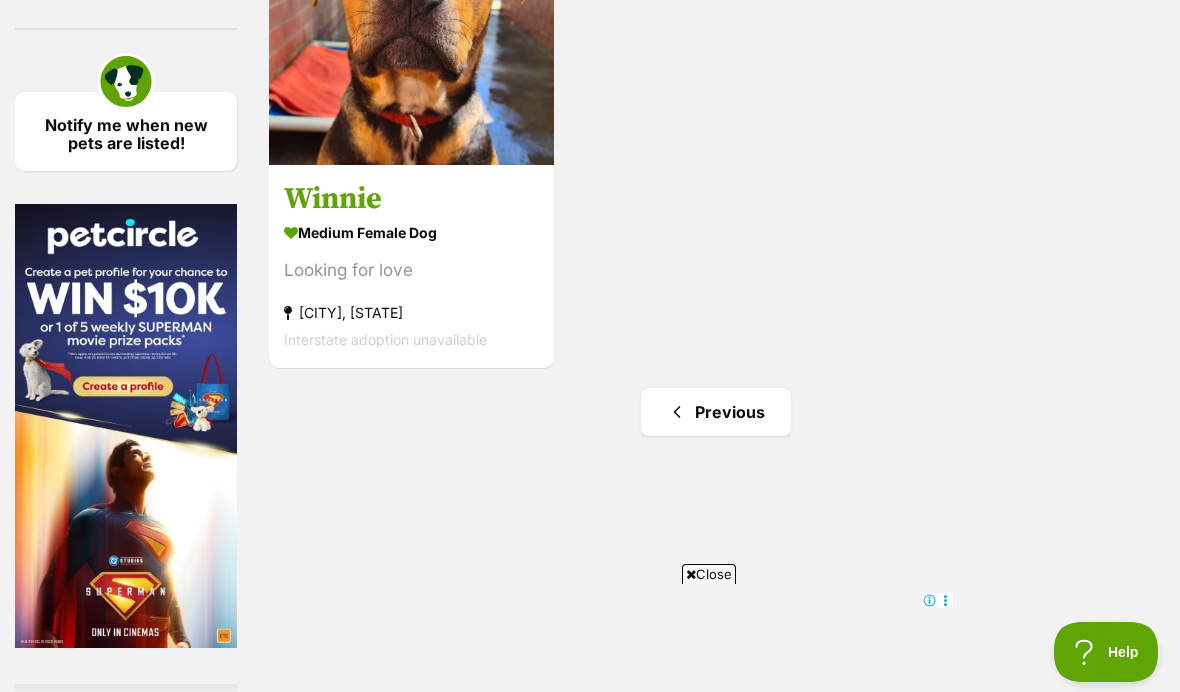 click on "Previous" at bounding box center (716, 412) 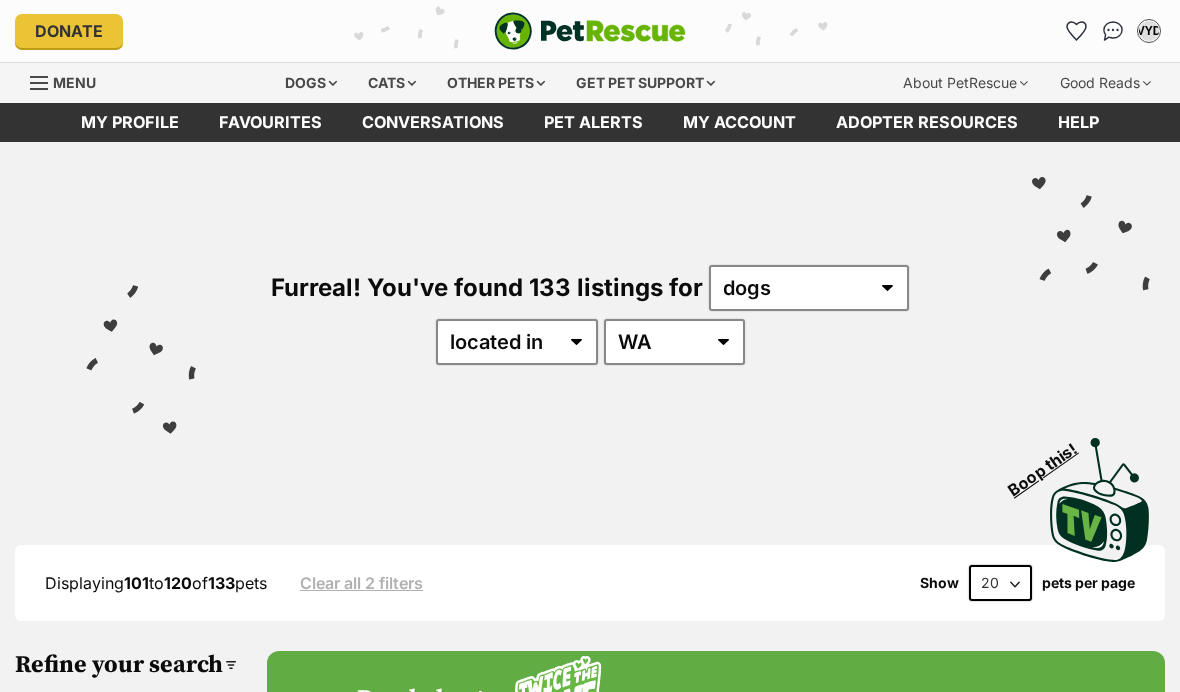 scroll, scrollTop: 0, scrollLeft: 0, axis: both 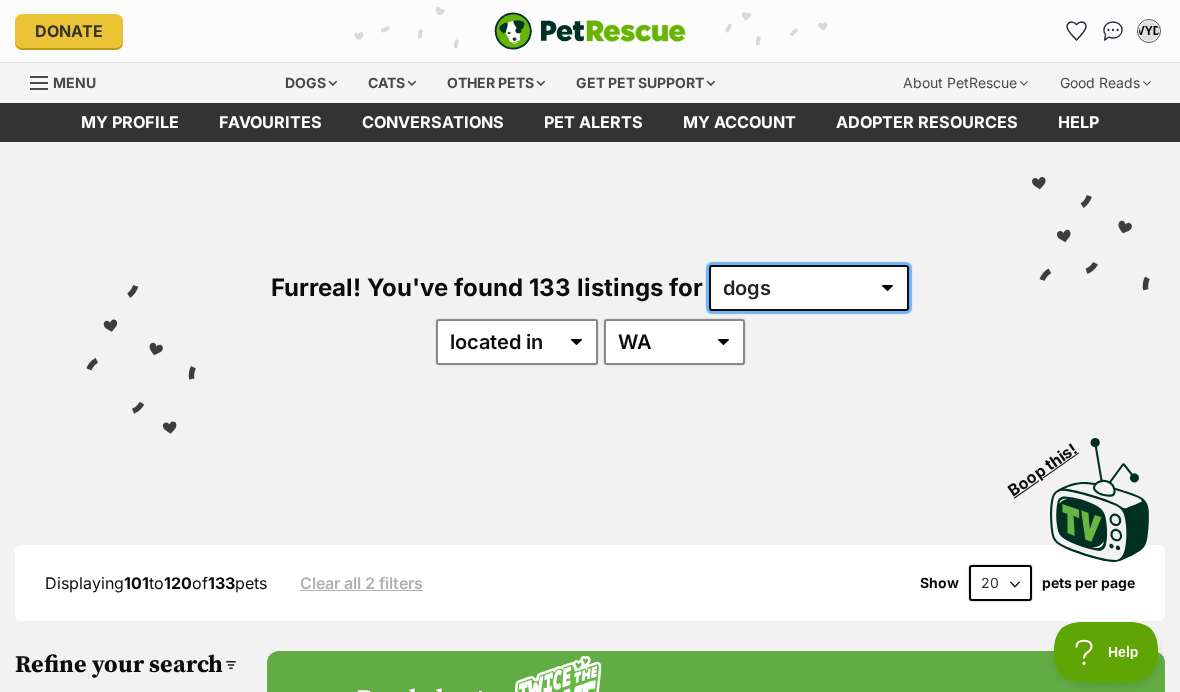 click on "any type of pet
cats
dogs
other pets" at bounding box center (809, 288) 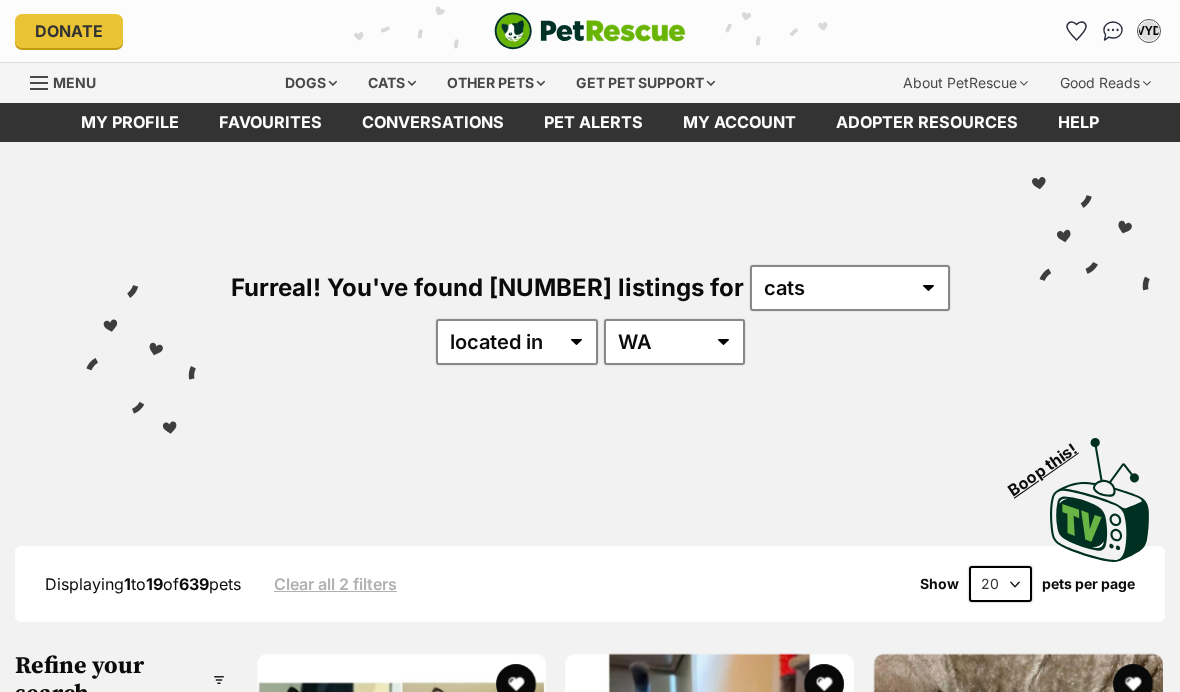 scroll, scrollTop: 0, scrollLeft: 0, axis: both 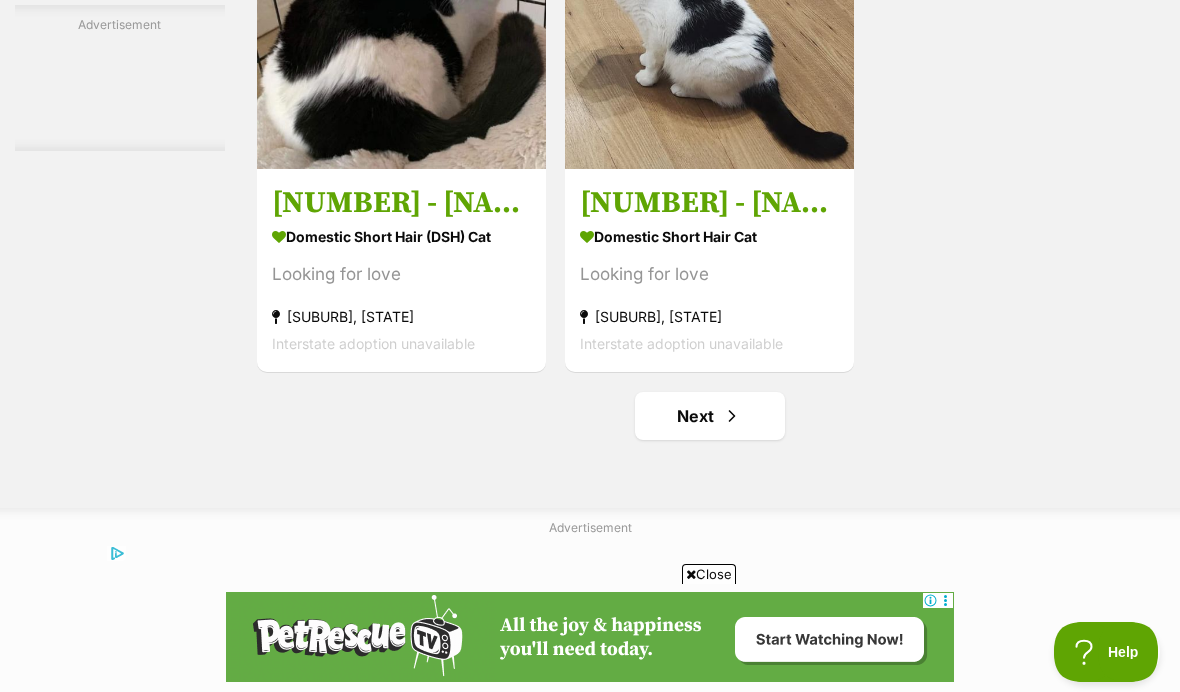 click on "Next" at bounding box center (710, 416) 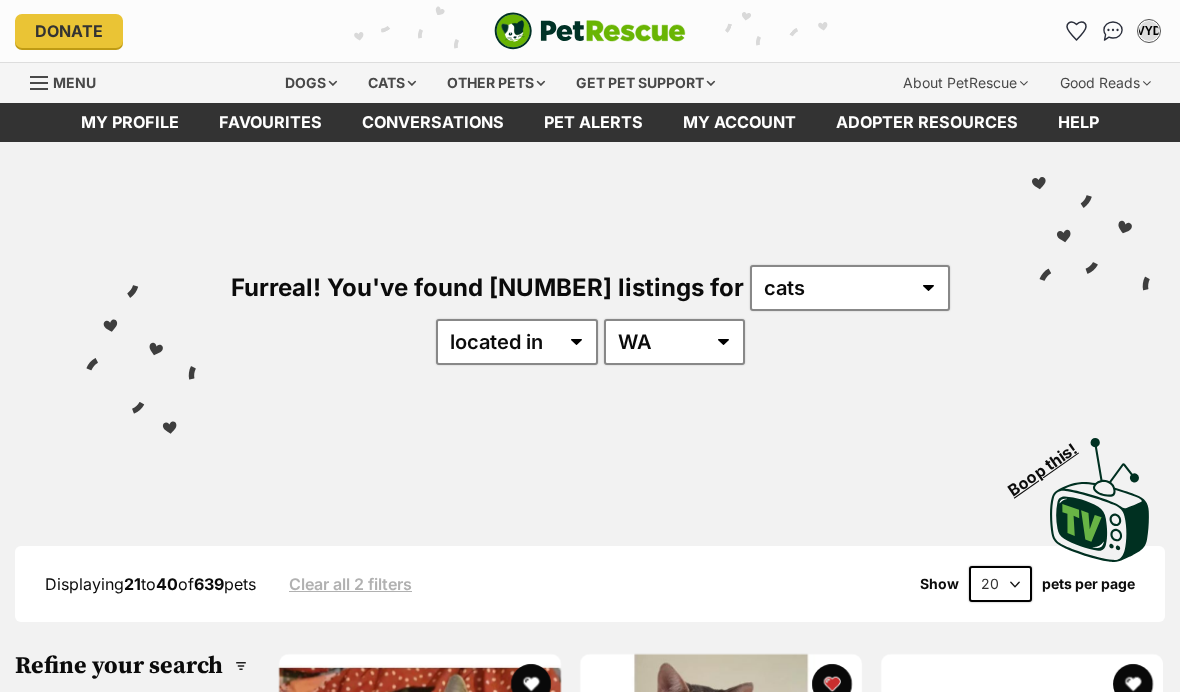 scroll, scrollTop: 185, scrollLeft: 0, axis: vertical 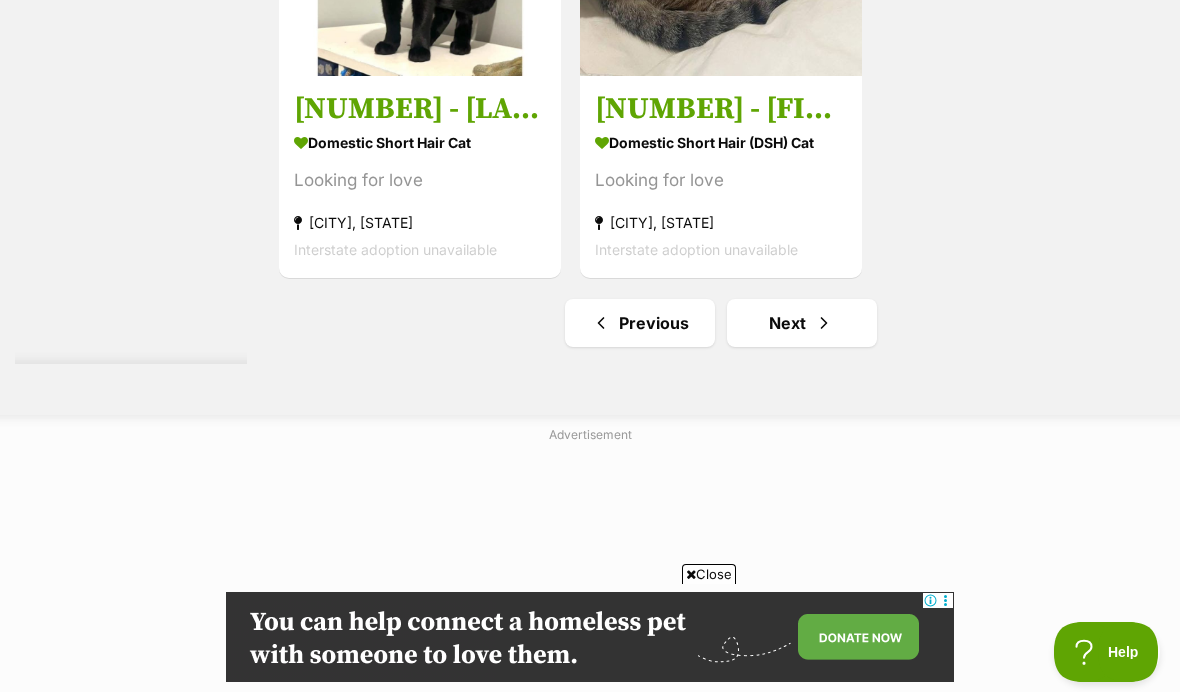 click on "Next" at bounding box center (802, 323) 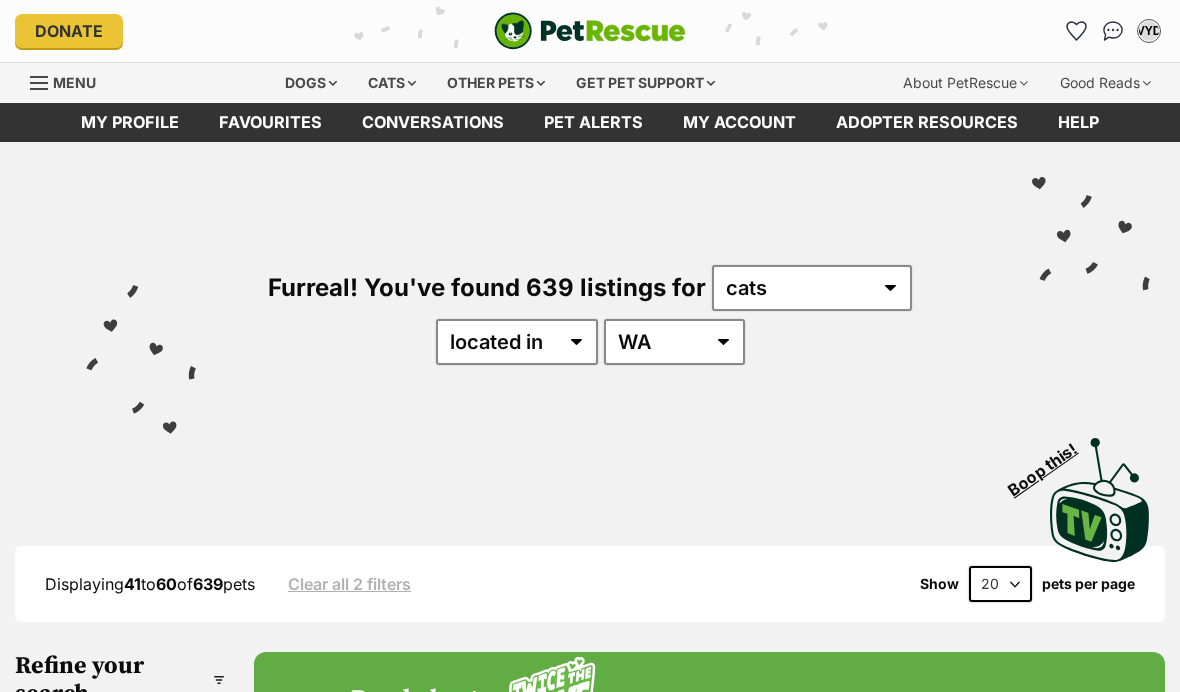 scroll, scrollTop: 99, scrollLeft: 0, axis: vertical 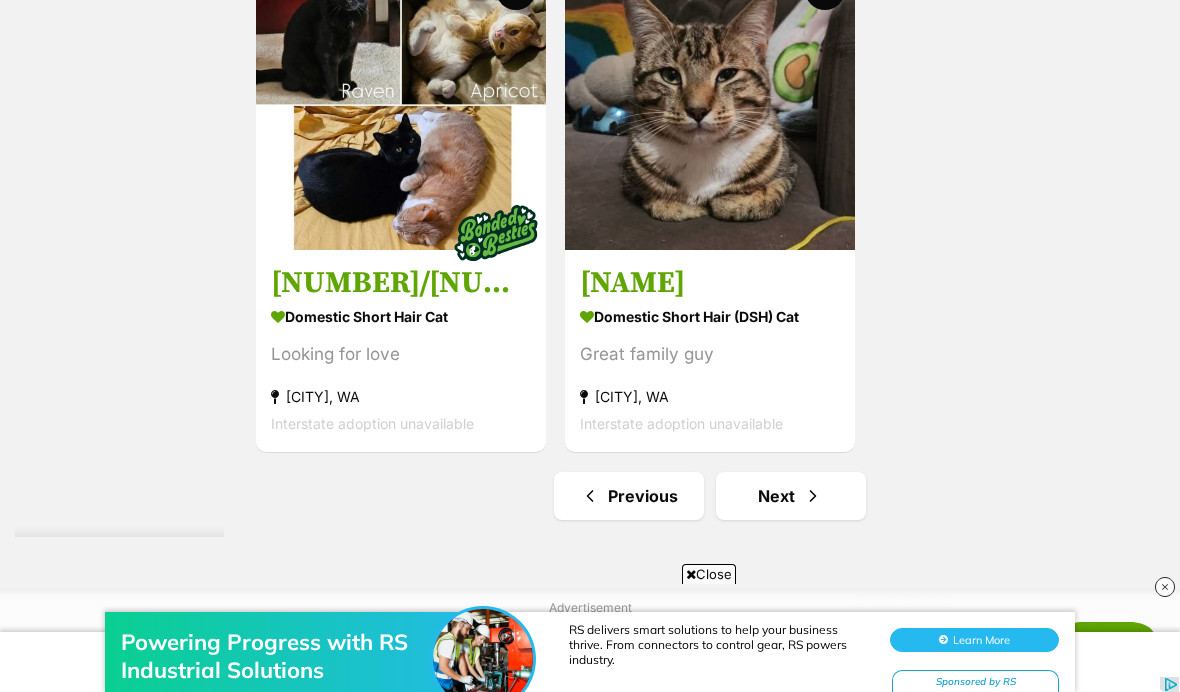 click on "Next" at bounding box center [791, 496] 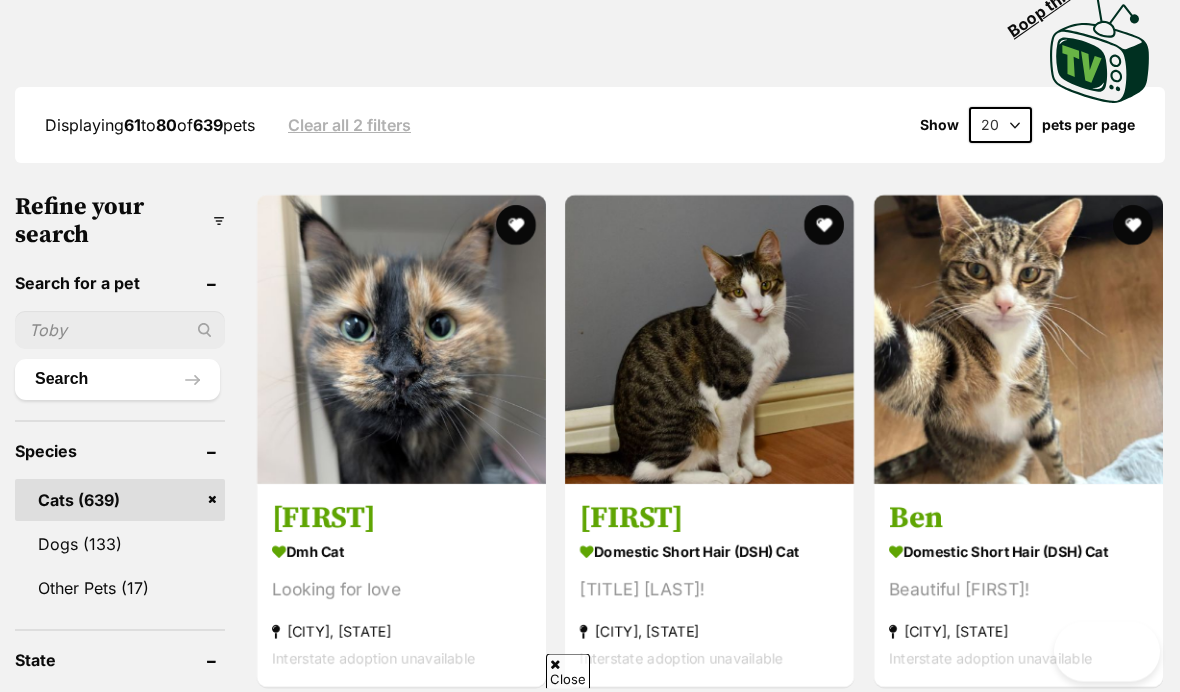 scroll, scrollTop: 459, scrollLeft: 0, axis: vertical 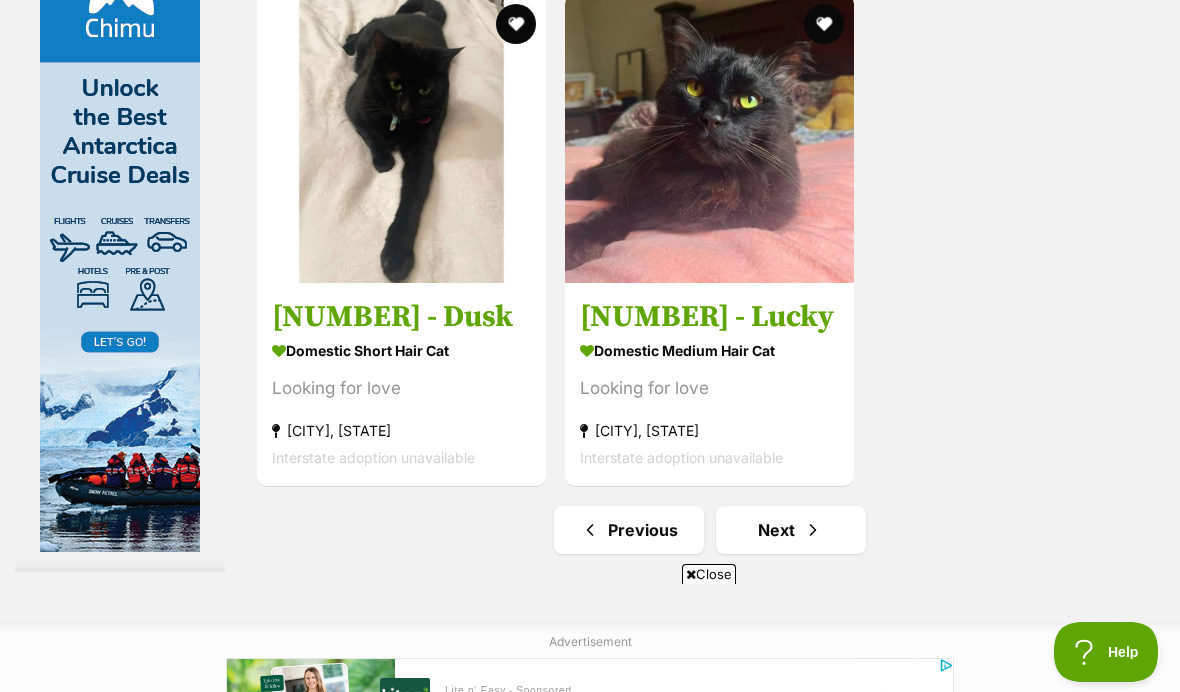click on "Next" at bounding box center (791, 530) 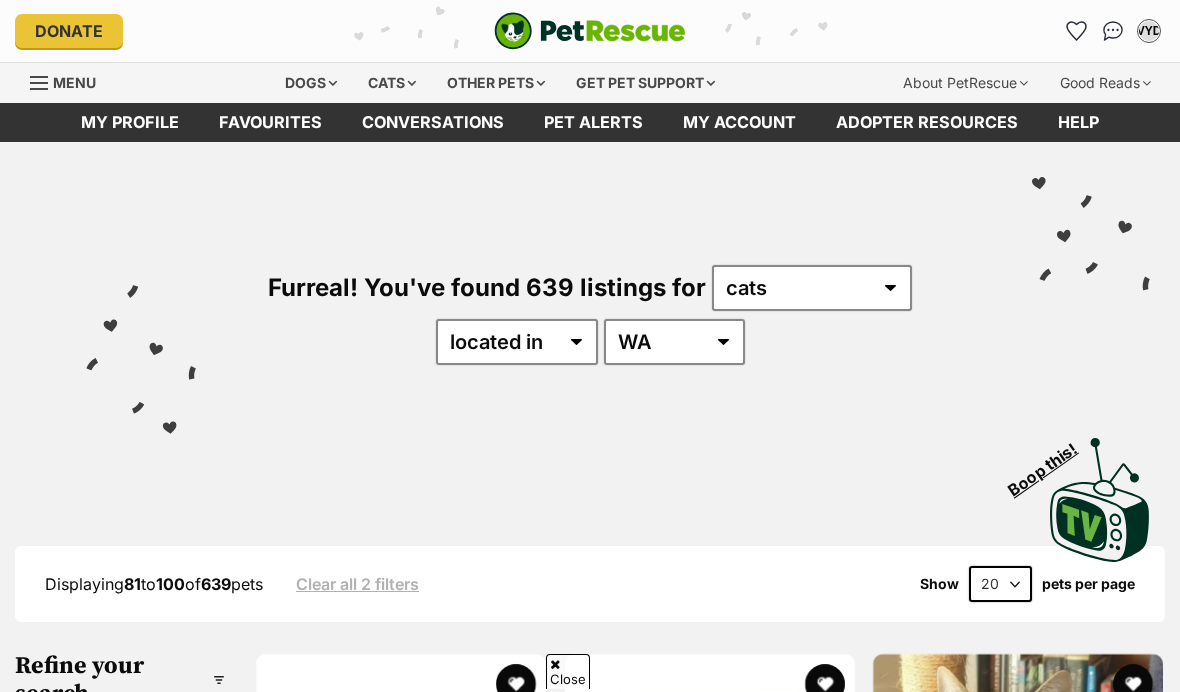 scroll, scrollTop: 436, scrollLeft: 0, axis: vertical 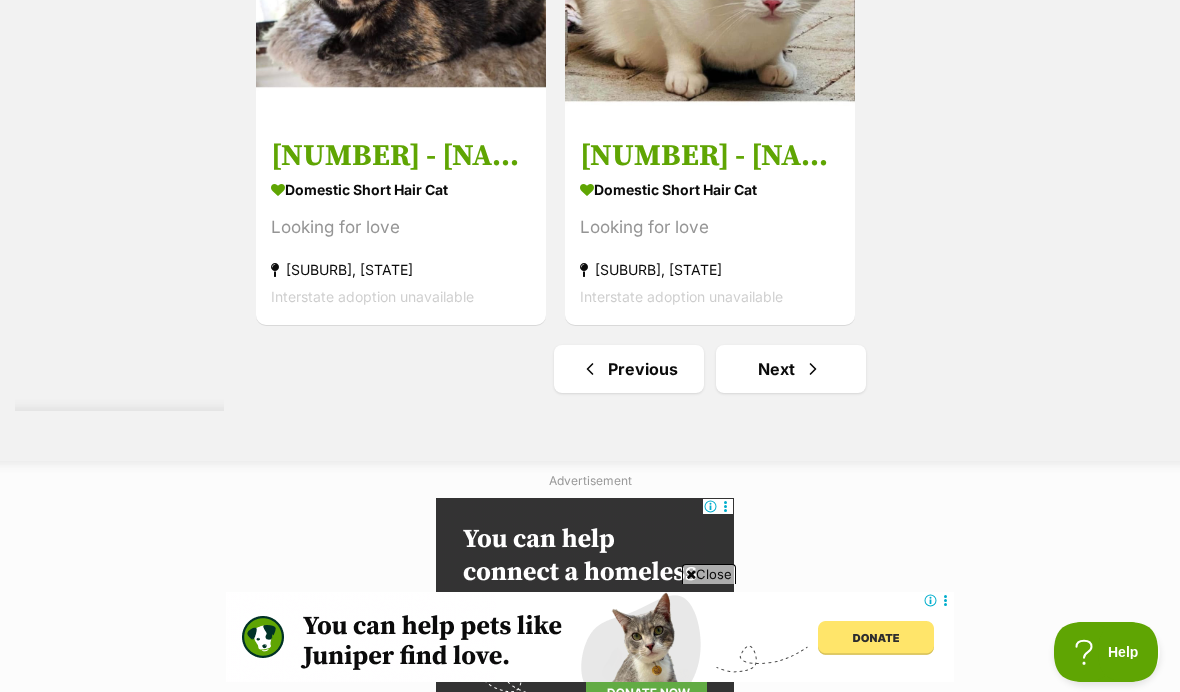 click on "Next" at bounding box center (791, 369) 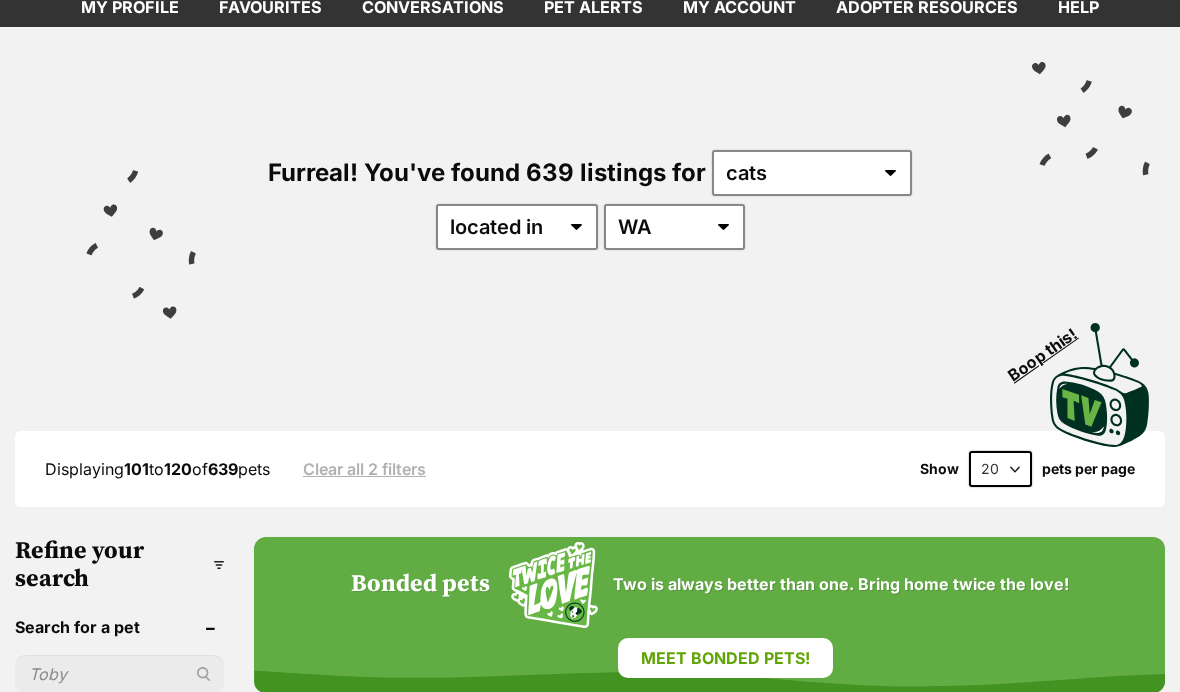 scroll, scrollTop: 0, scrollLeft: 0, axis: both 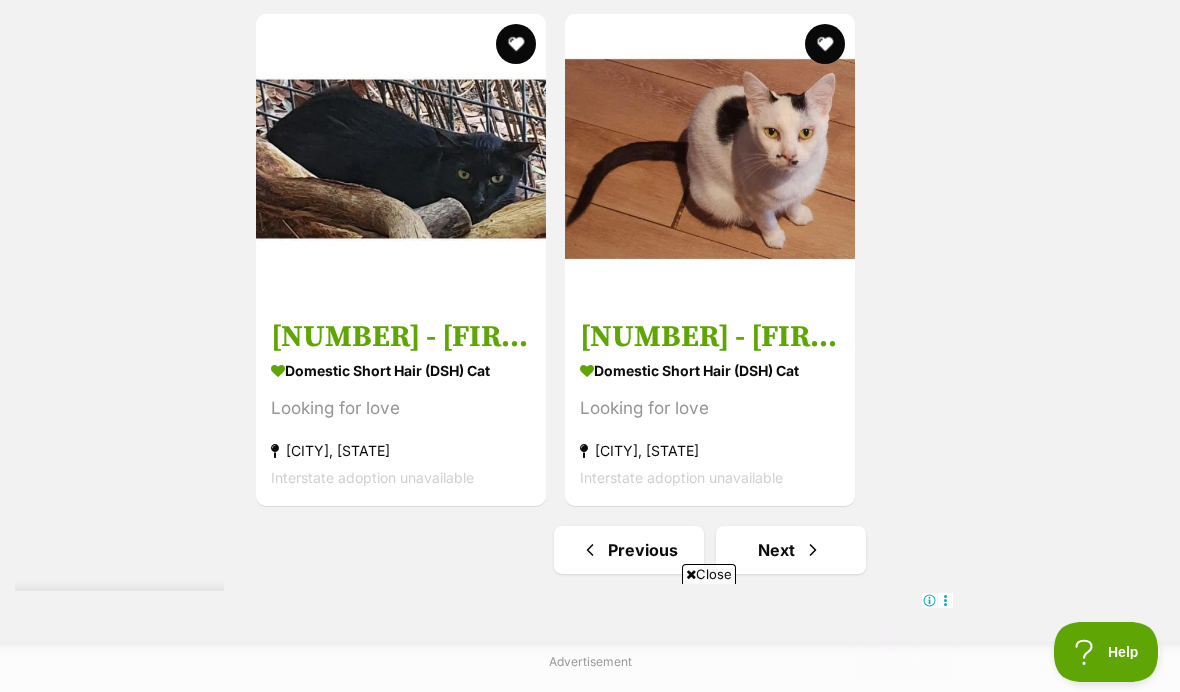 click at bounding box center (813, 550) 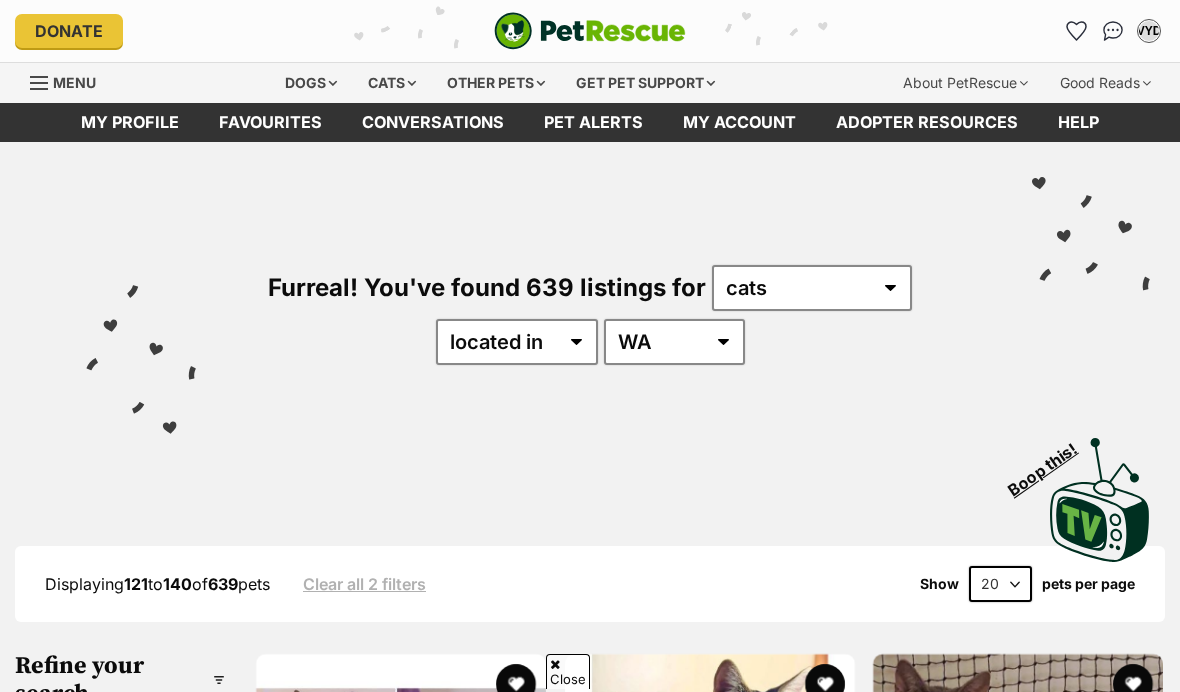 scroll, scrollTop: 478, scrollLeft: 0, axis: vertical 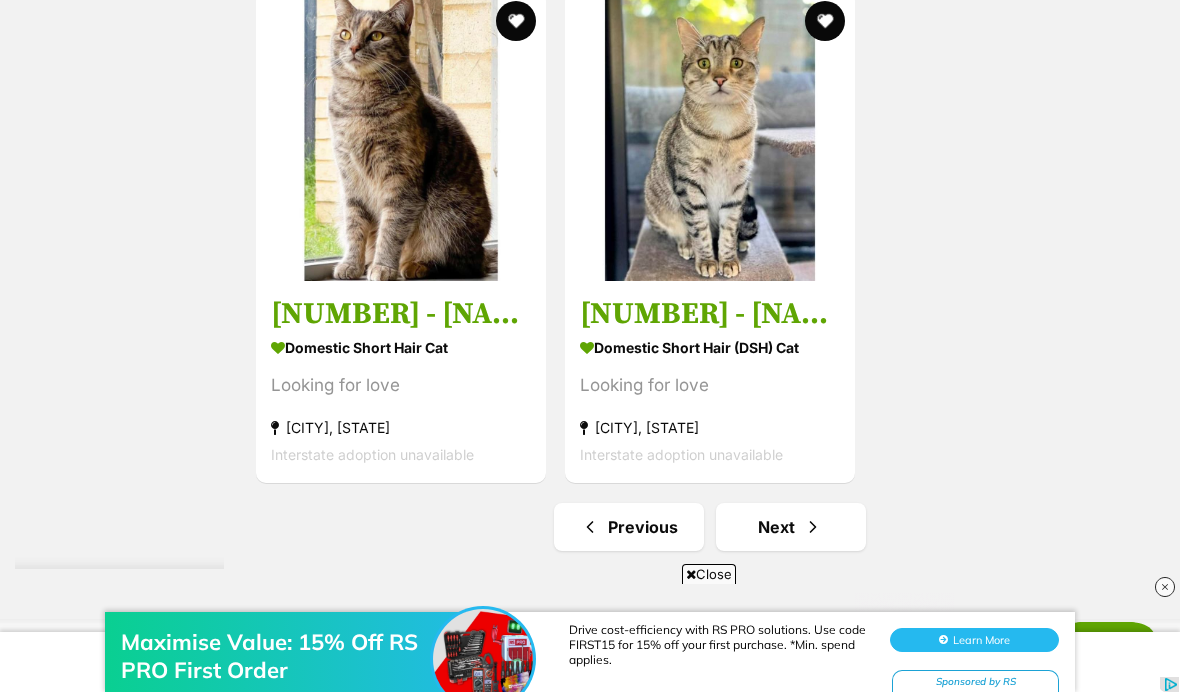 click on "Next" at bounding box center (791, 527) 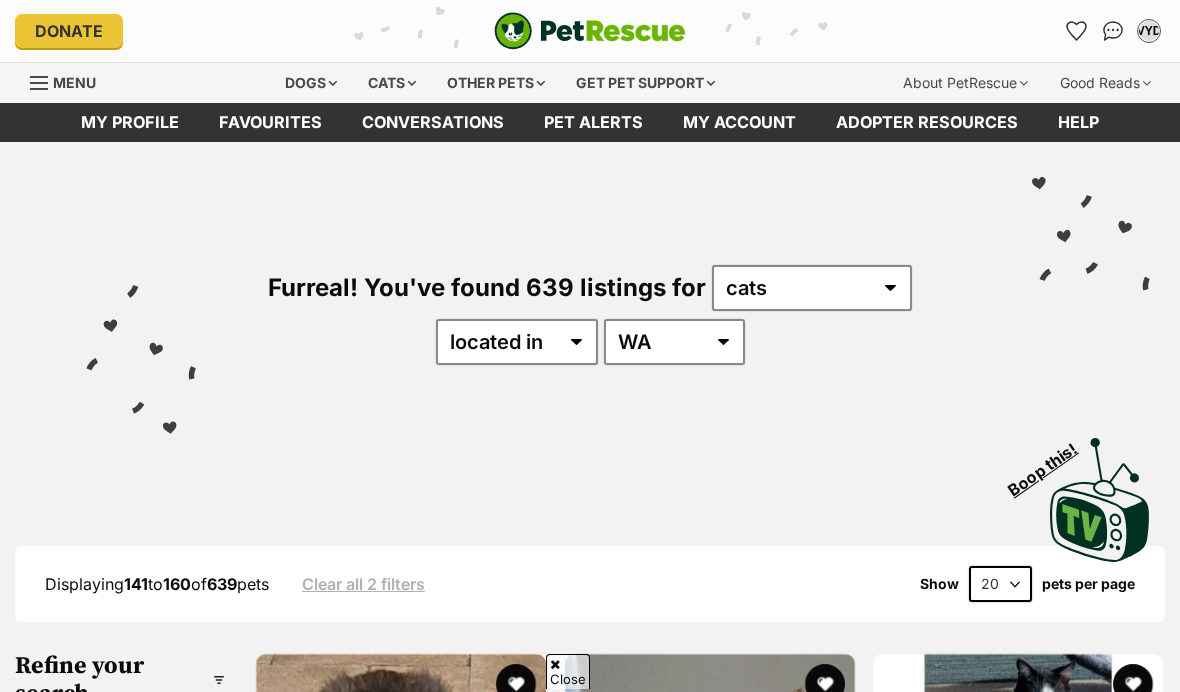 scroll, scrollTop: 473, scrollLeft: 0, axis: vertical 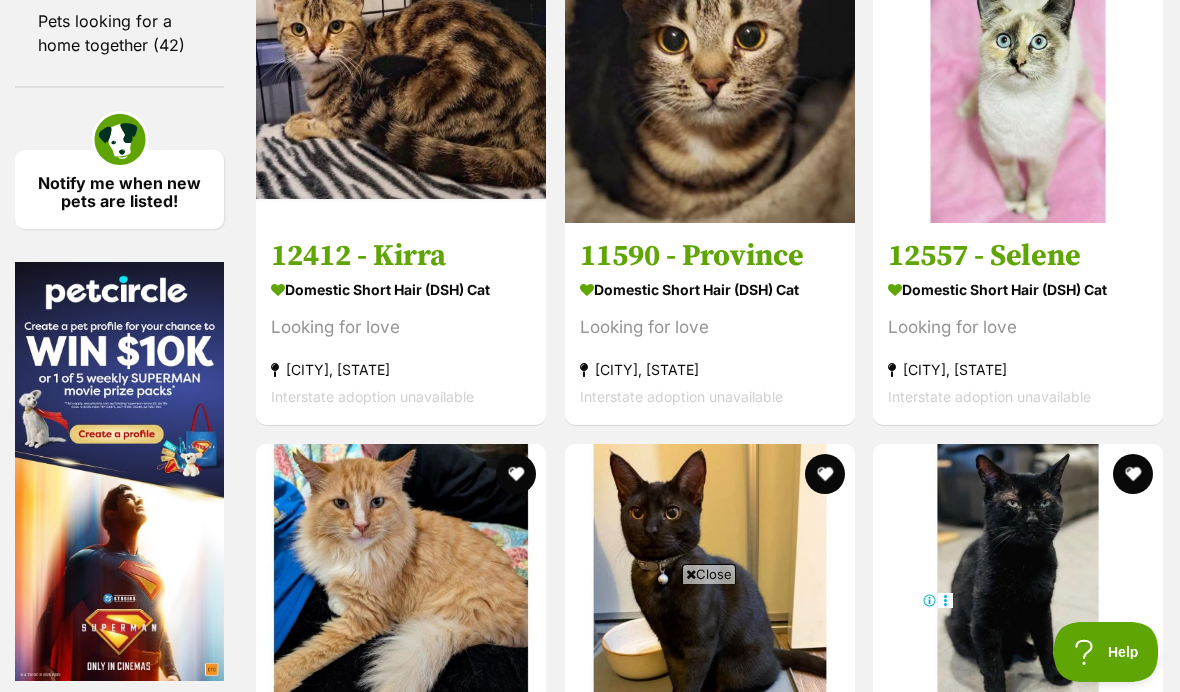 click at bounding box center [1018, 78] 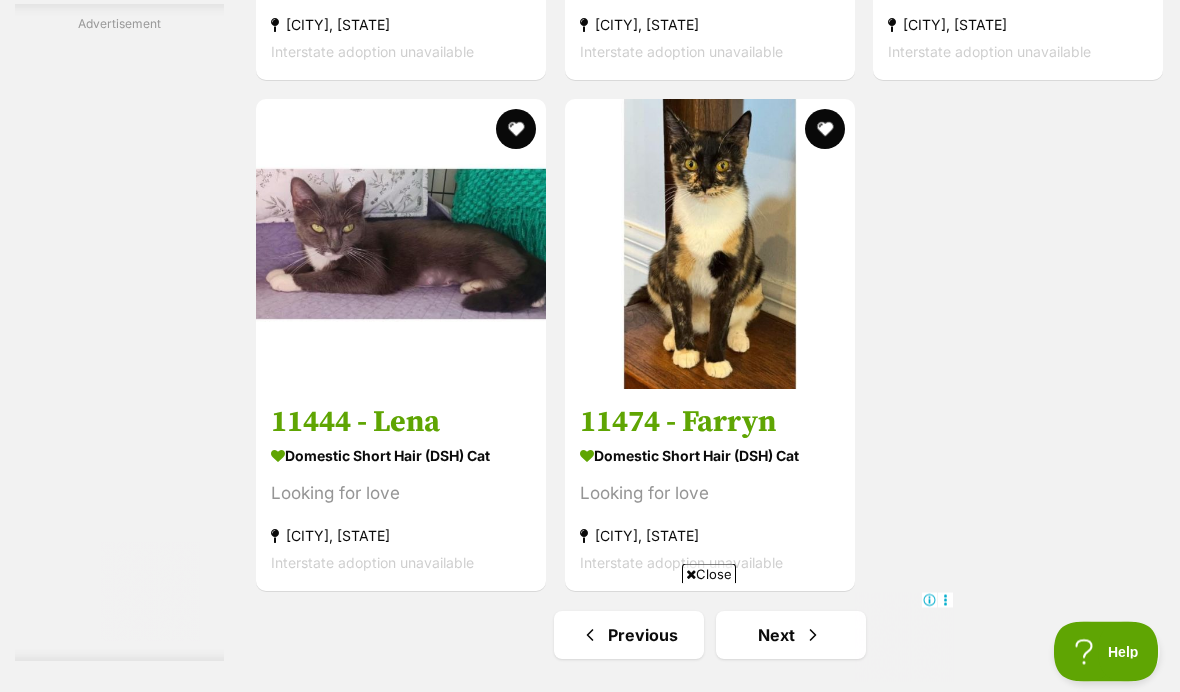 scroll, scrollTop: 3808, scrollLeft: 0, axis: vertical 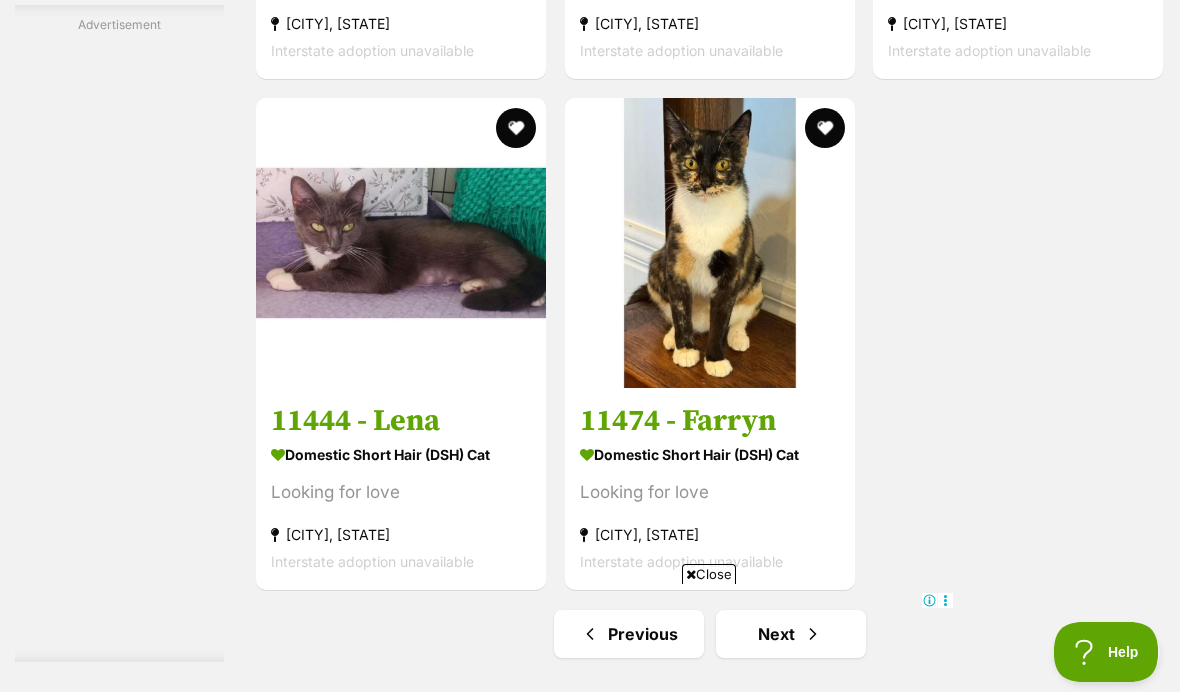 click on "11162 - Bob
Domestic Short Hair (DSH) Cat
Looking for love
North Coogee, WA
Interstate adoption unavailable" at bounding box center [1018, -23] 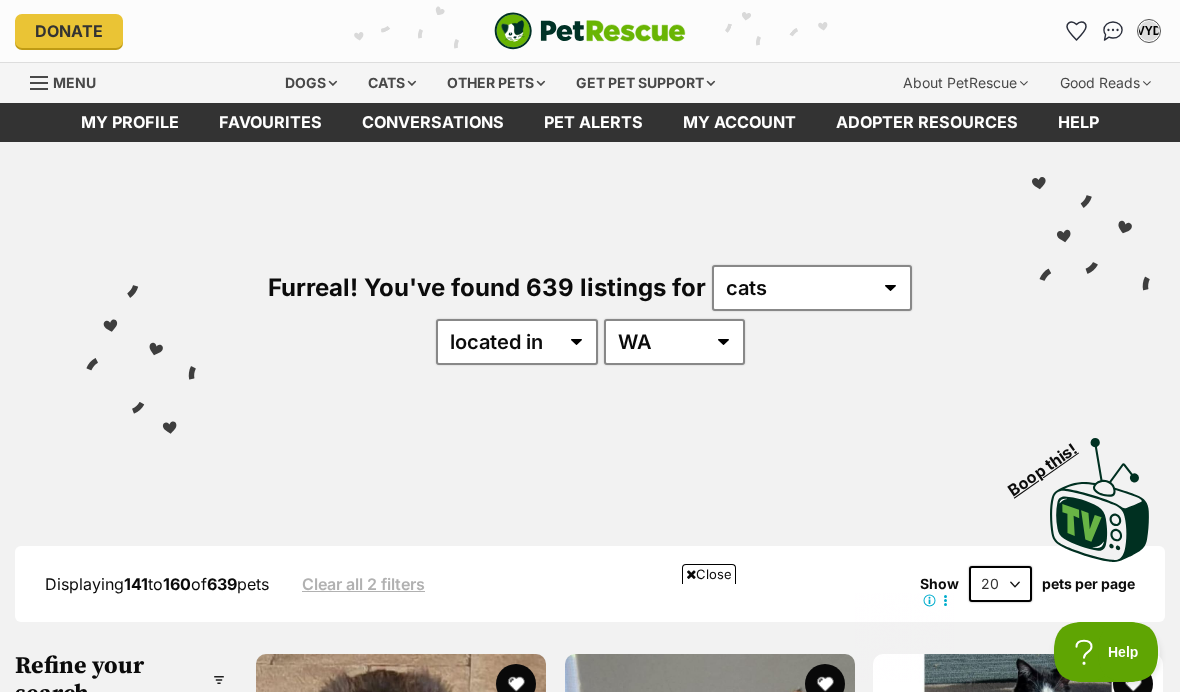 scroll, scrollTop: 4069, scrollLeft: 0, axis: vertical 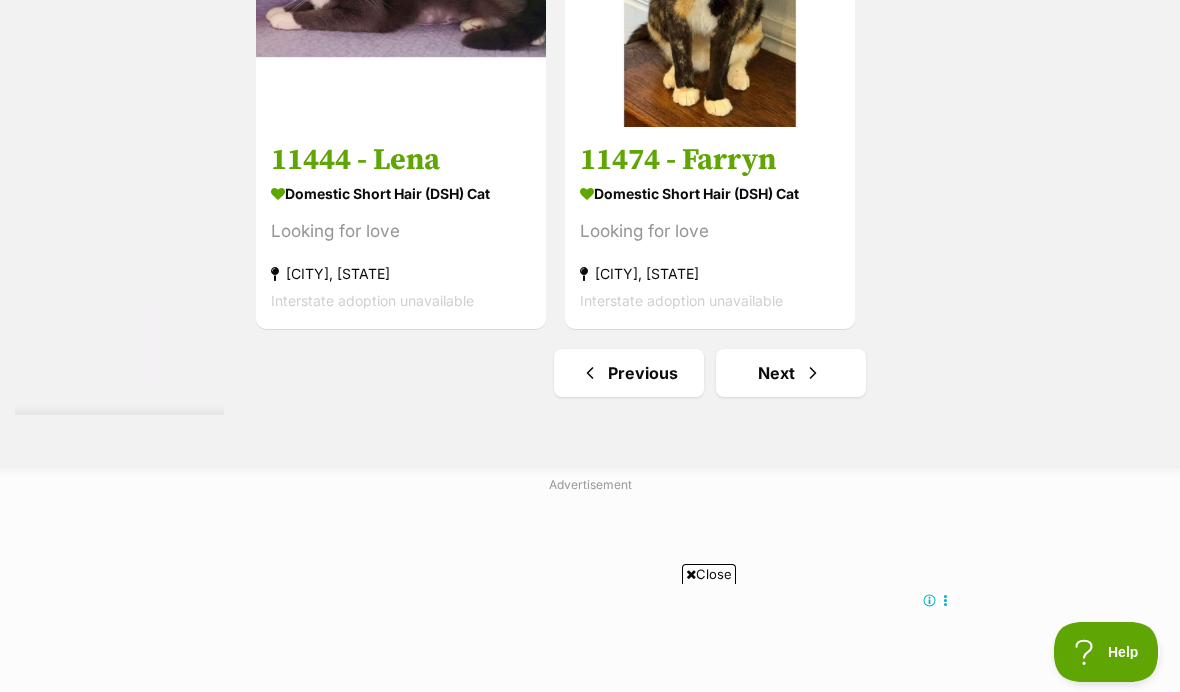 click at bounding box center (813, 373) 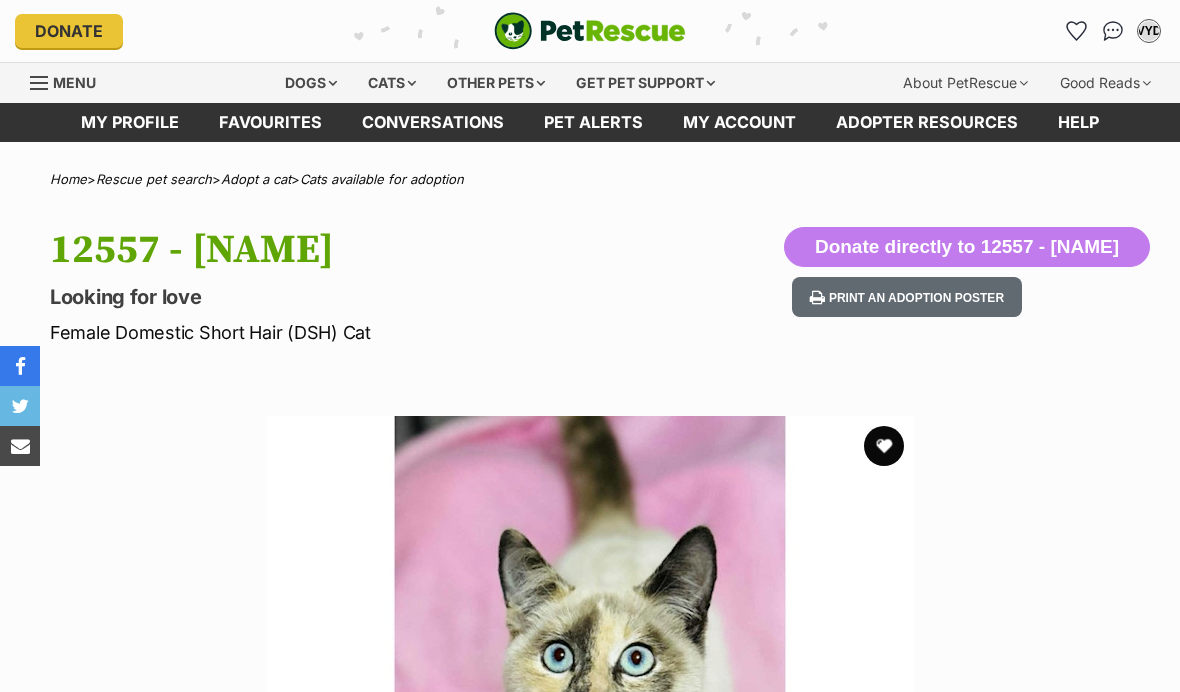 scroll, scrollTop: 0, scrollLeft: 0, axis: both 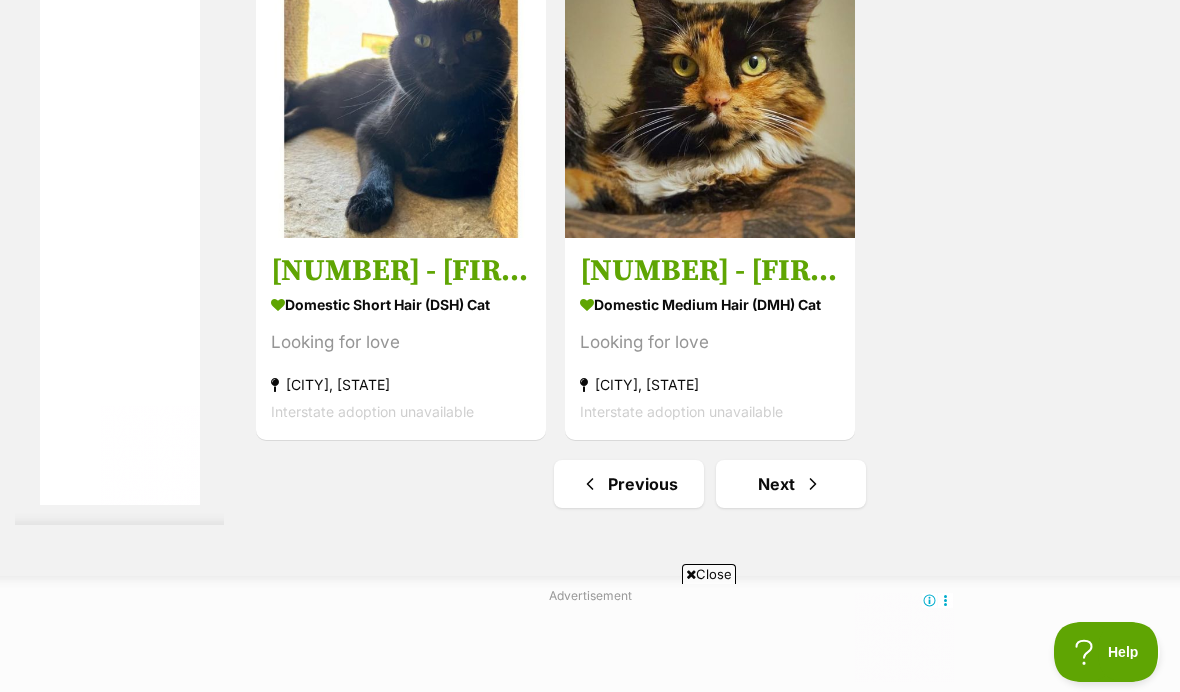 click on "Next" at bounding box center [791, 484] 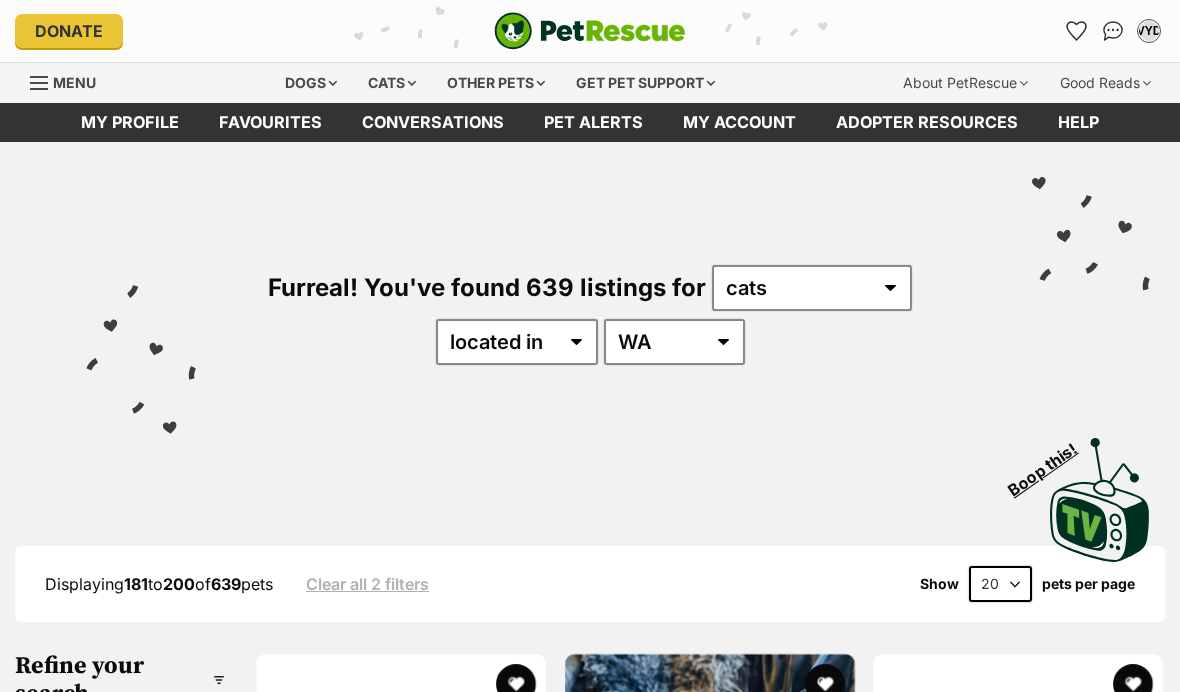 scroll, scrollTop: 68, scrollLeft: 0, axis: vertical 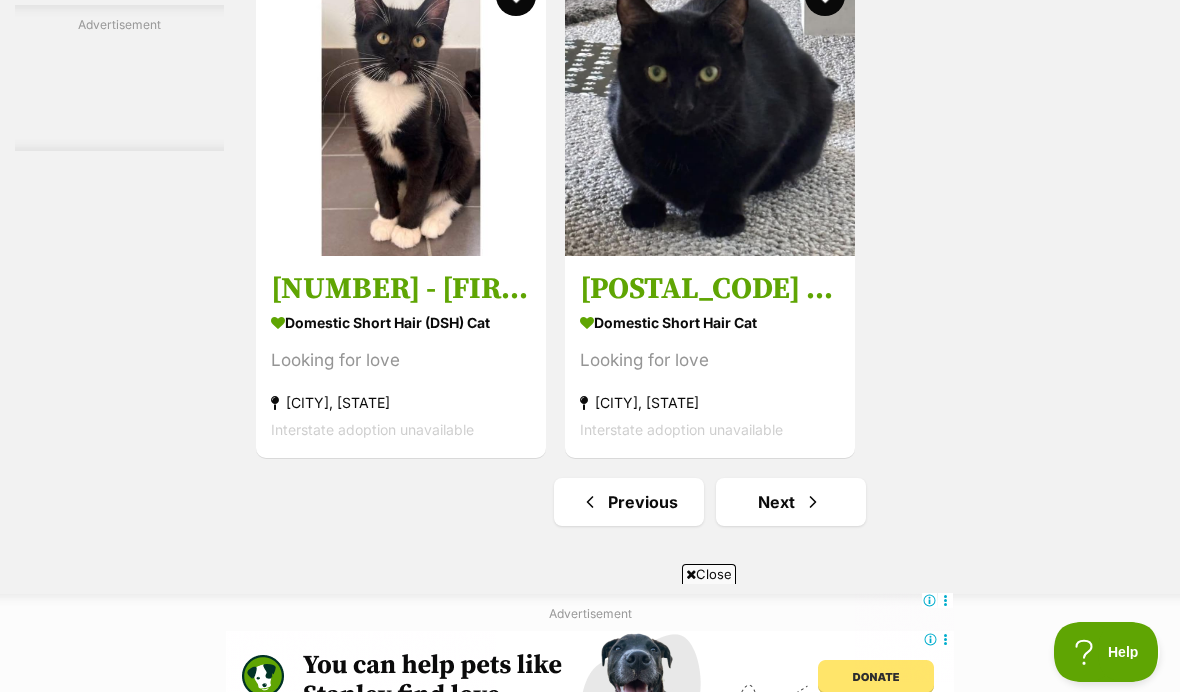 click on "Next" at bounding box center (791, 502) 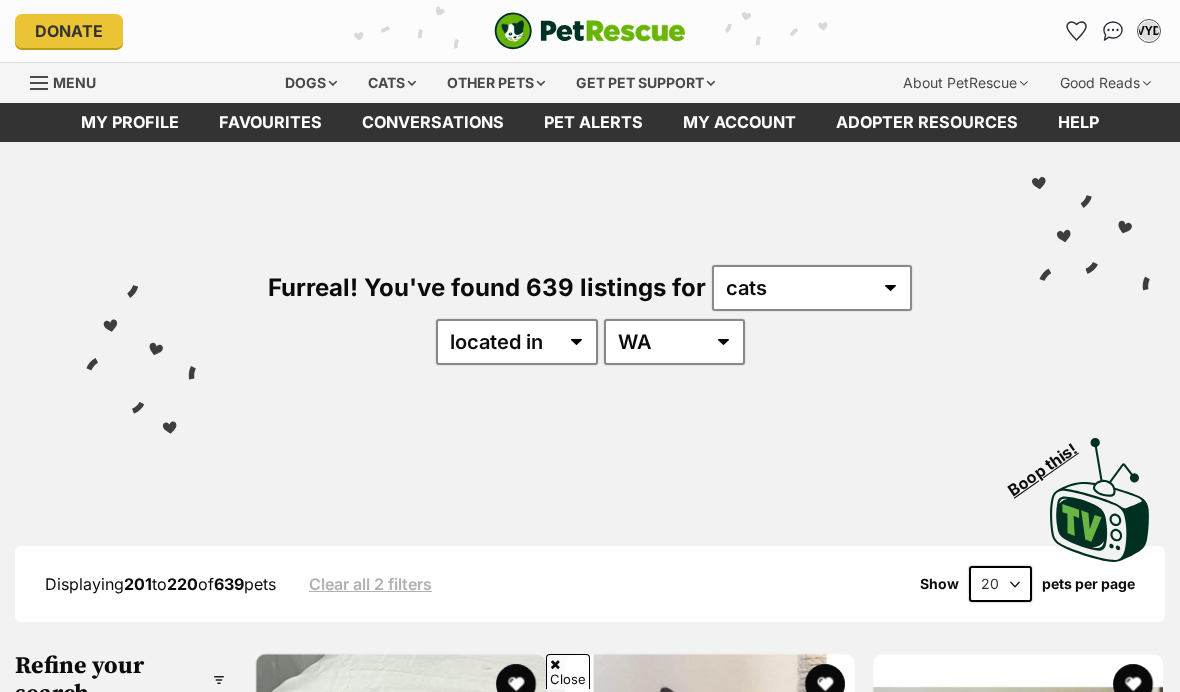 scroll, scrollTop: 367, scrollLeft: 0, axis: vertical 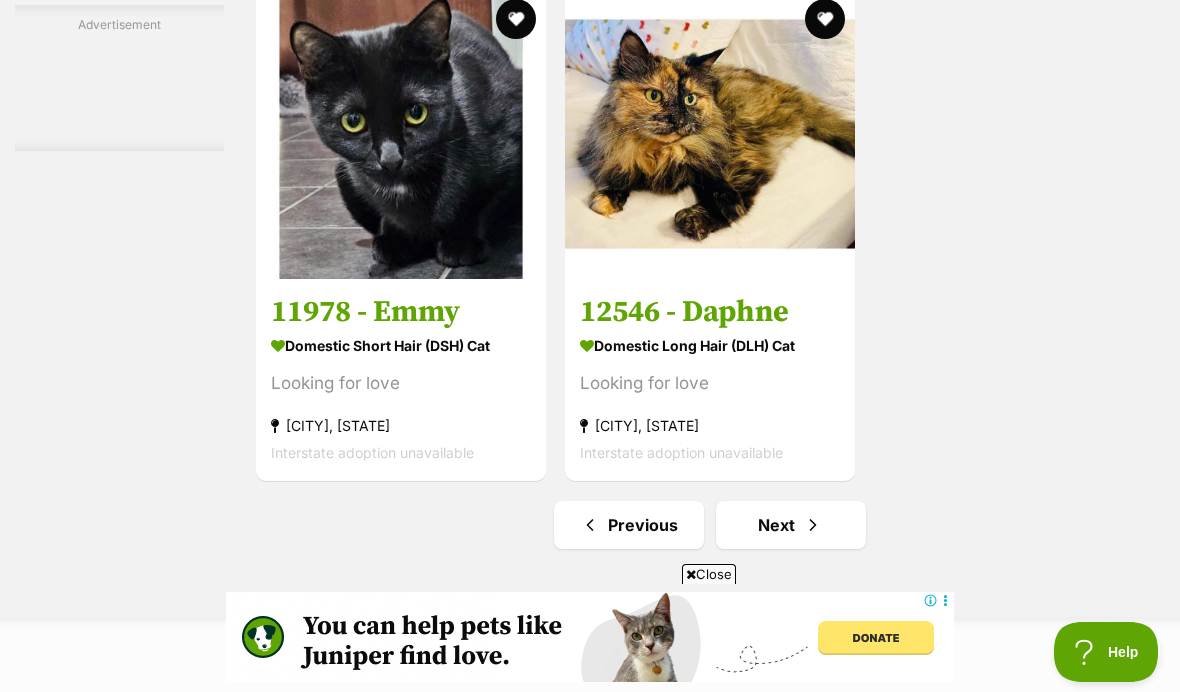 click on "Next" at bounding box center [791, 525] 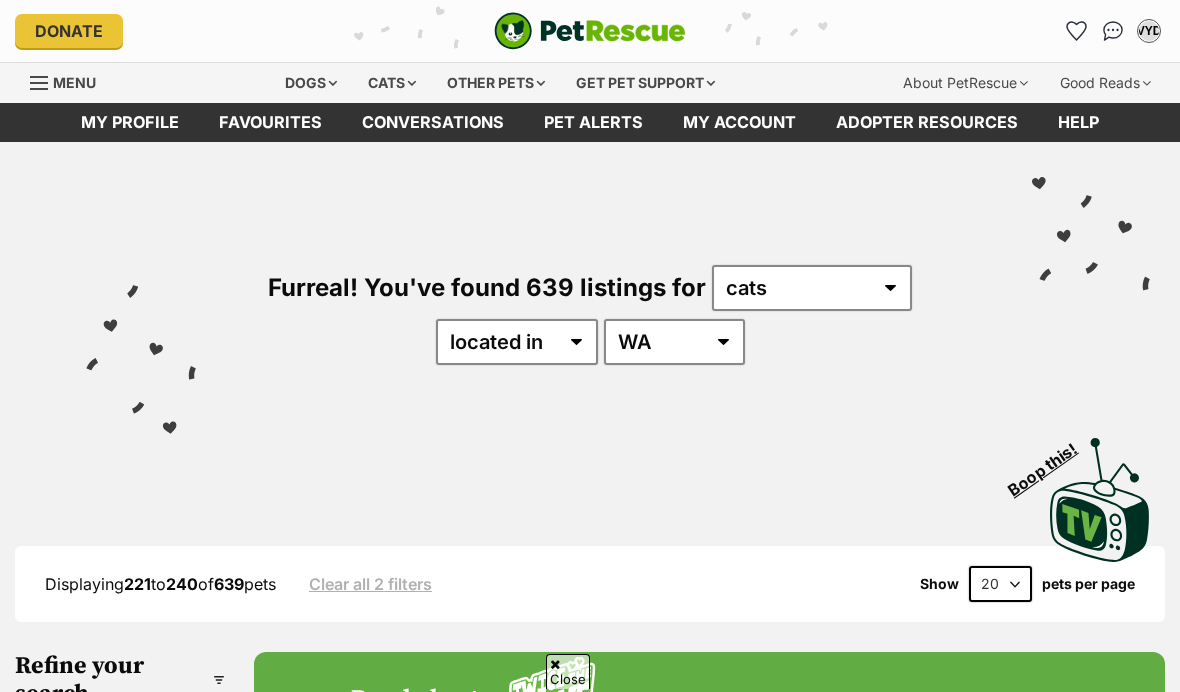 scroll, scrollTop: 658, scrollLeft: 0, axis: vertical 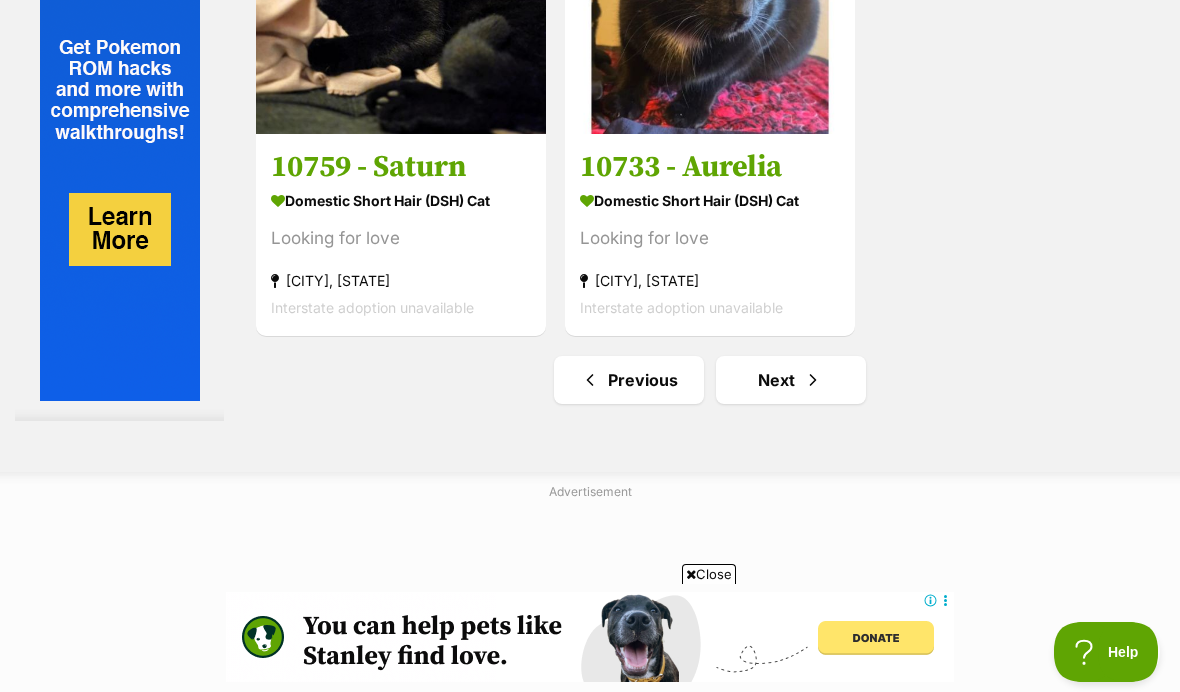 click at bounding box center [813, 380] 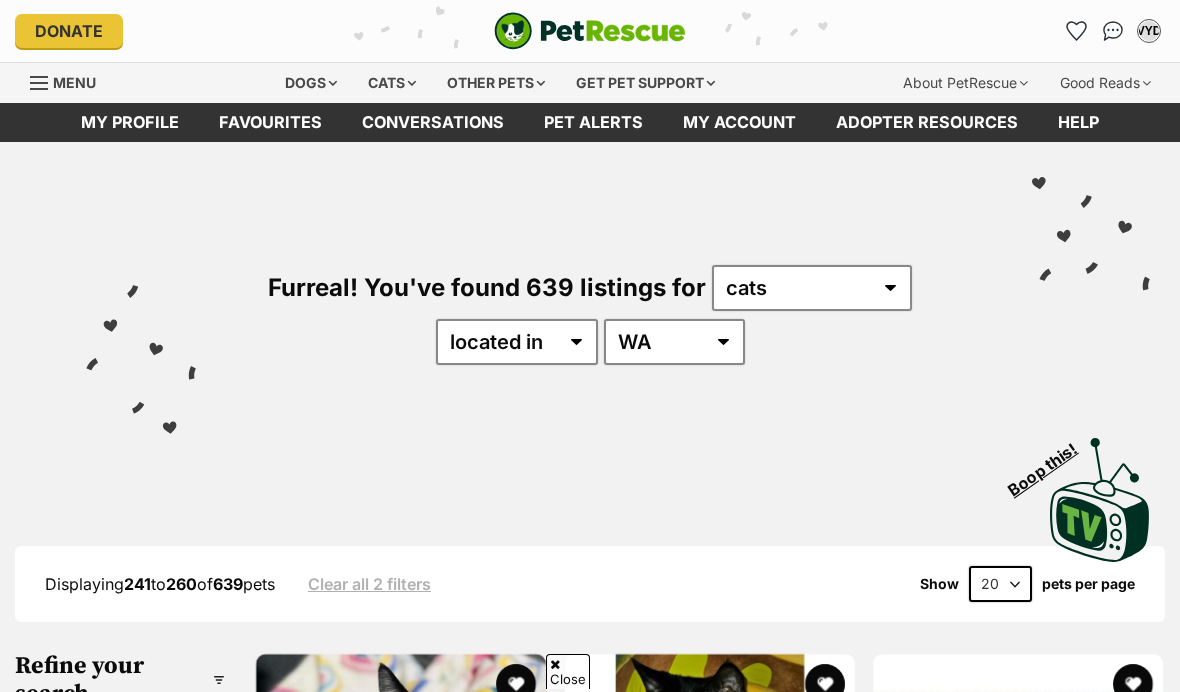 scroll, scrollTop: 450, scrollLeft: 0, axis: vertical 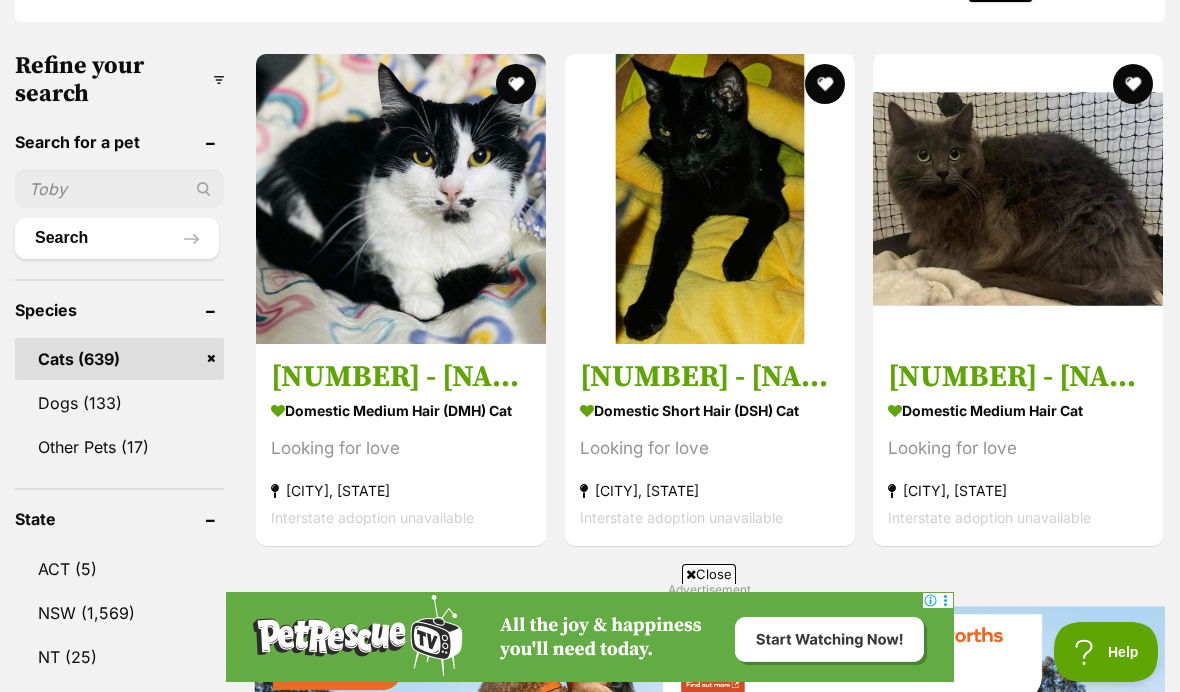 click at bounding box center [1018, 199] 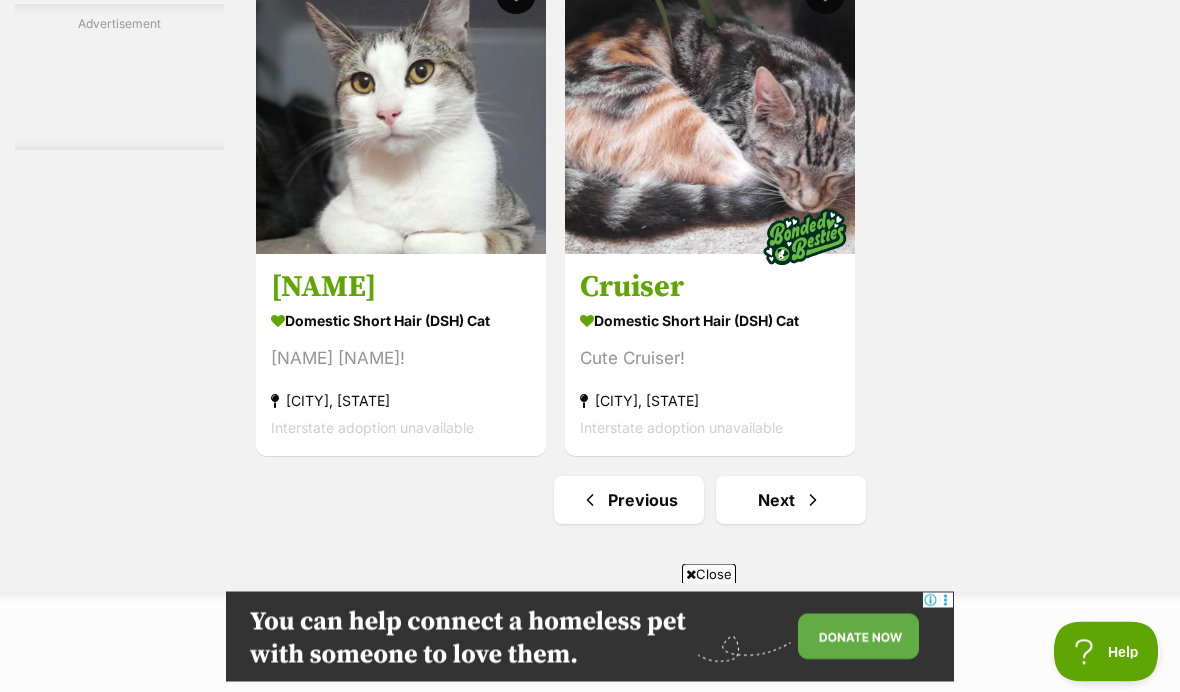 scroll, scrollTop: 3942, scrollLeft: 0, axis: vertical 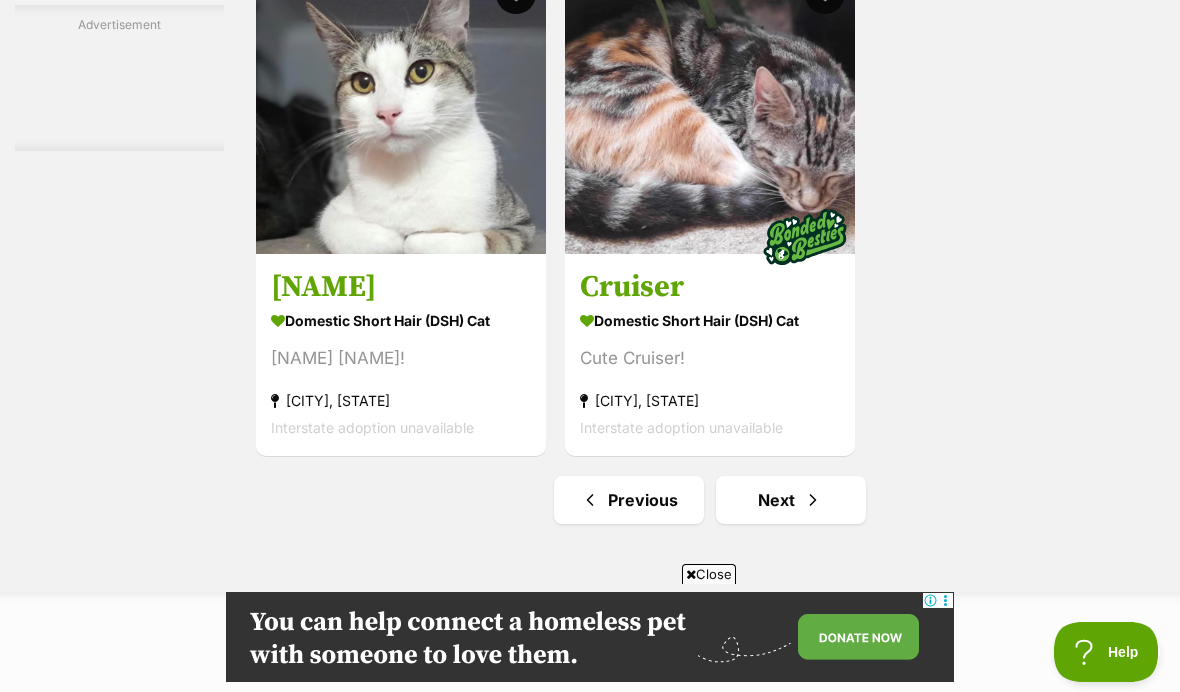 click on "Domestic Short Hair (DSH) Cat
Cute Cruiser!
[CITY], [STATE]
Interstate adoption unavailable" at bounding box center (710, 373) 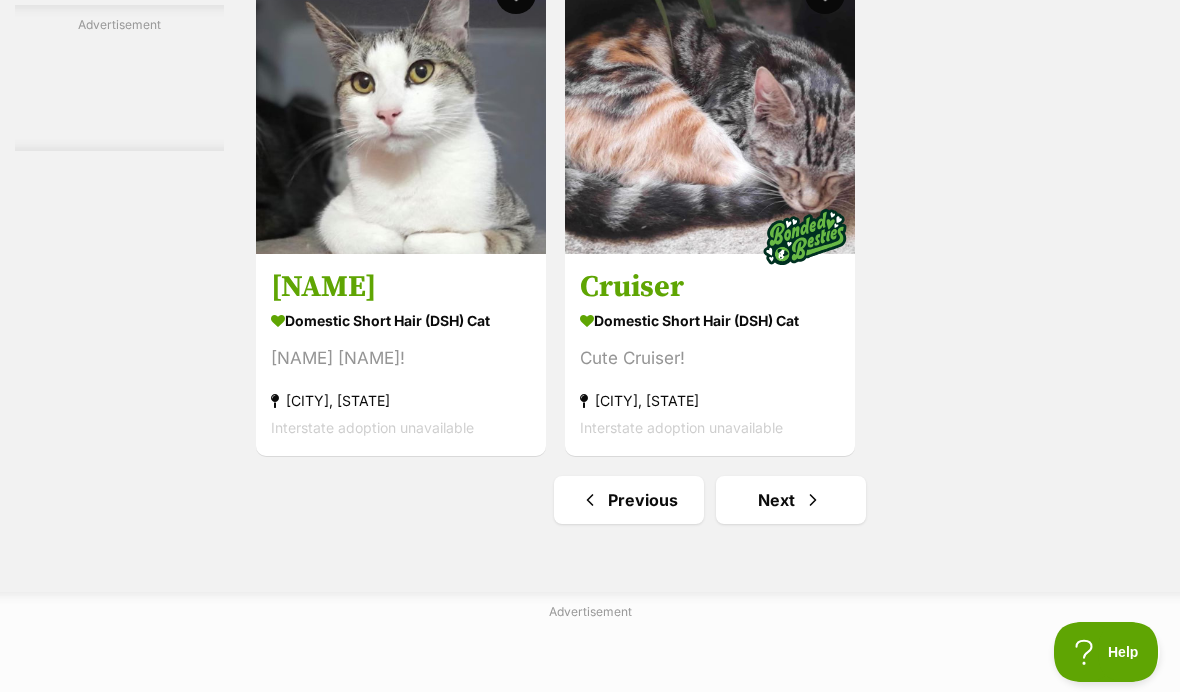 scroll, scrollTop: 4024, scrollLeft: 0, axis: vertical 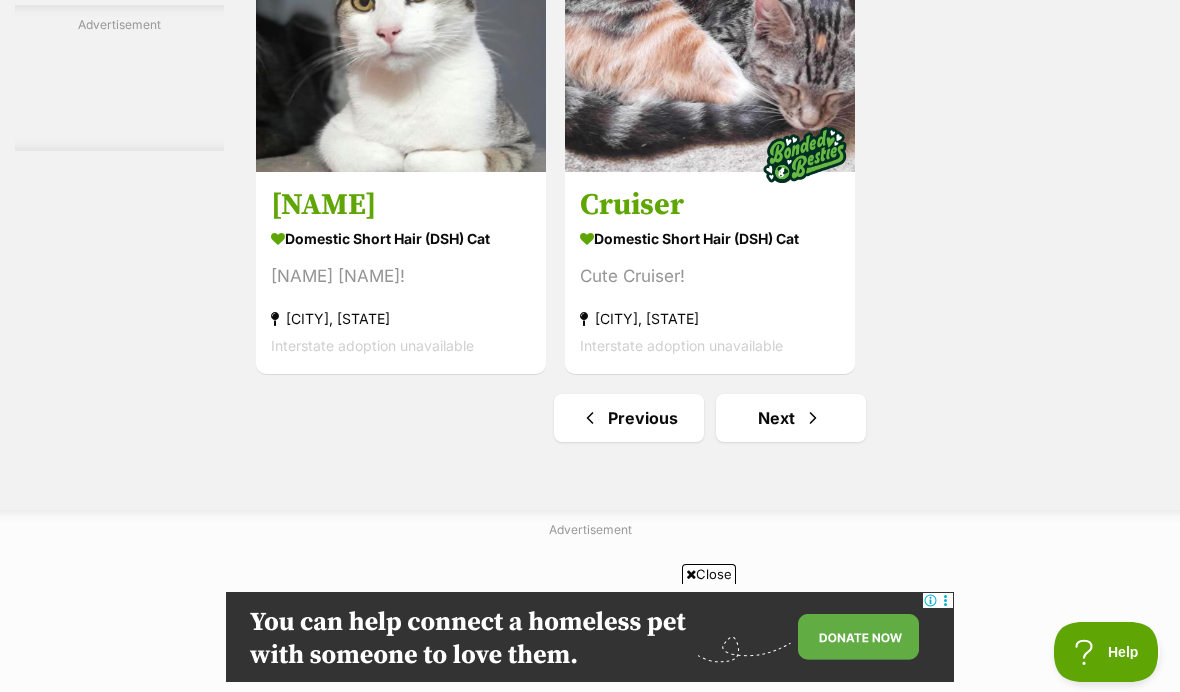 click on "Next" at bounding box center [791, 418] 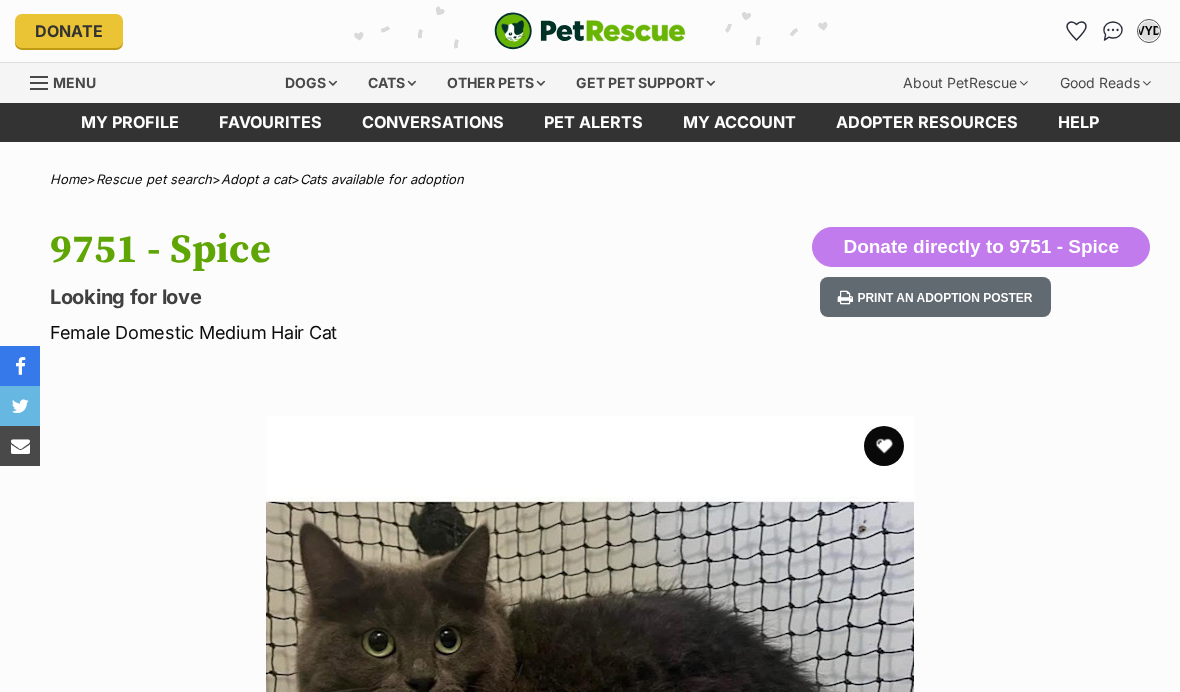 scroll, scrollTop: 0, scrollLeft: 0, axis: both 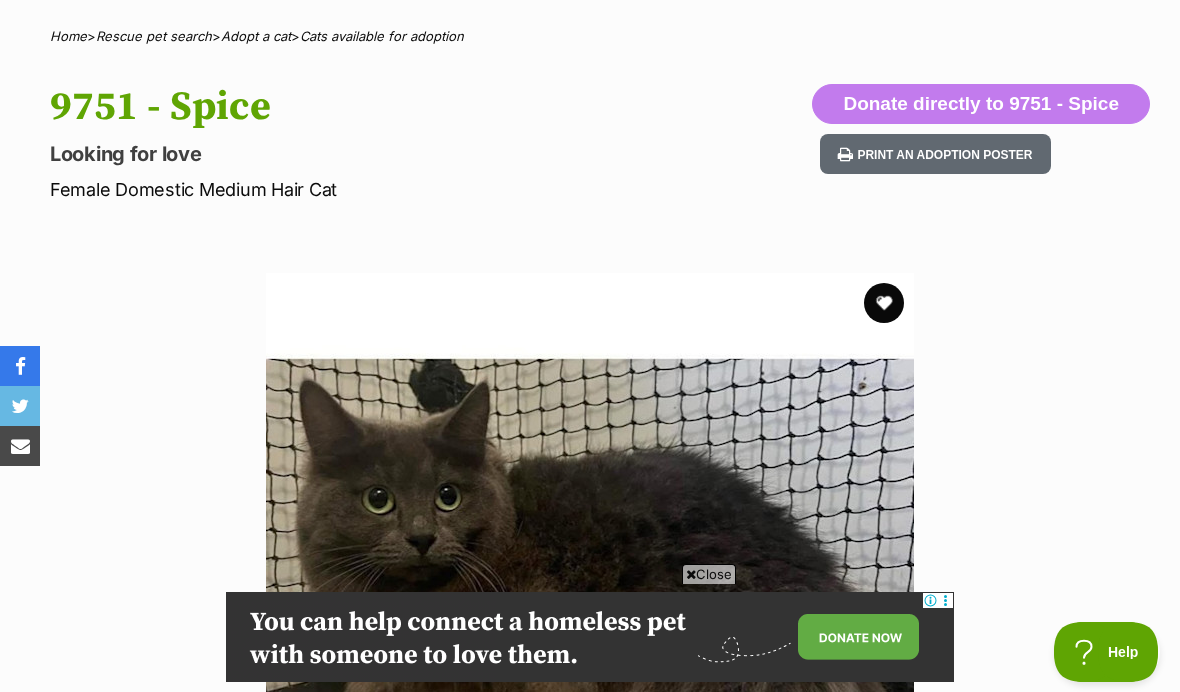 click on "Close" at bounding box center (709, 574) 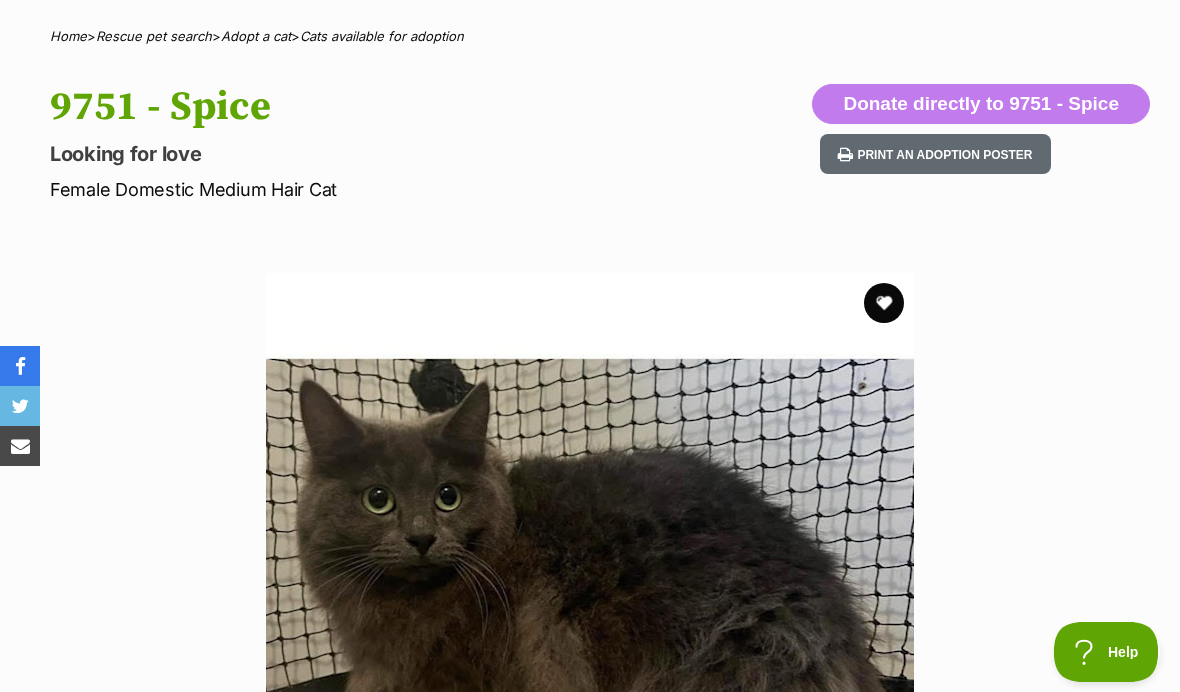click at bounding box center [884, 303] 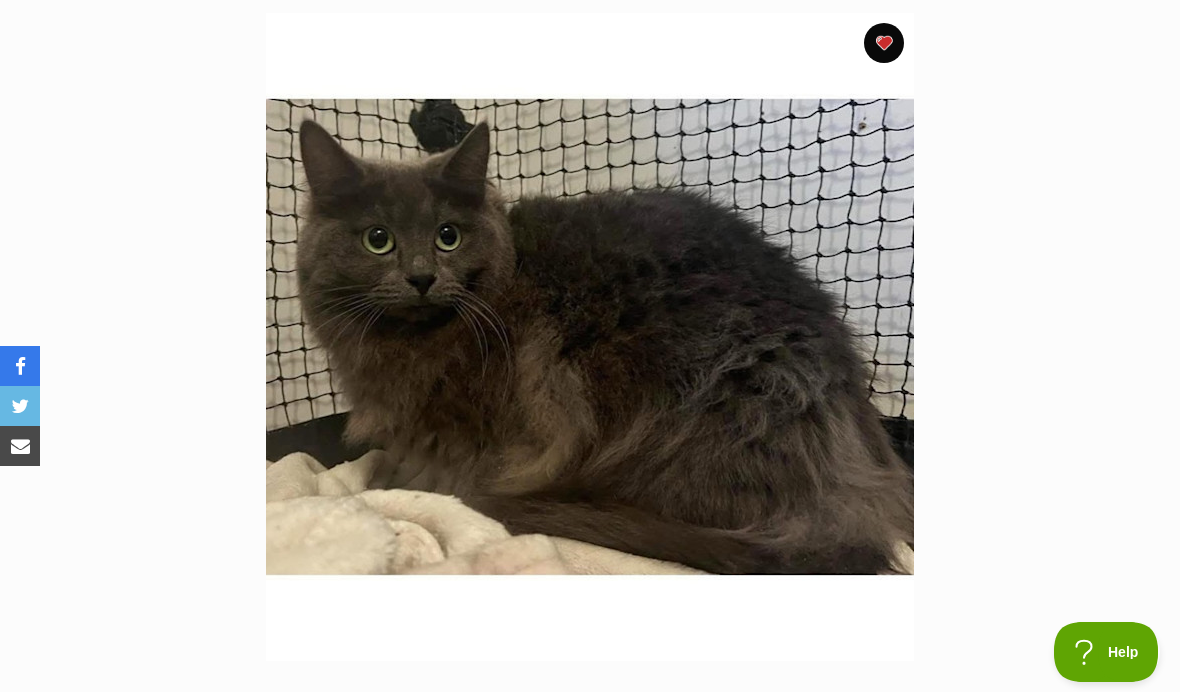 scroll, scrollTop: 402, scrollLeft: 0, axis: vertical 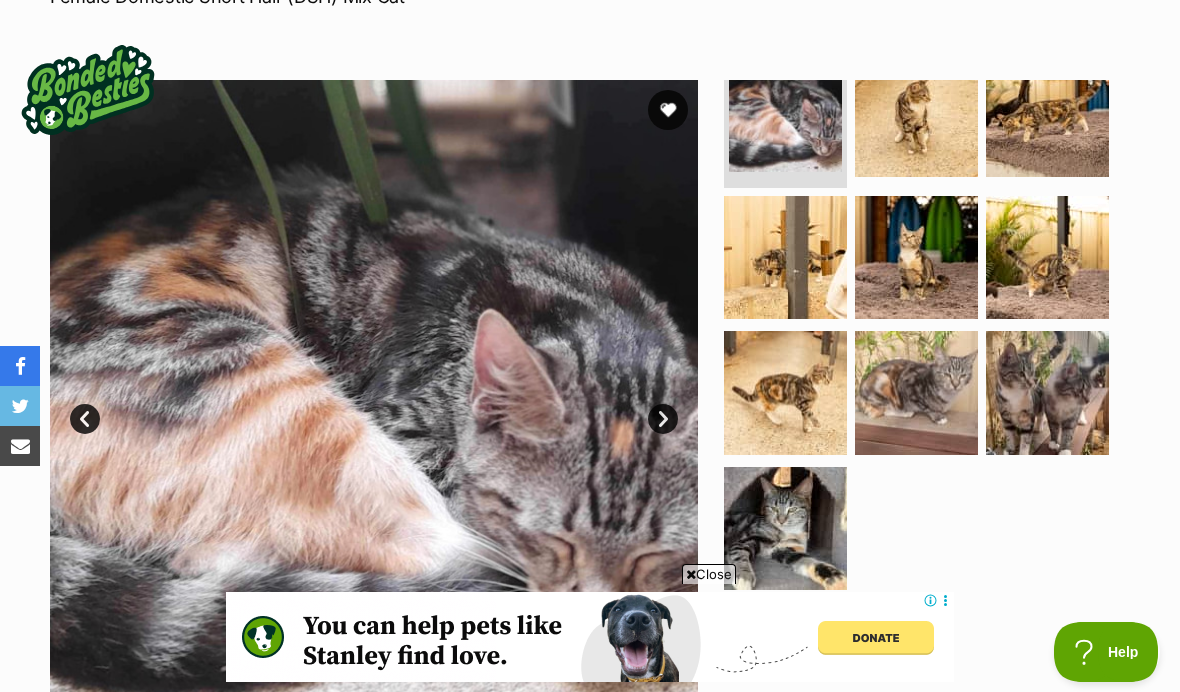 click on "Next" at bounding box center [663, 419] 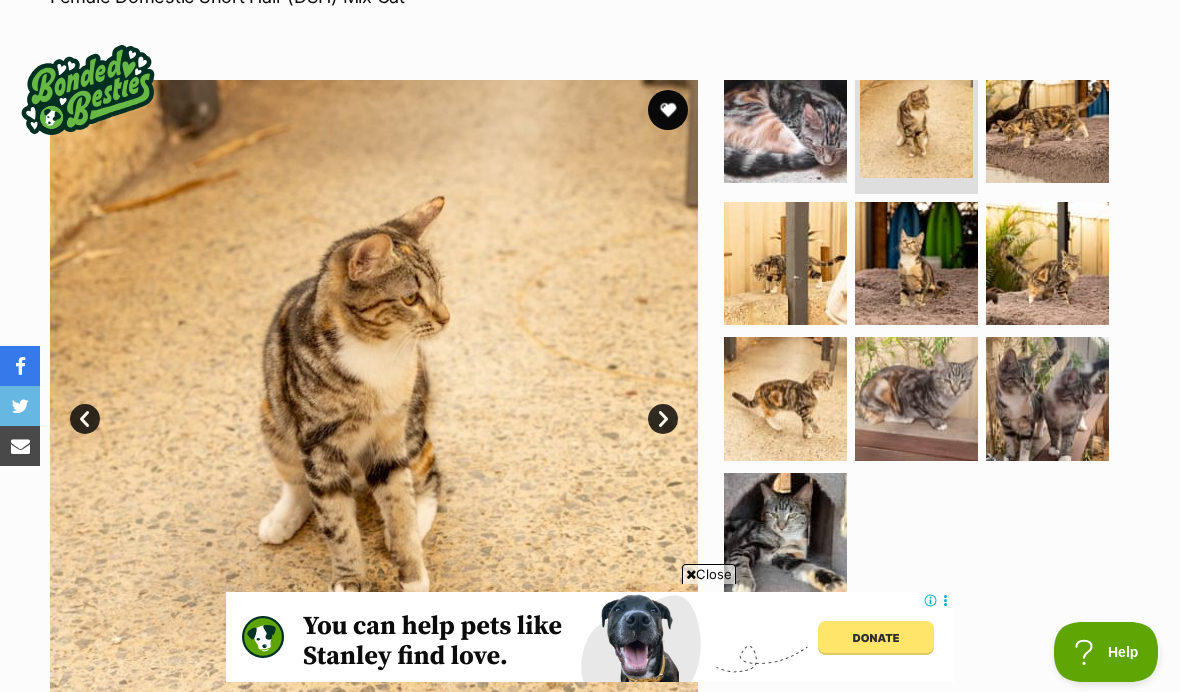click on "Next" at bounding box center (663, 419) 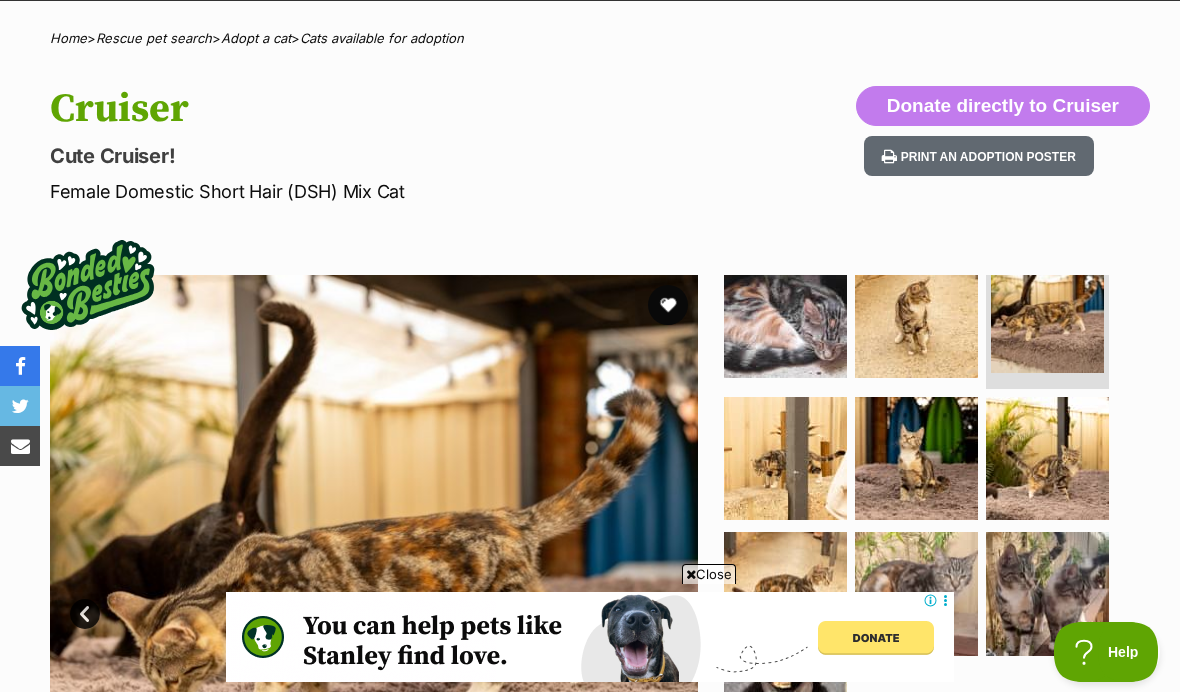 scroll, scrollTop: 118, scrollLeft: 0, axis: vertical 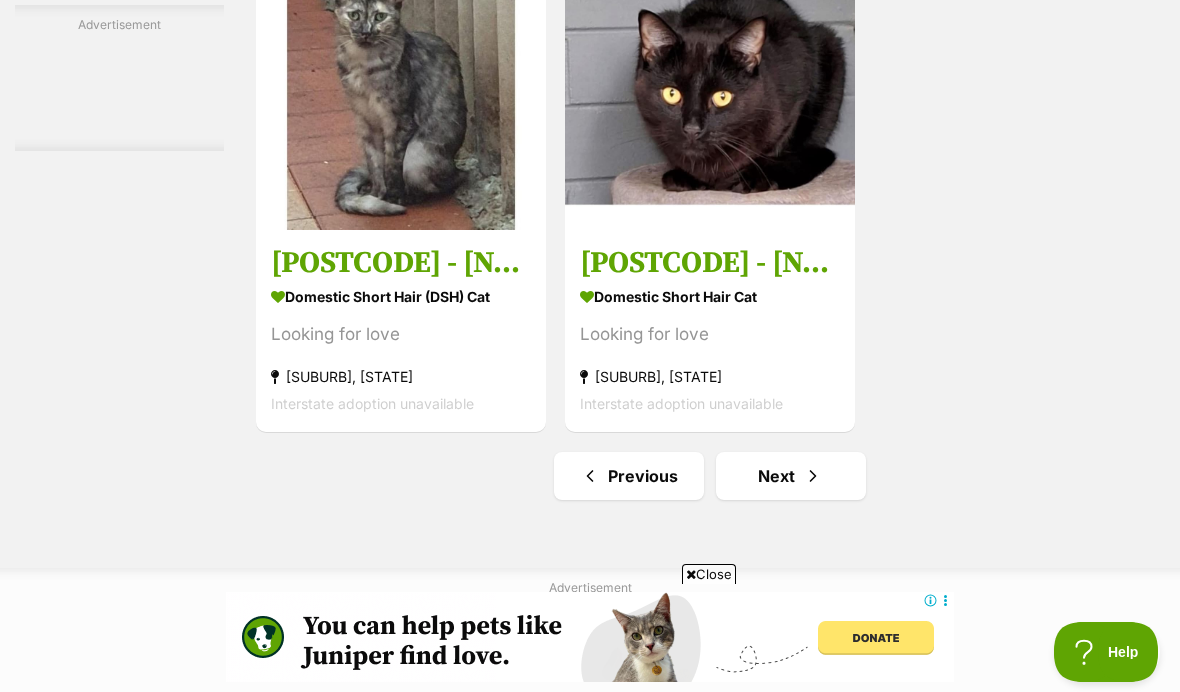 click on "Next" at bounding box center [791, 476] 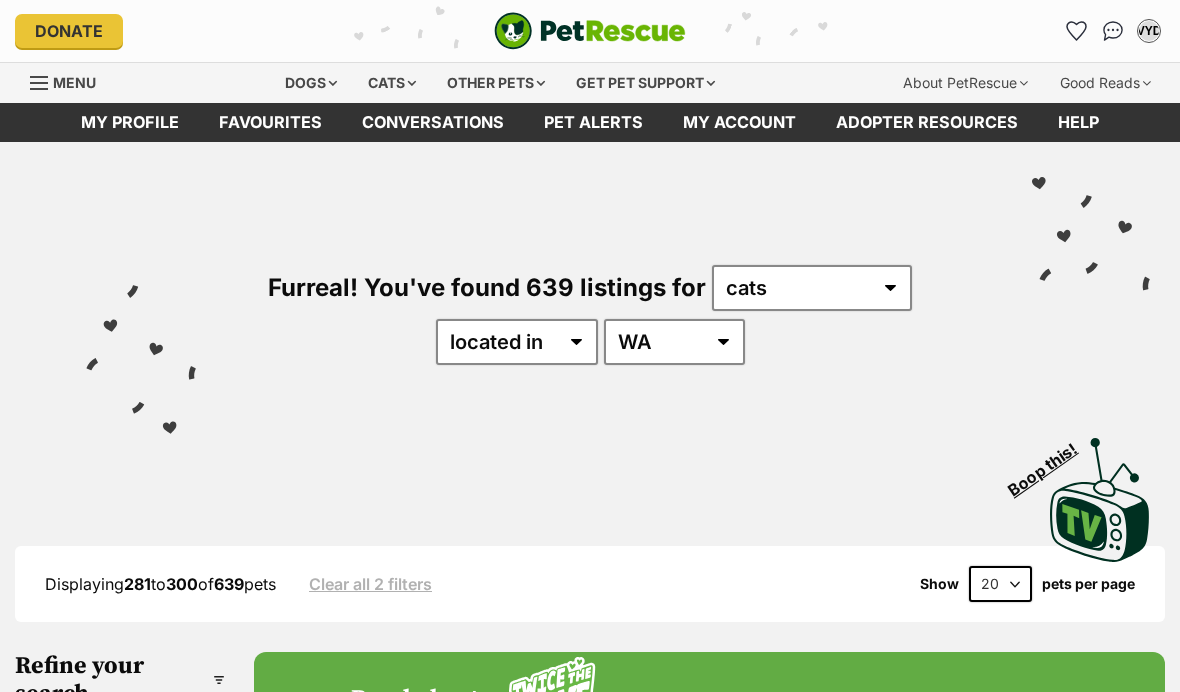 scroll, scrollTop: 381, scrollLeft: 0, axis: vertical 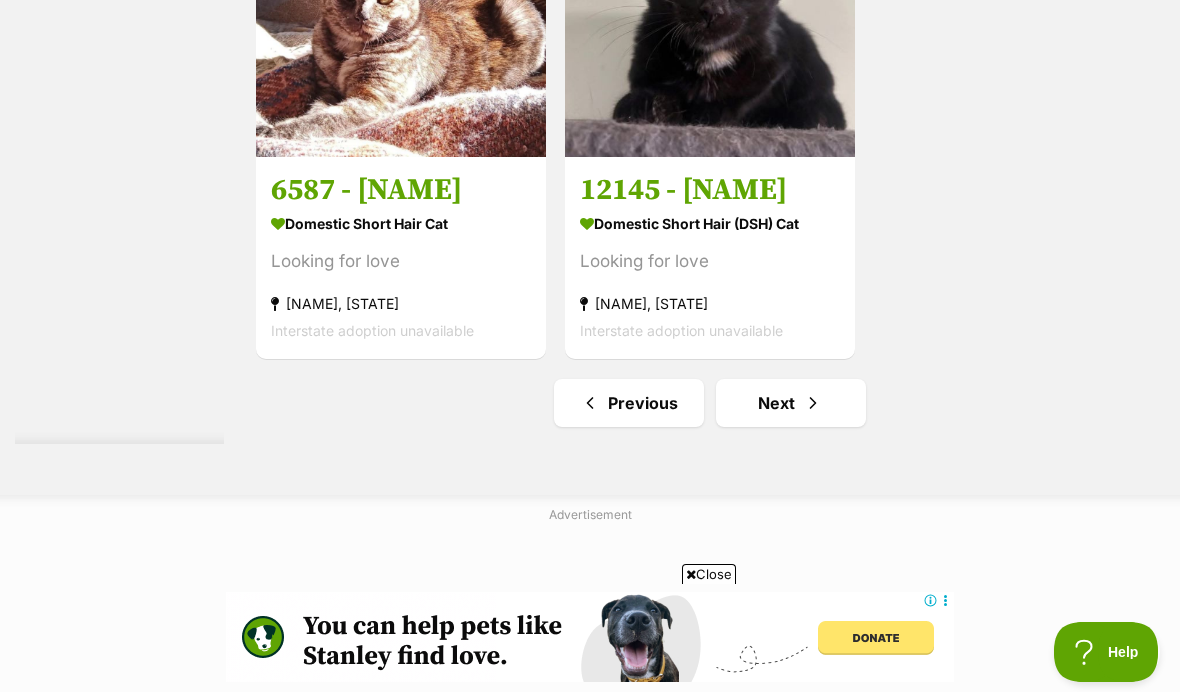 click on "Next" at bounding box center (791, 403) 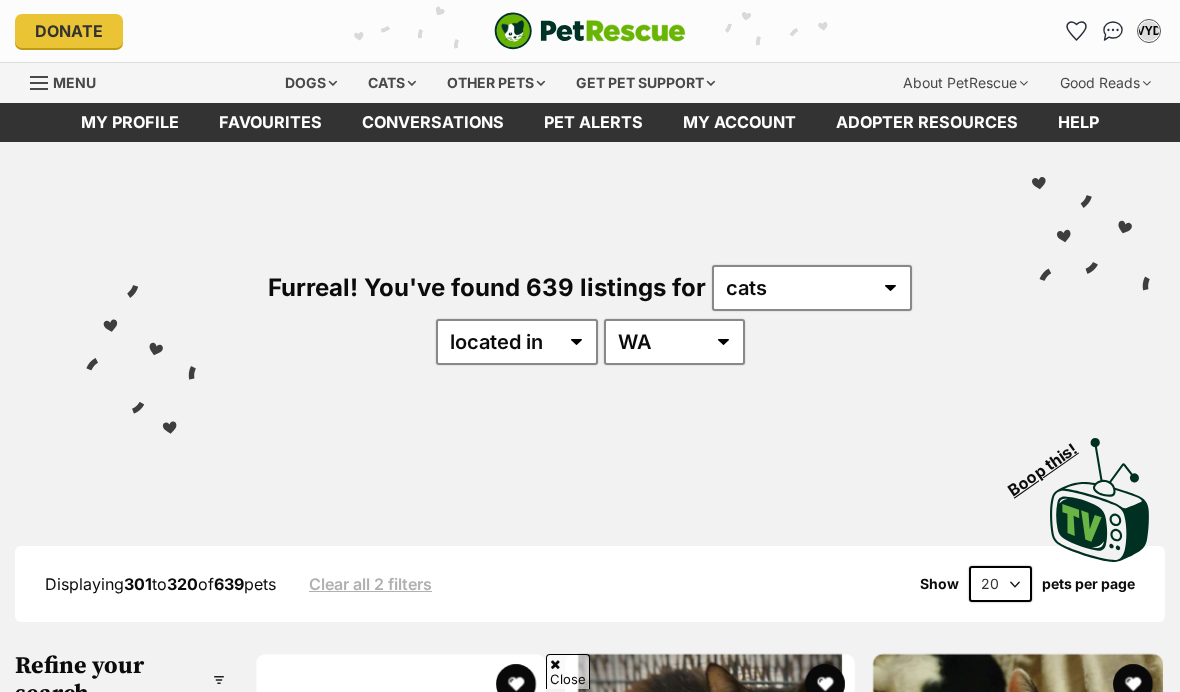 scroll, scrollTop: 459, scrollLeft: 0, axis: vertical 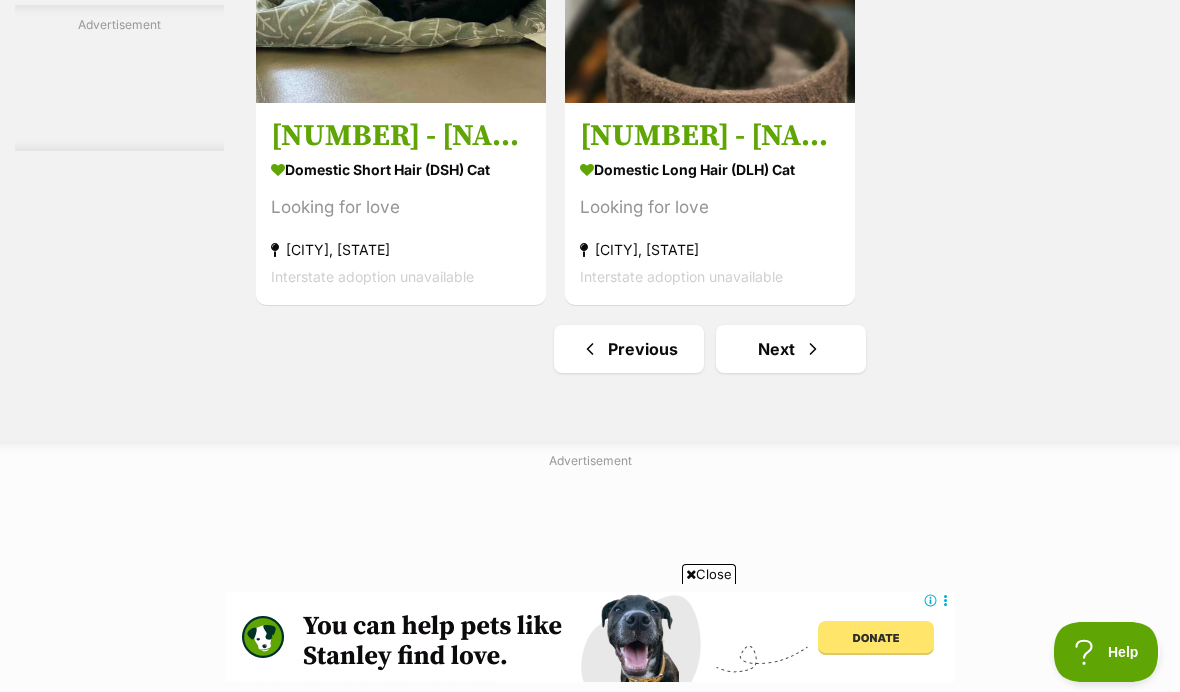 click on "Next" at bounding box center [791, 349] 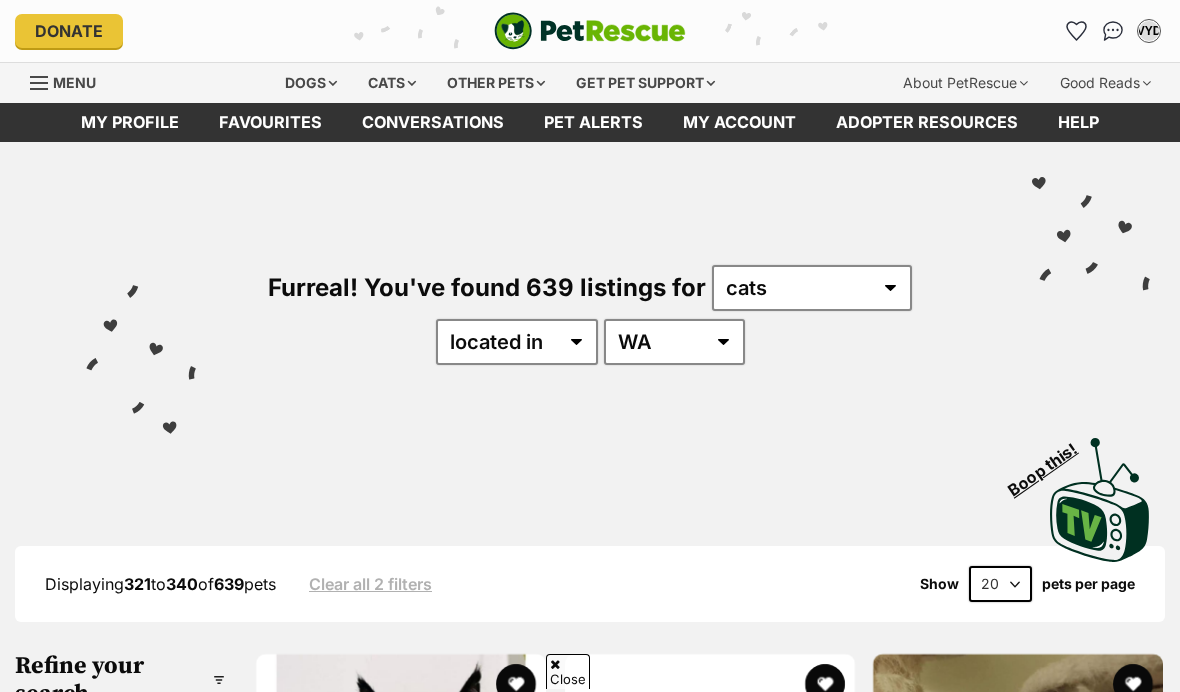 scroll, scrollTop: 420, scrollLeft: 0, axis: vertical 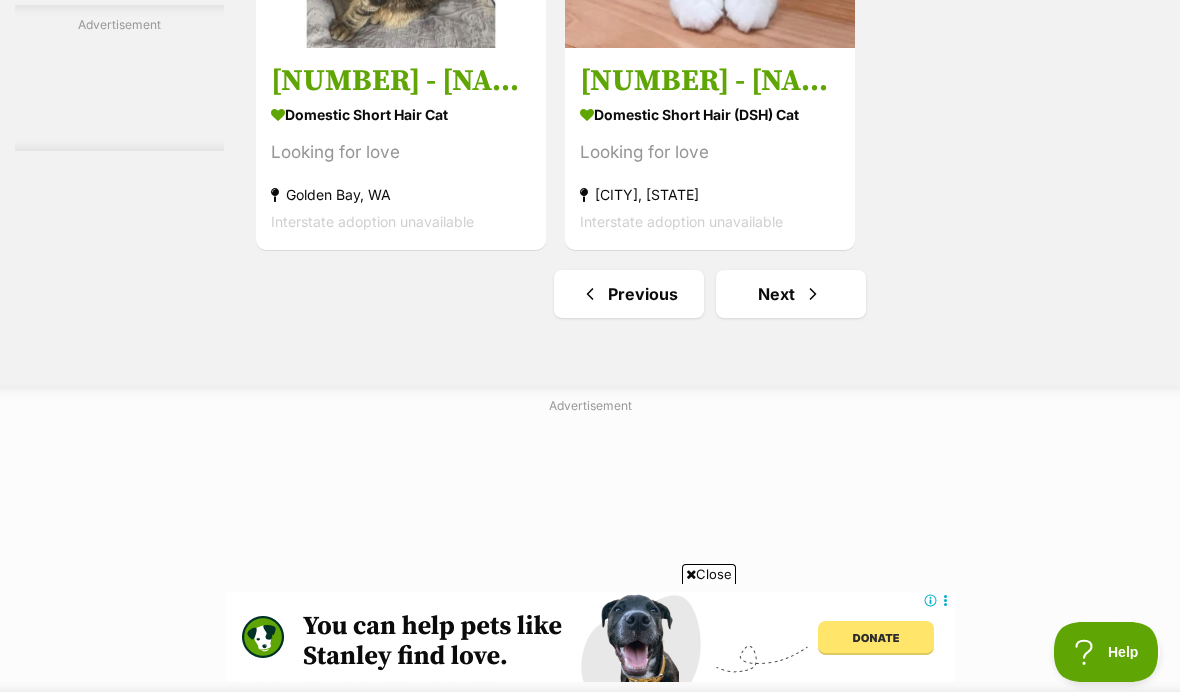 click on "Next" at bounding box center [791, 294] 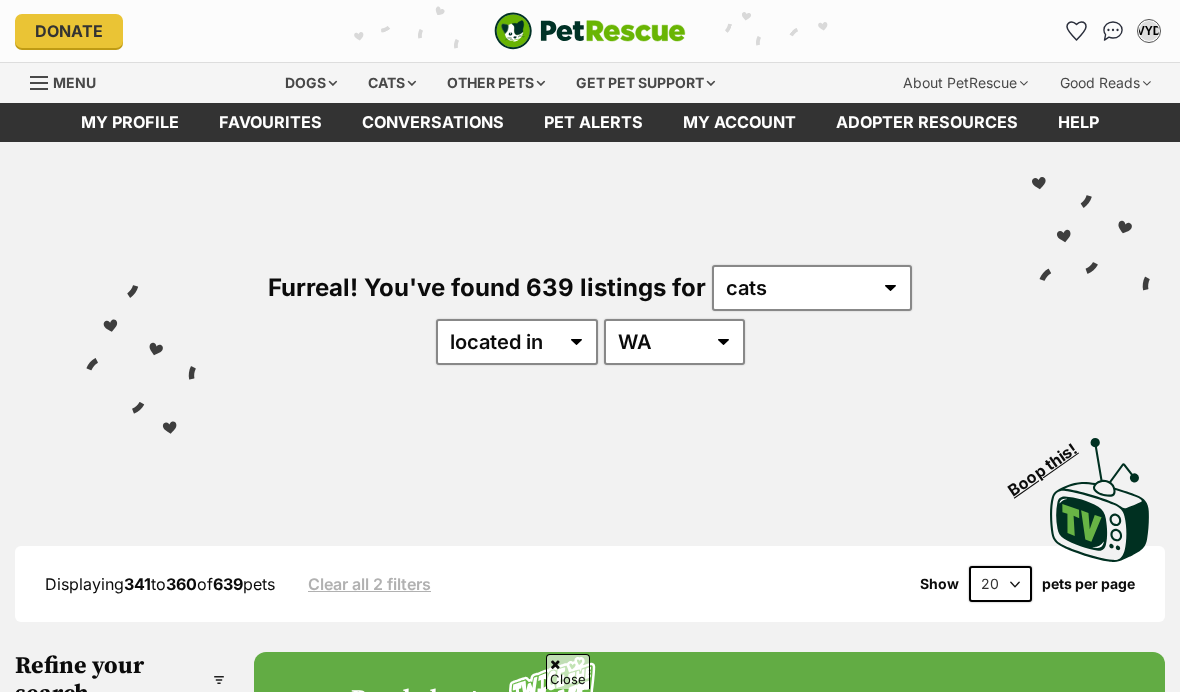 scroll, scrollTop: 450, scrollLeft: 0, axis: vertical 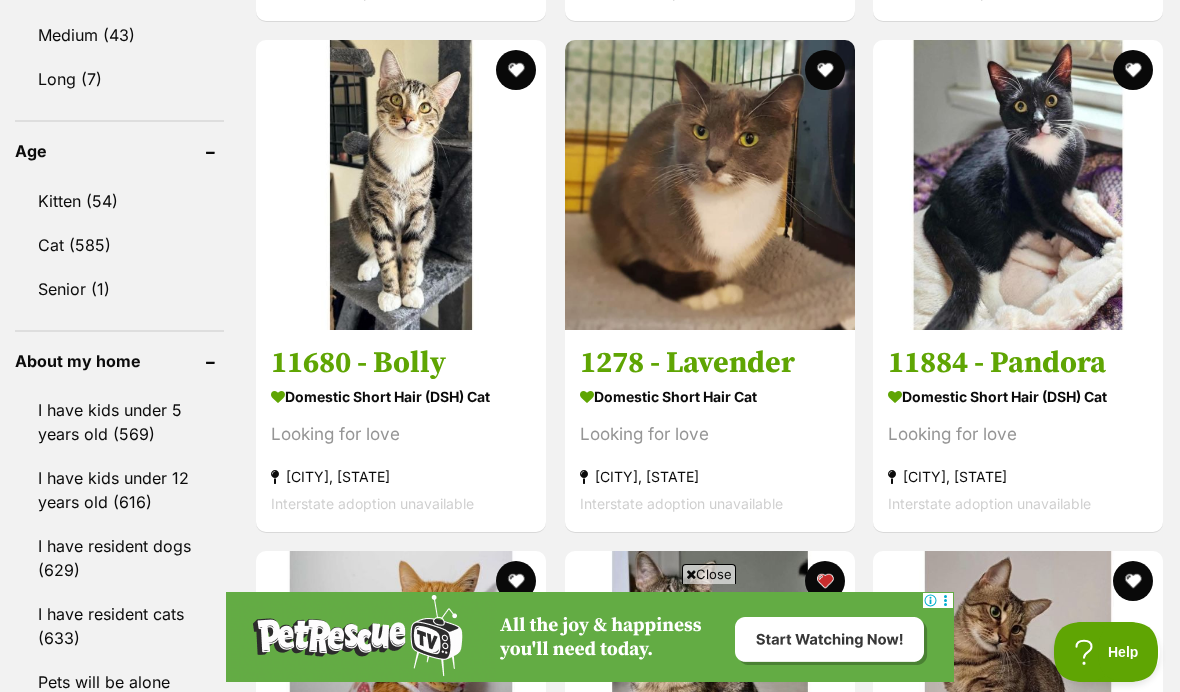 click on "Nollamara, WA" at bounding box center [710, 476] 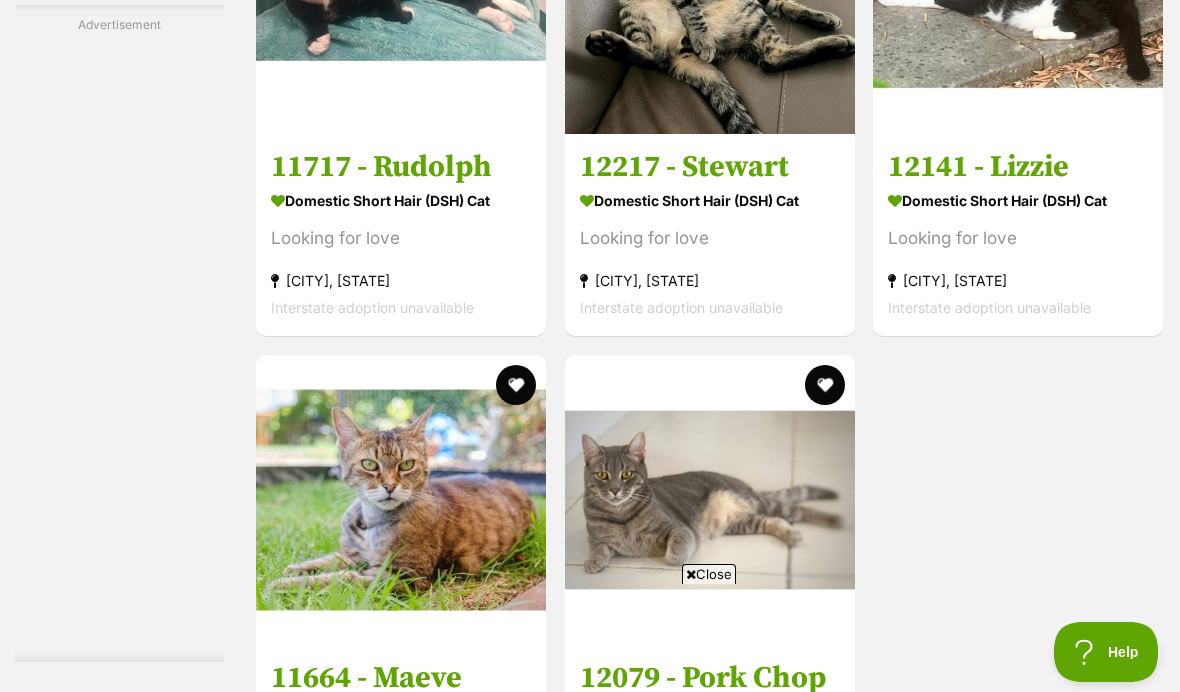 scroll, scrollTop: 0, scrollLeft: 0, axis: both 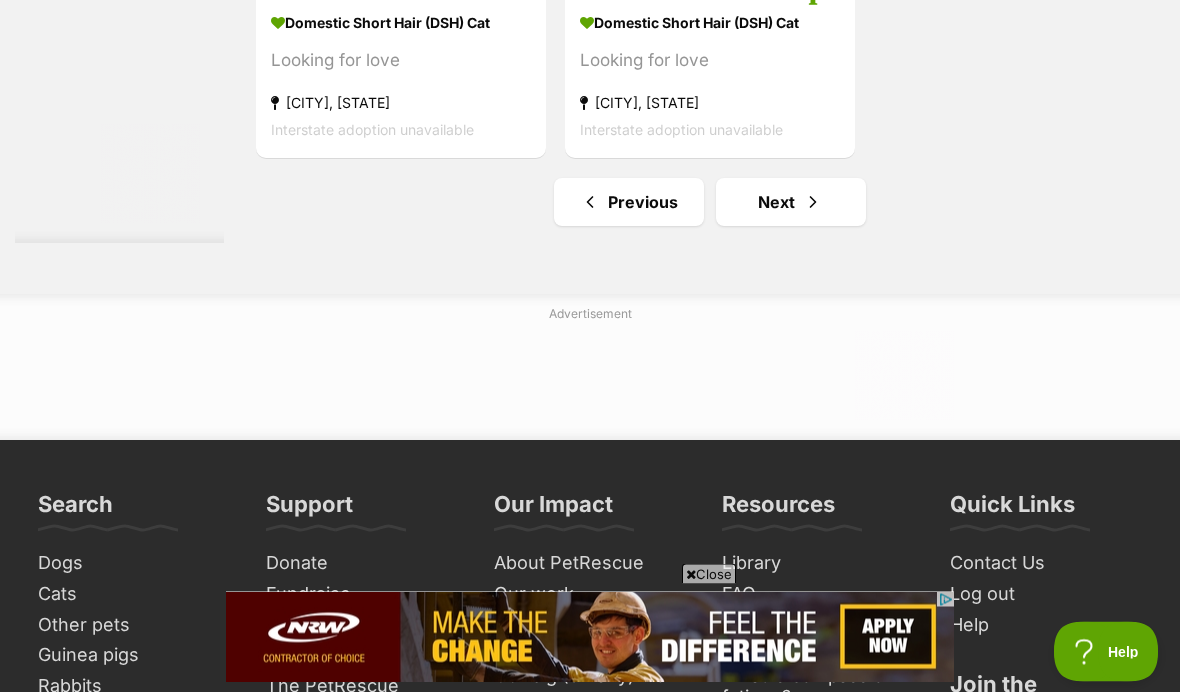click on "Next" at bounding box center (791, 203) 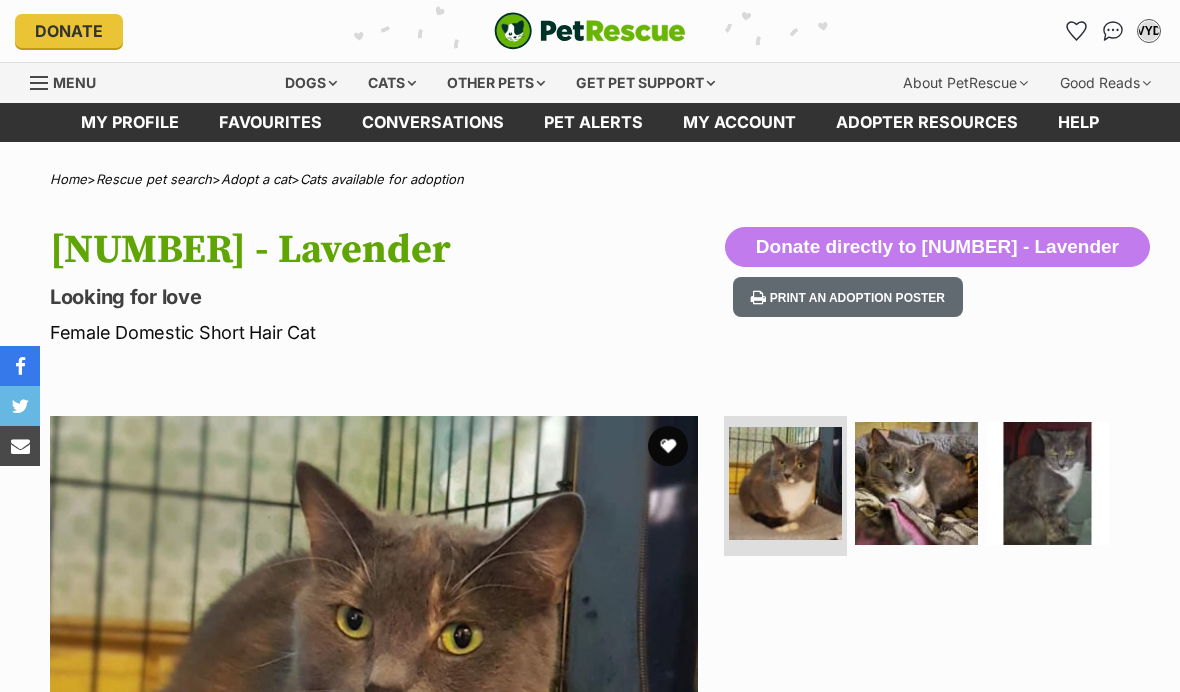 scroll, scrollTop: 0, scrollLeft: 0, axis: both 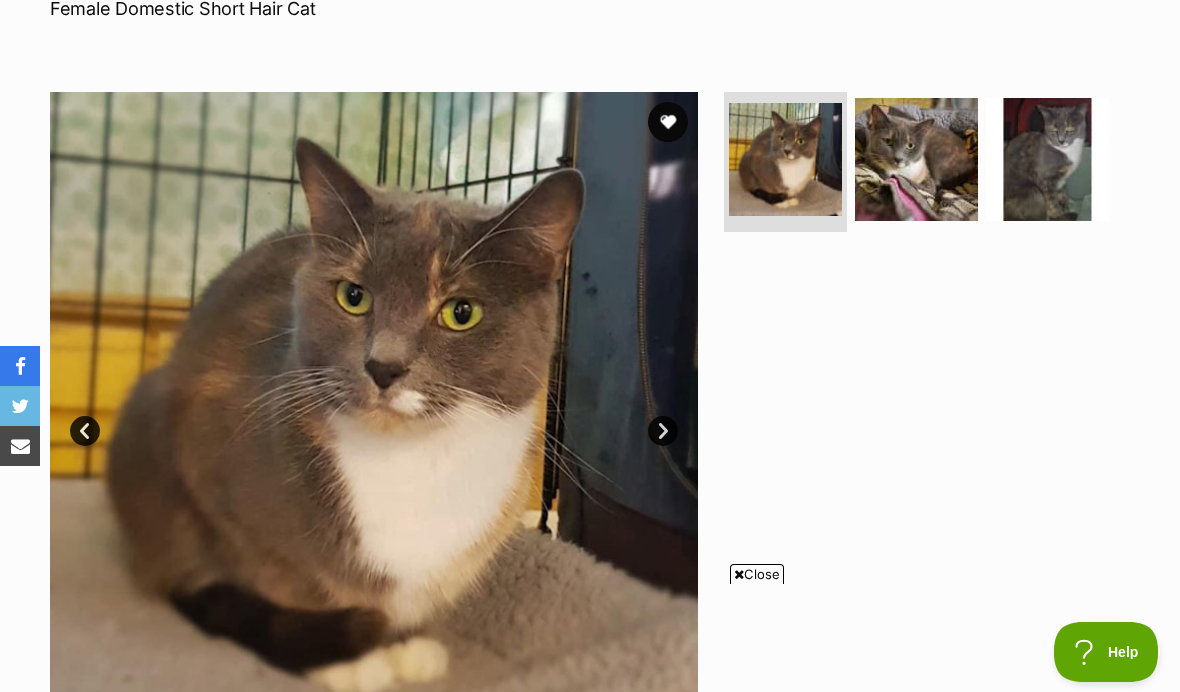 click on "Next" at bounding box center (663, 431) 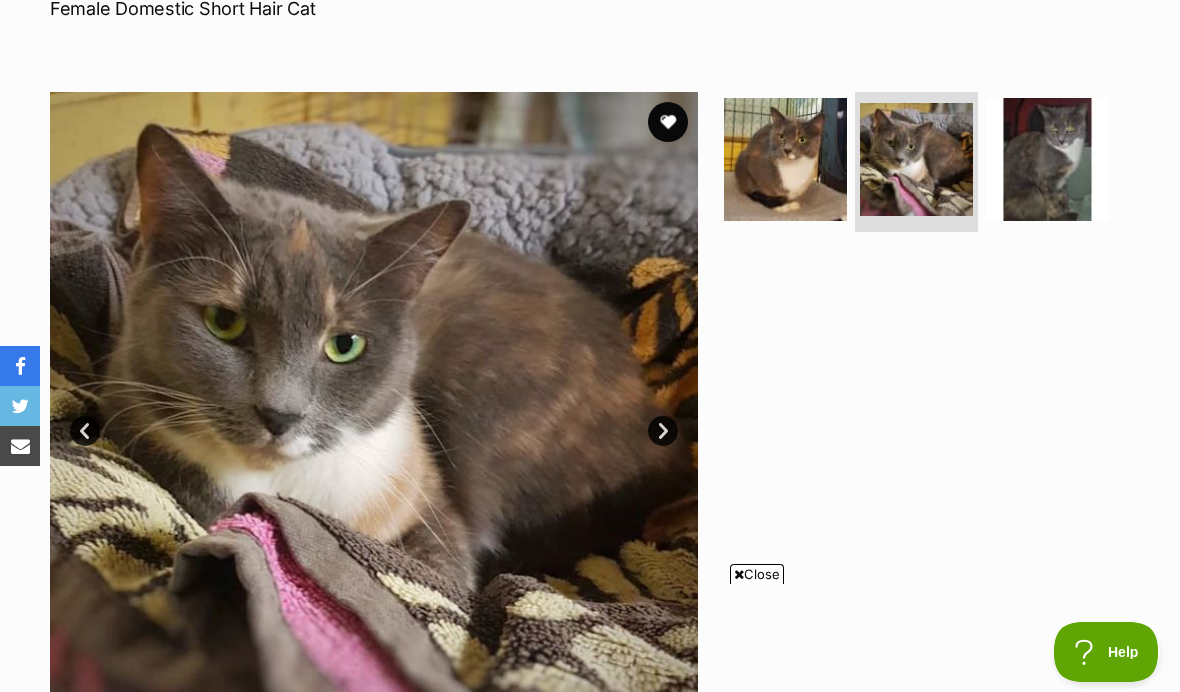 scroll, scrollTop: 0, scrollLeft: 0, axis: both 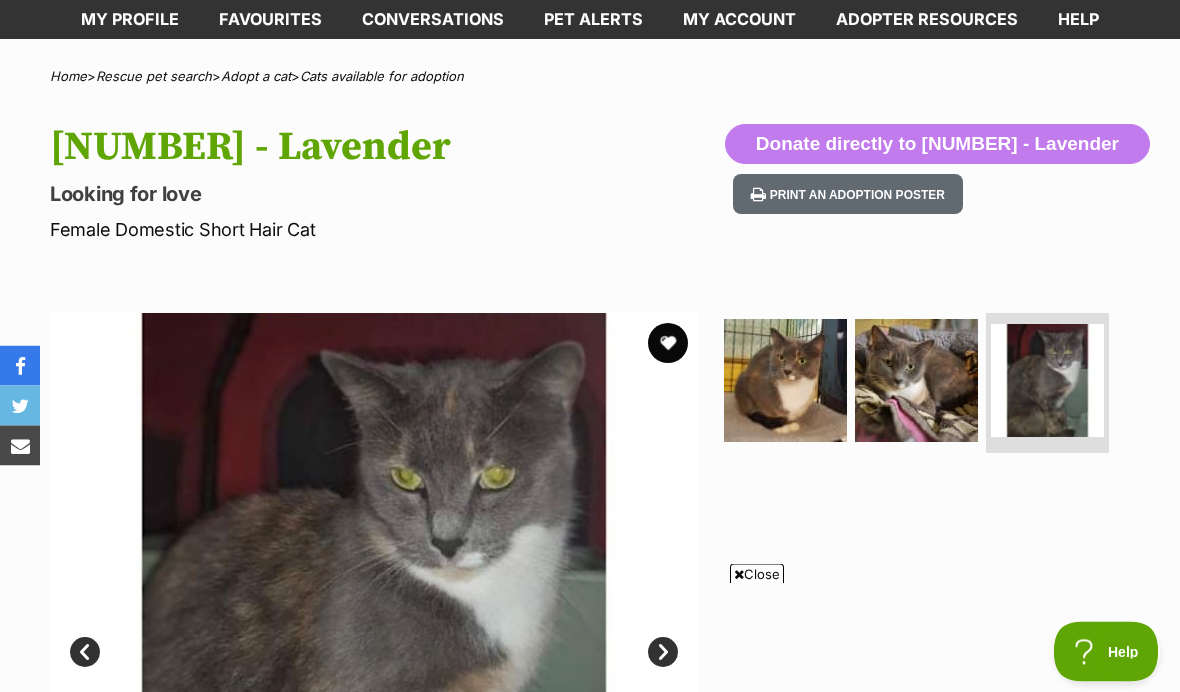 click at bounding box center (668, 344) 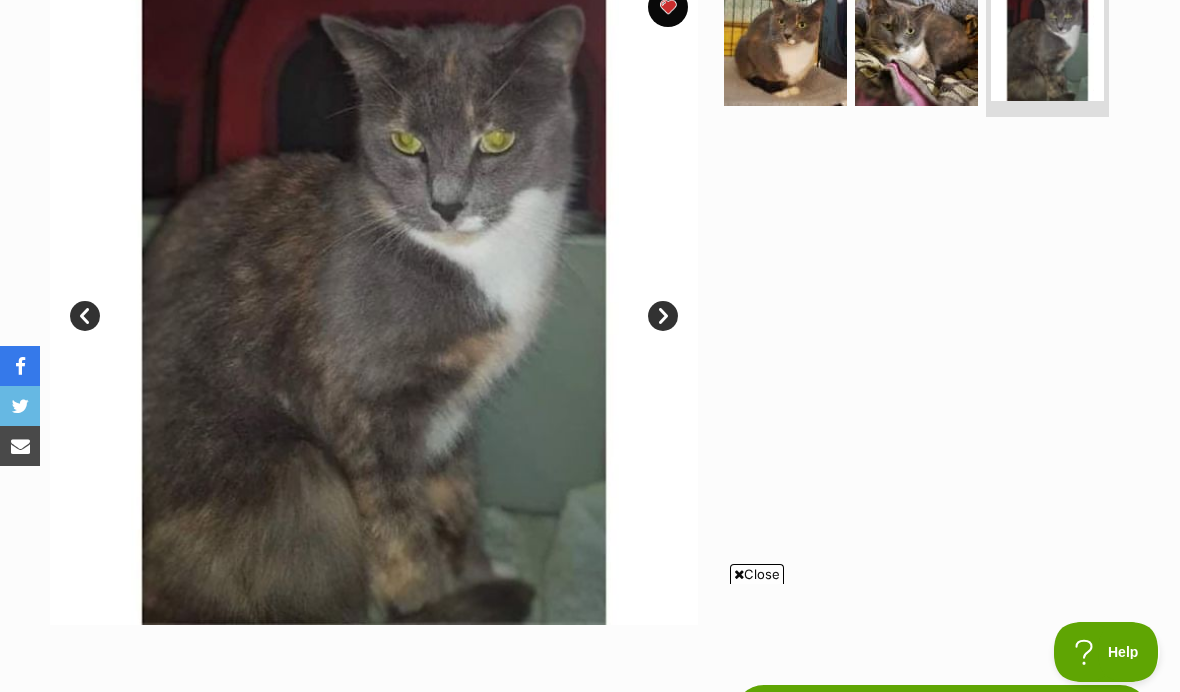 scroll, scrollTop: 391, scrollLeft: 0, axis: vertical 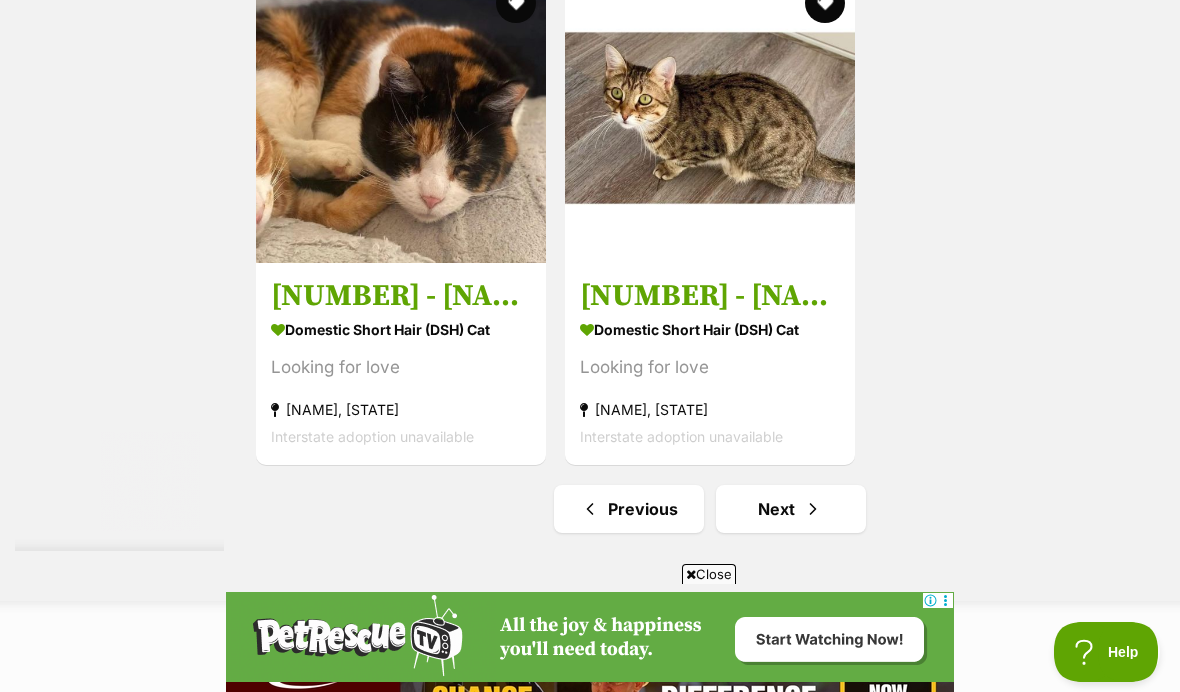 click on "Next" at bounding box center (791, 509) 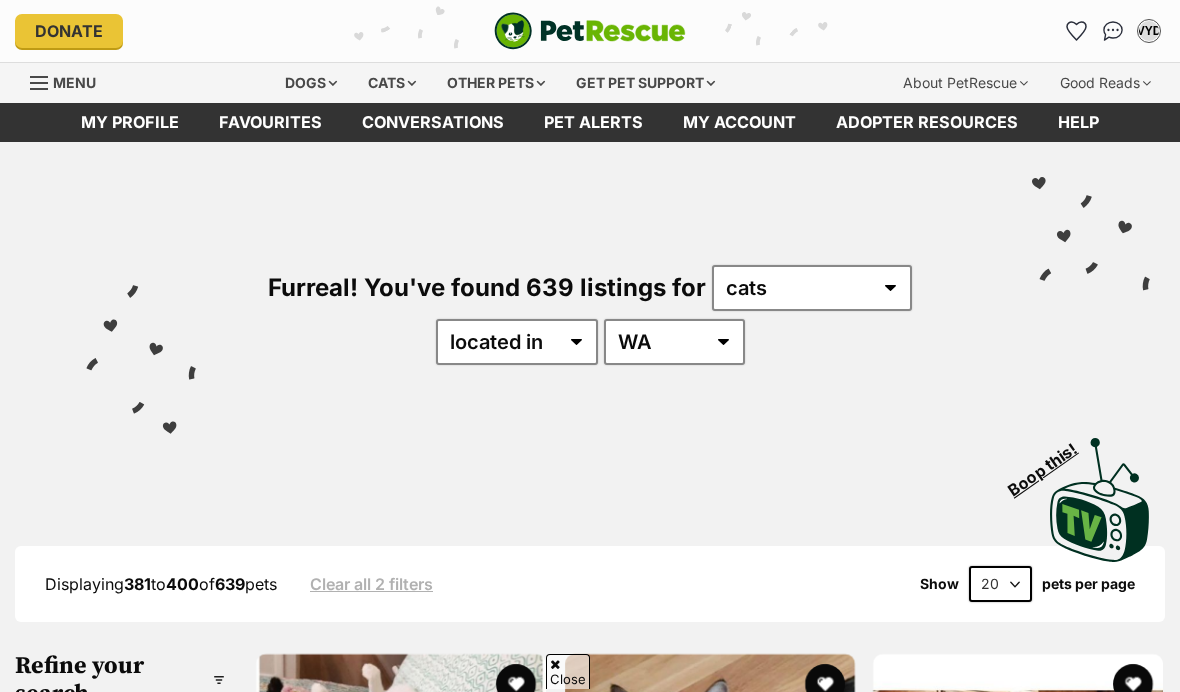 scroll, scrollTop: 457, scrollLeft: 0, axis: vertical 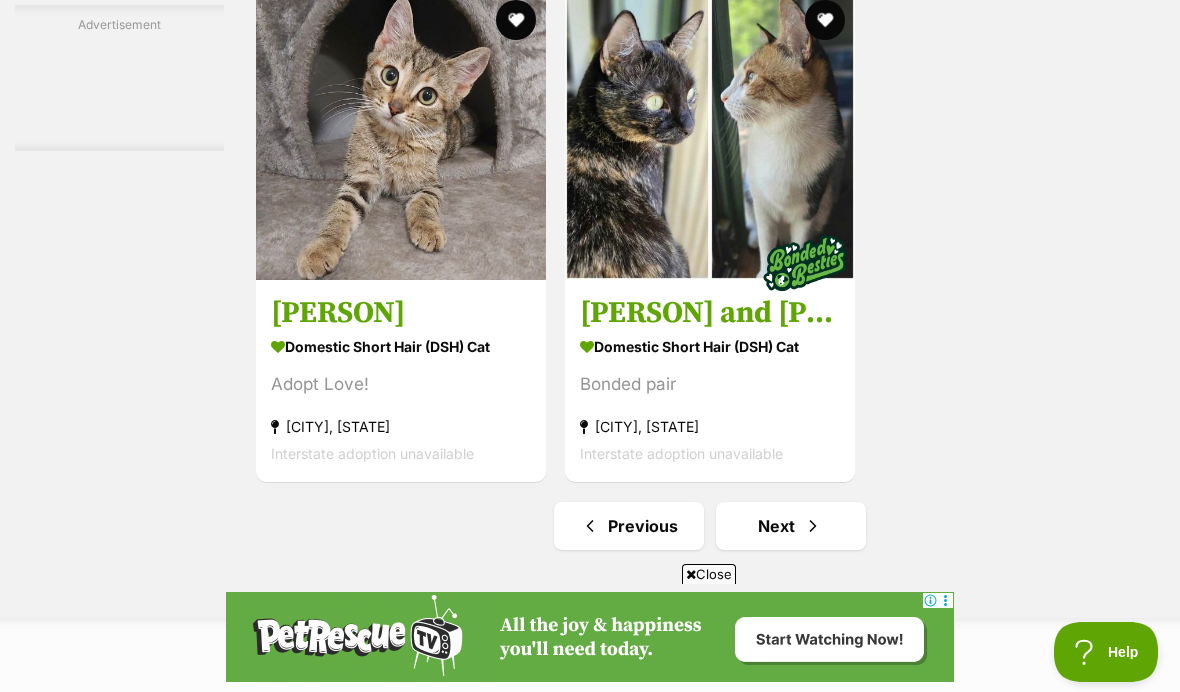 click on "Next" at bounding box center (791, 526) 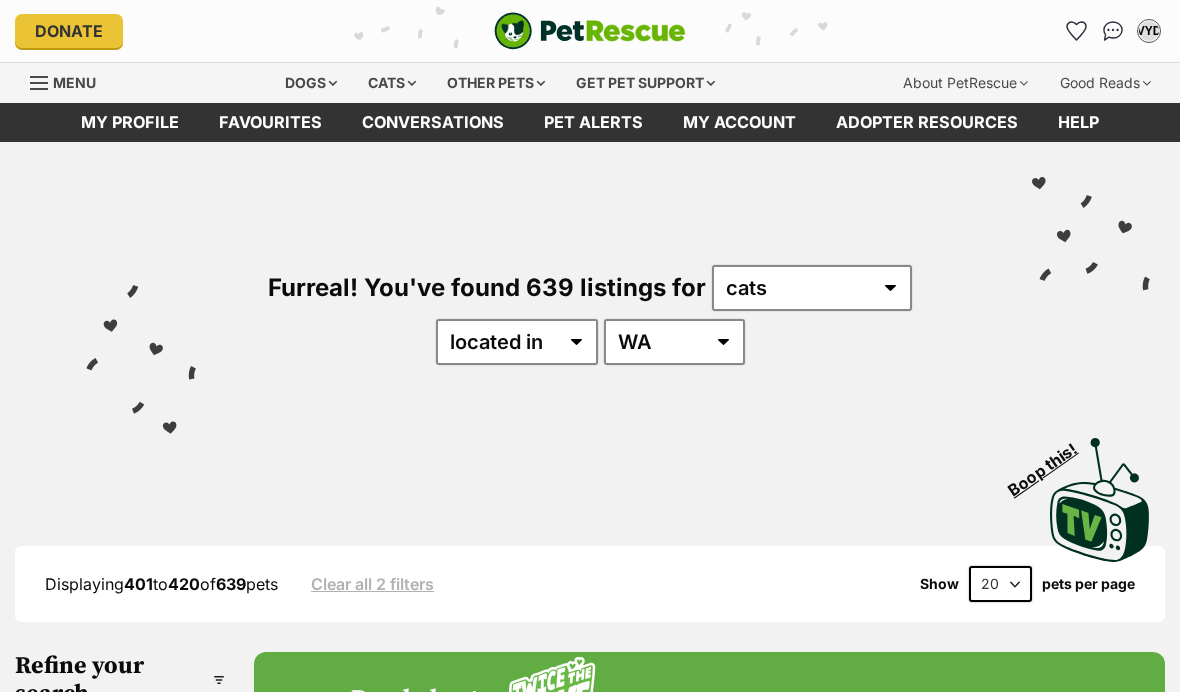 scroll, scrollTop: 0, scrollLeft: 0, axis: both 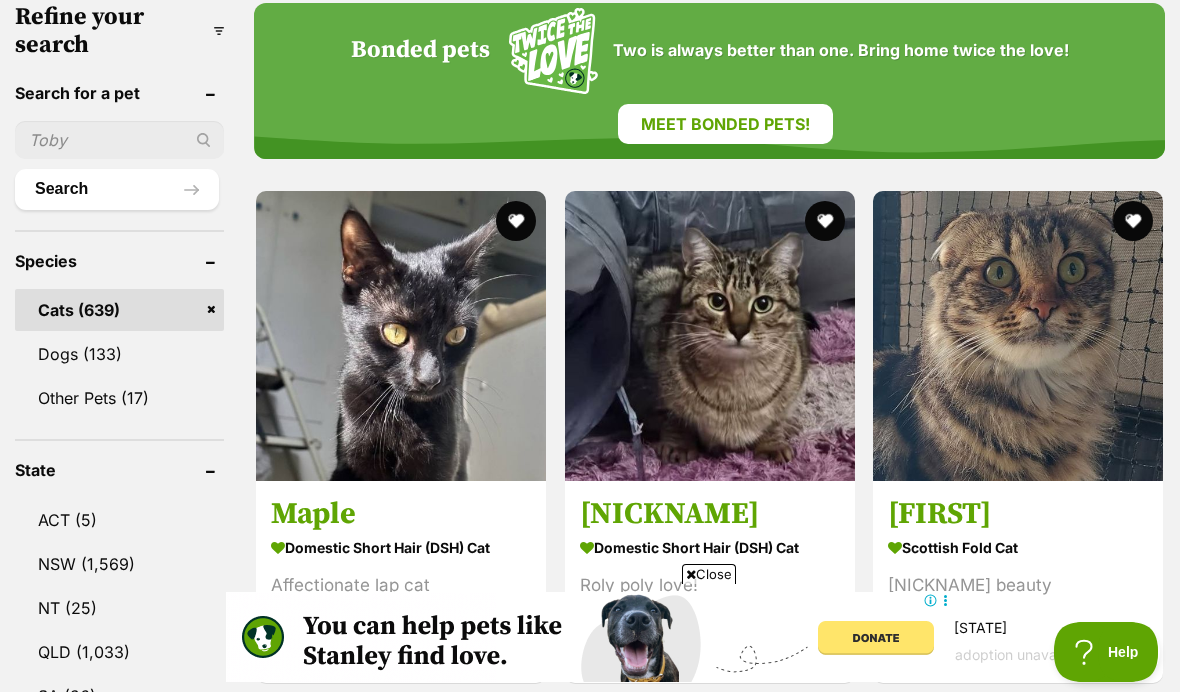 click at bounding box center [1018, 336] 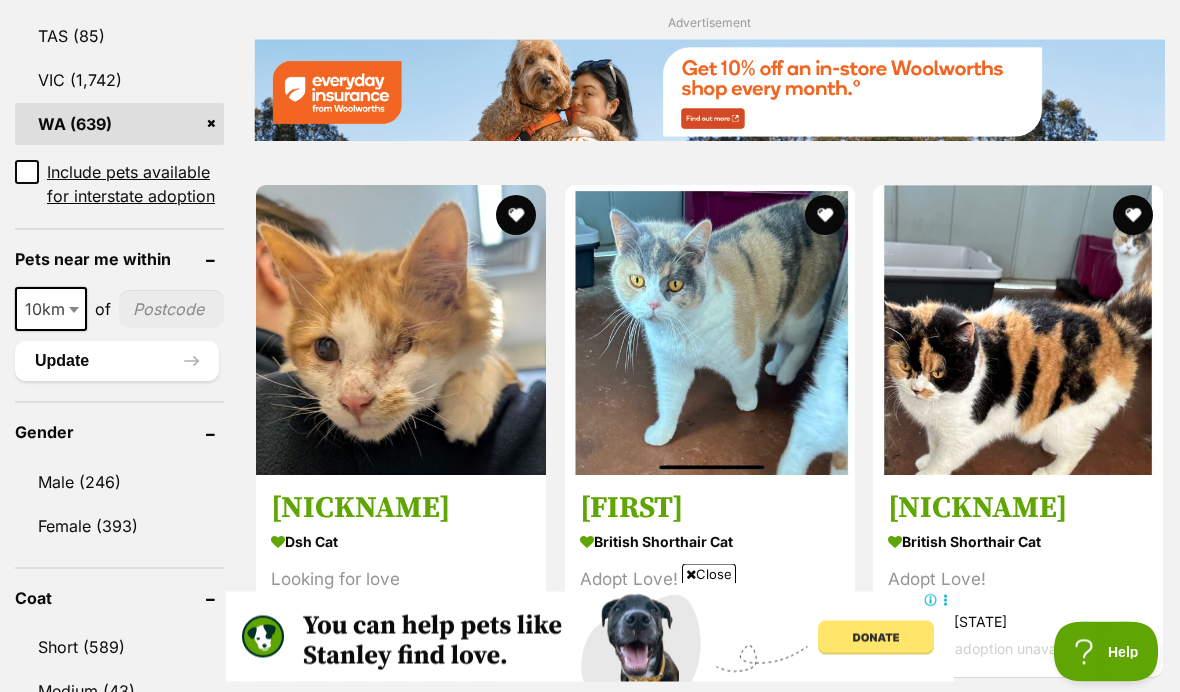 scroll, scrollTop: 1427, scrollLeft: 0, axis: vertical 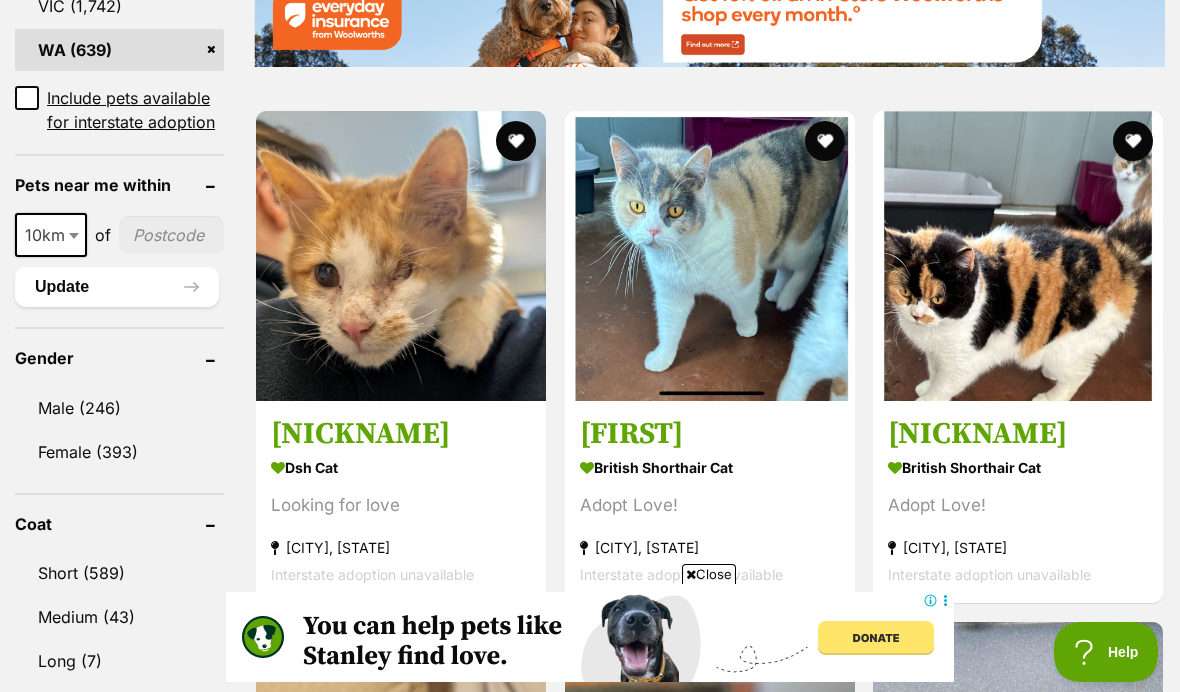 click on "British Shorthair Cat" at bounding box center [710, 467] 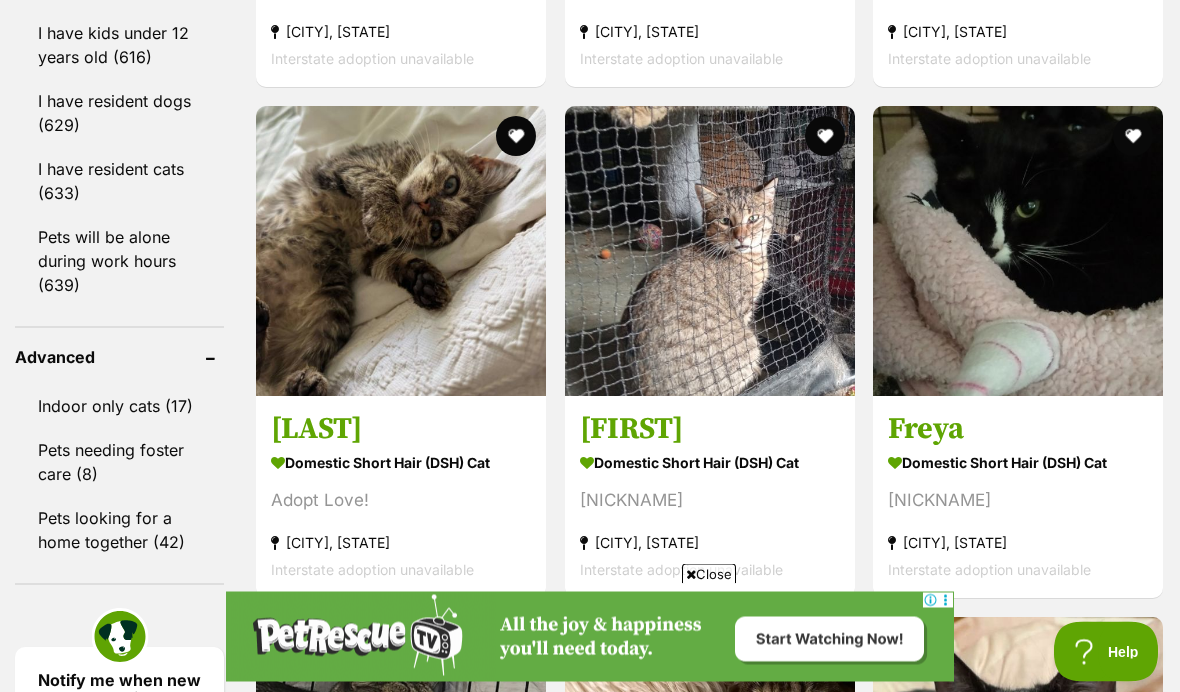 scroll, scrollTop: 2455, scrollLeft: 0, axis: vertical 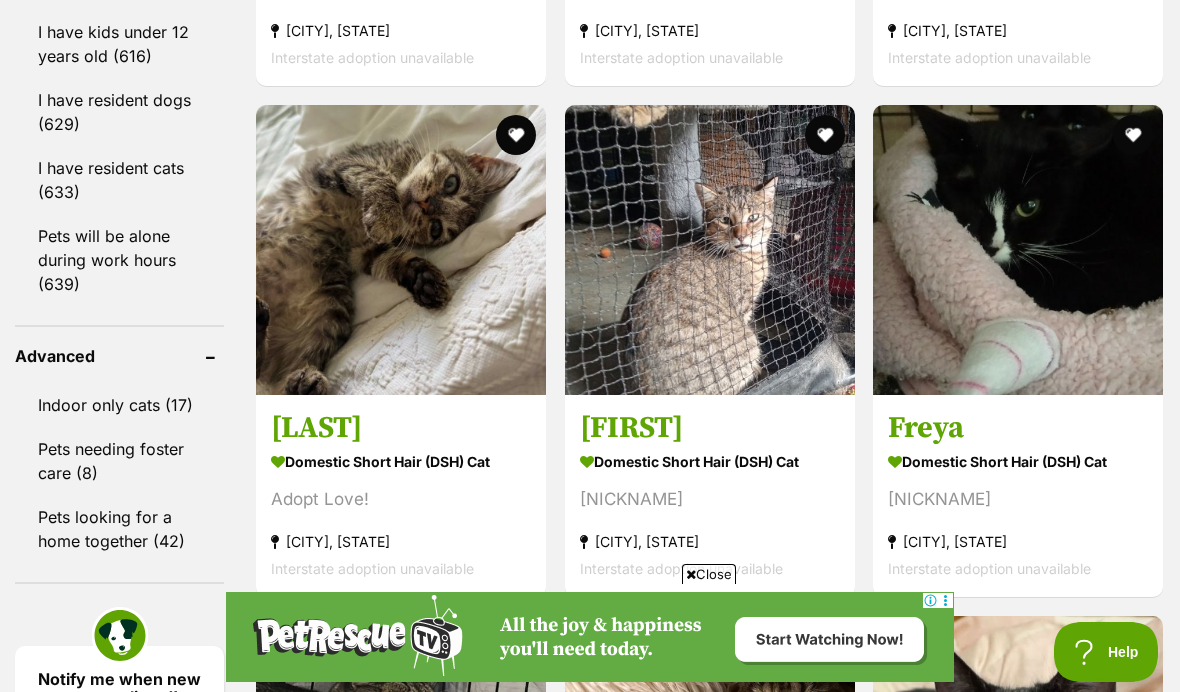 click on "Domestic Short Hair (DSH) Cat
Adopt Love!
Kalgoorlie, WA
Interstate adoption unavailable" at bounding box center [401, 514] 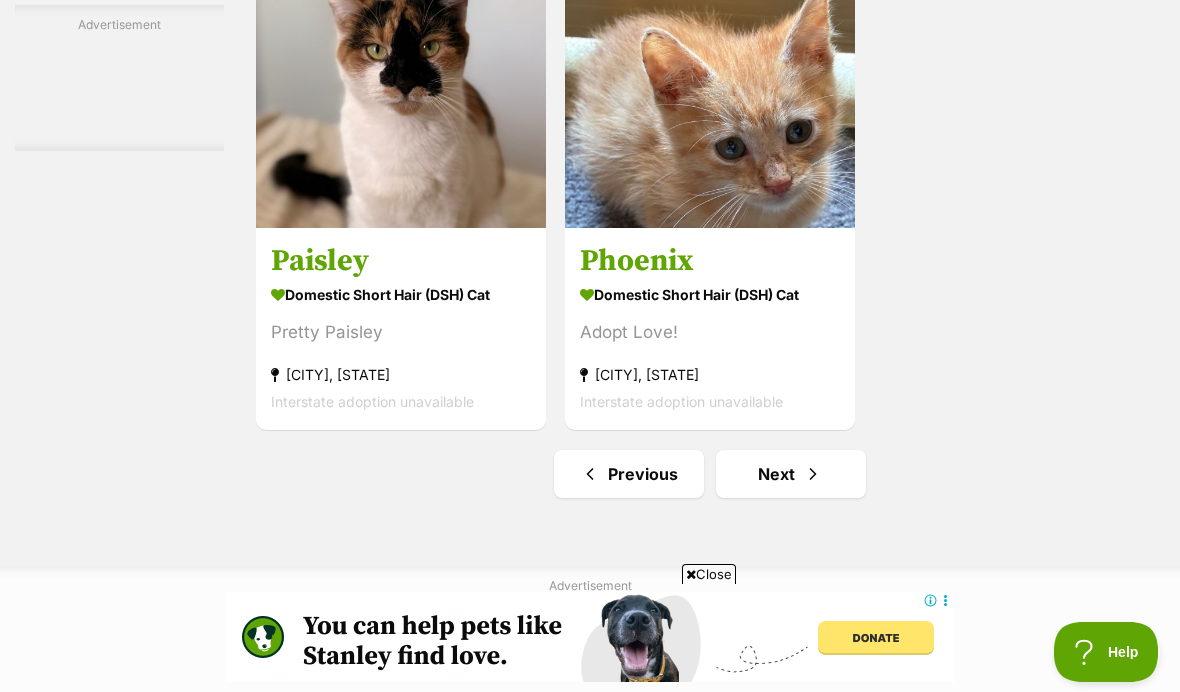 scroll, scrollTop: 4182, scrollLeft: 0, axis: vertical 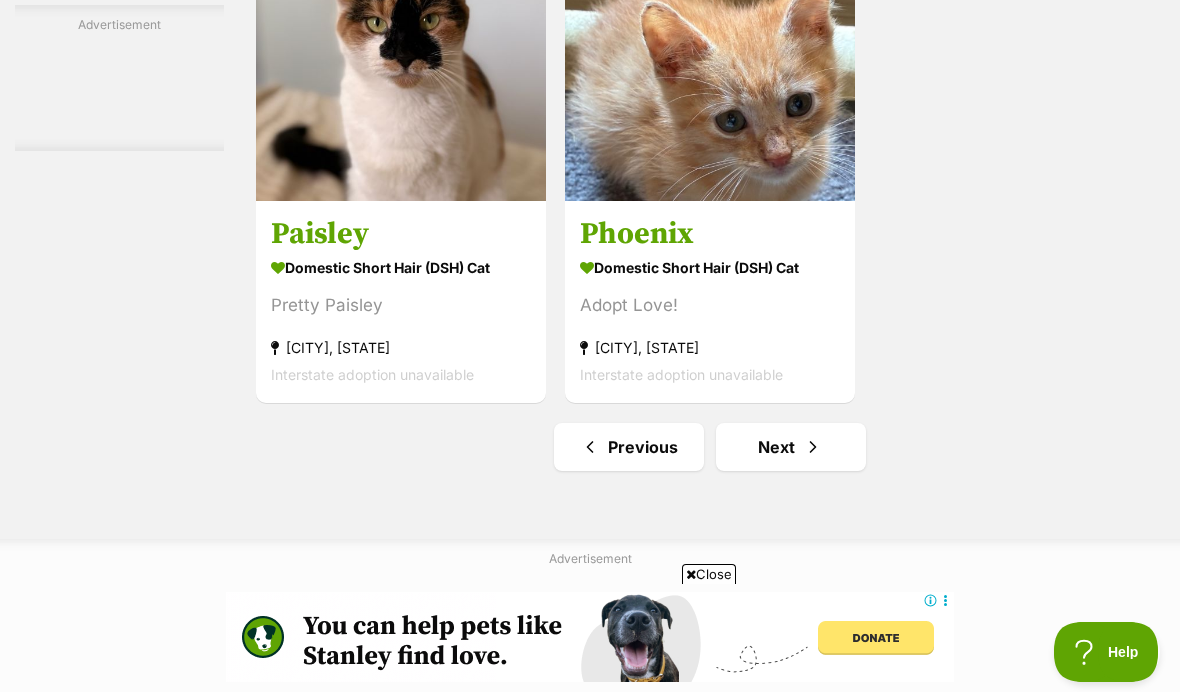 click on "Next" at bounding box center [791, 447] 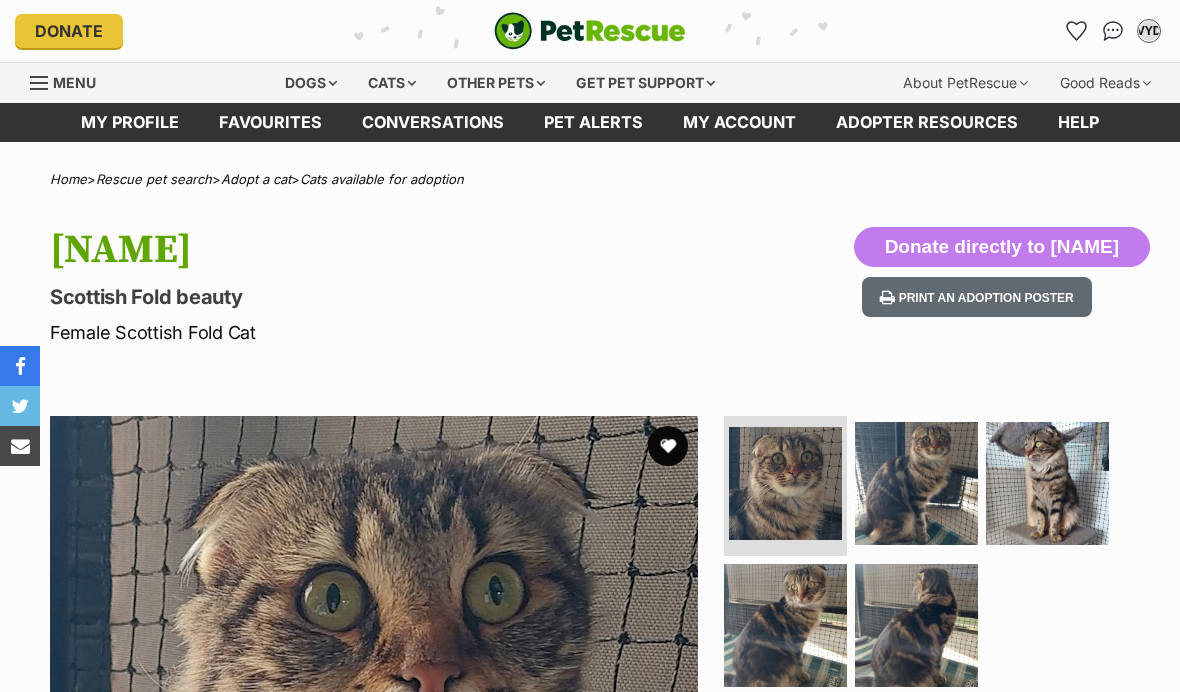 scroll, scrollTop: 0, scrollLeft: 0, axis: both 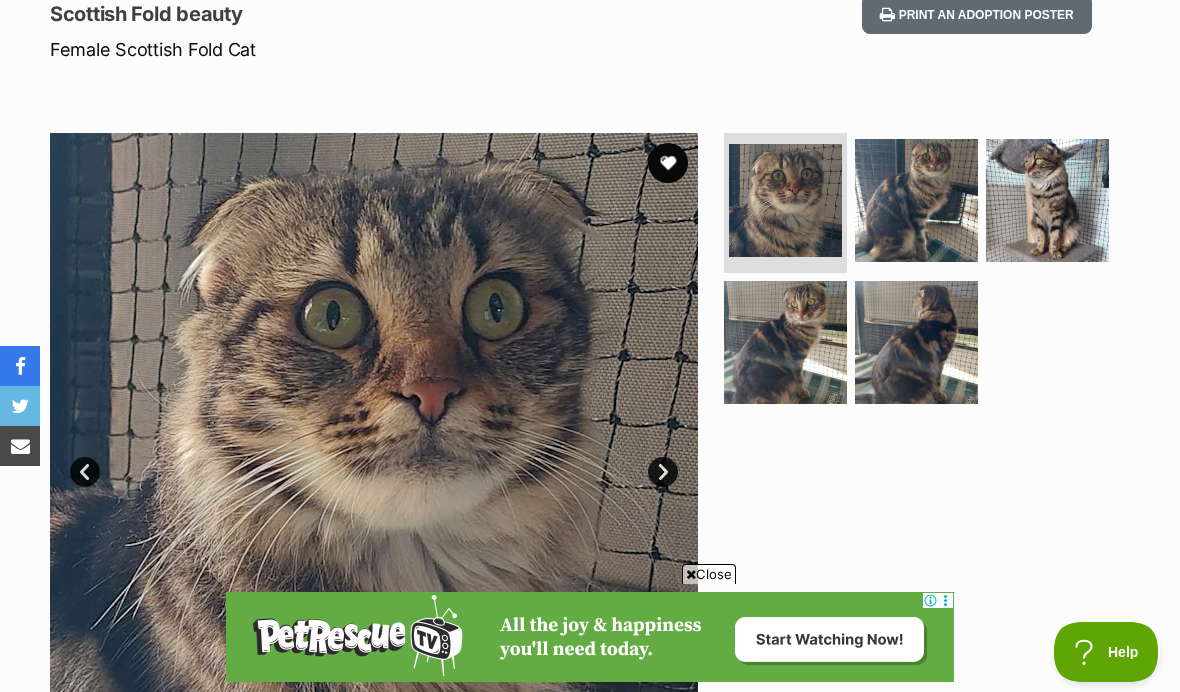 click on "Next" at bounding box center (663, 472) 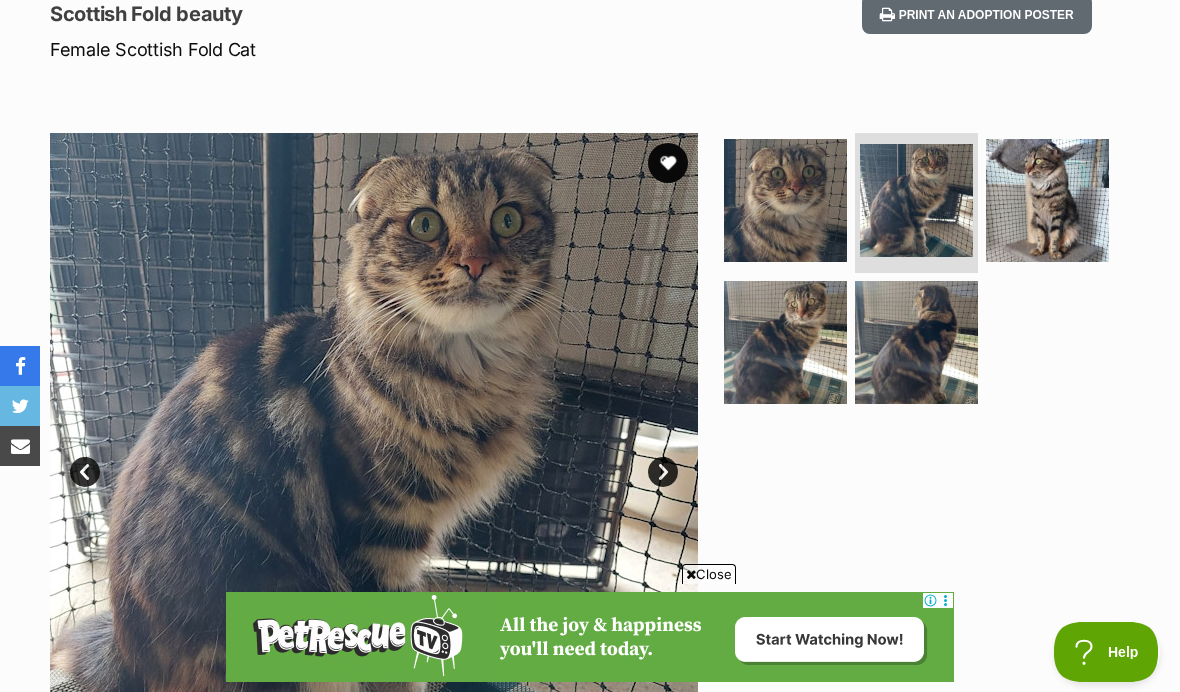 click on "Next" at bounding box center (663, 472) 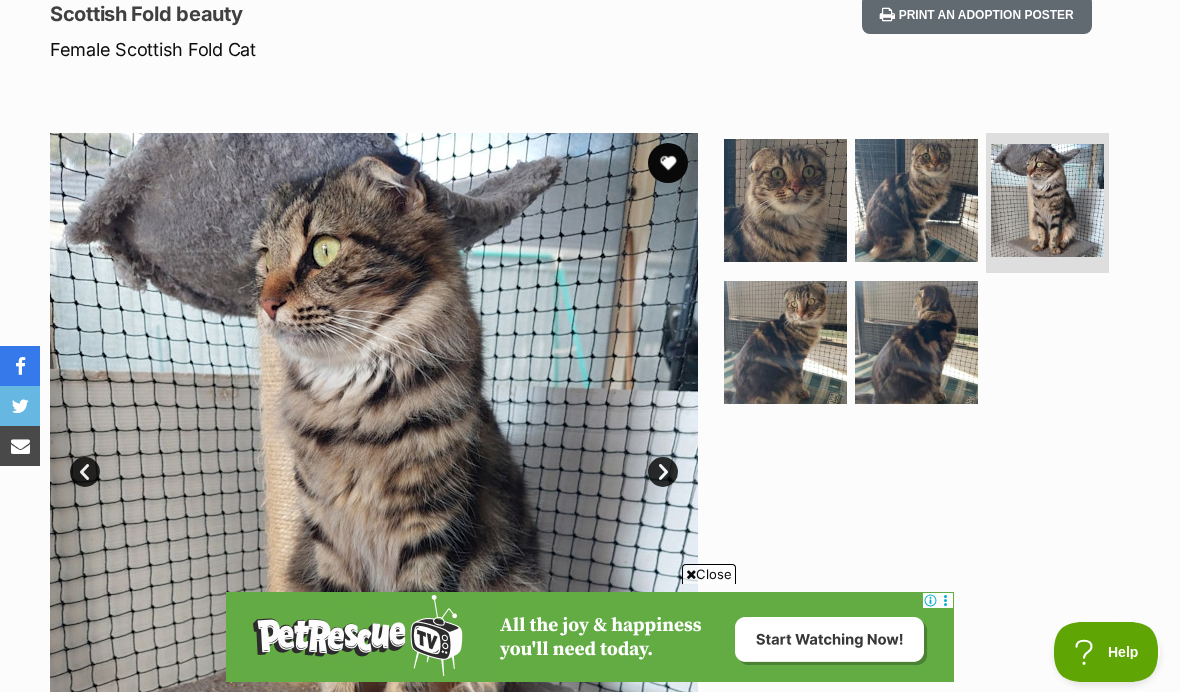 click on "Next" at bounding box center (663, 472) 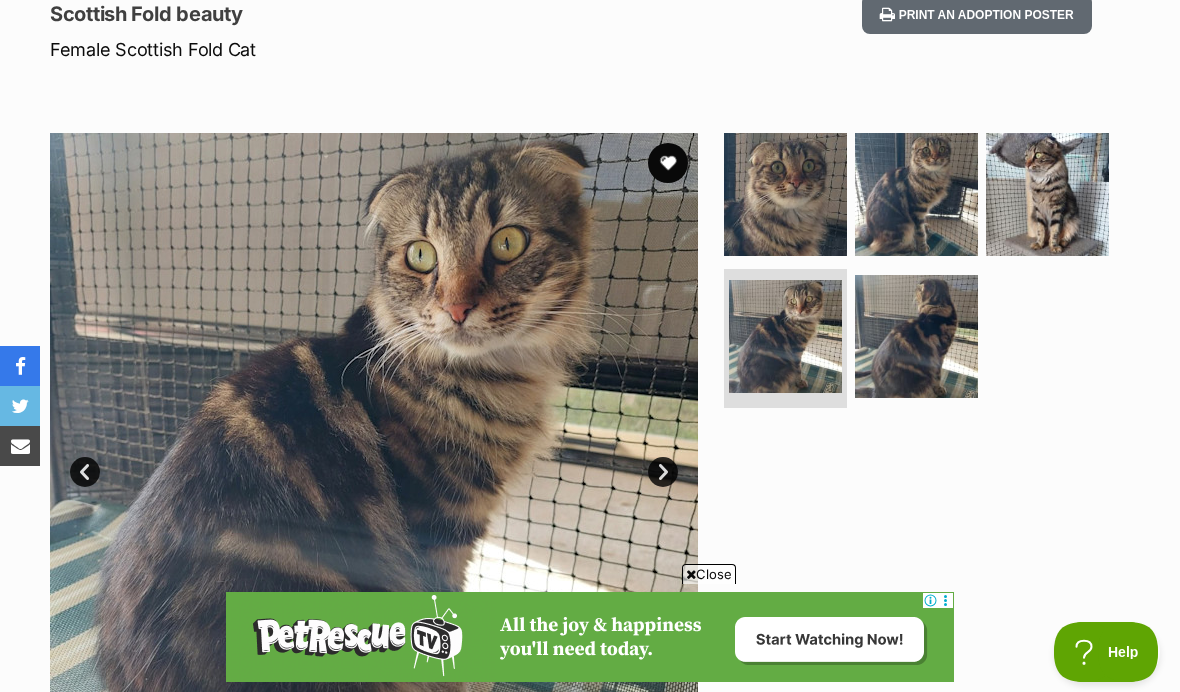 click on "Next" at bounding box center (663, 472) 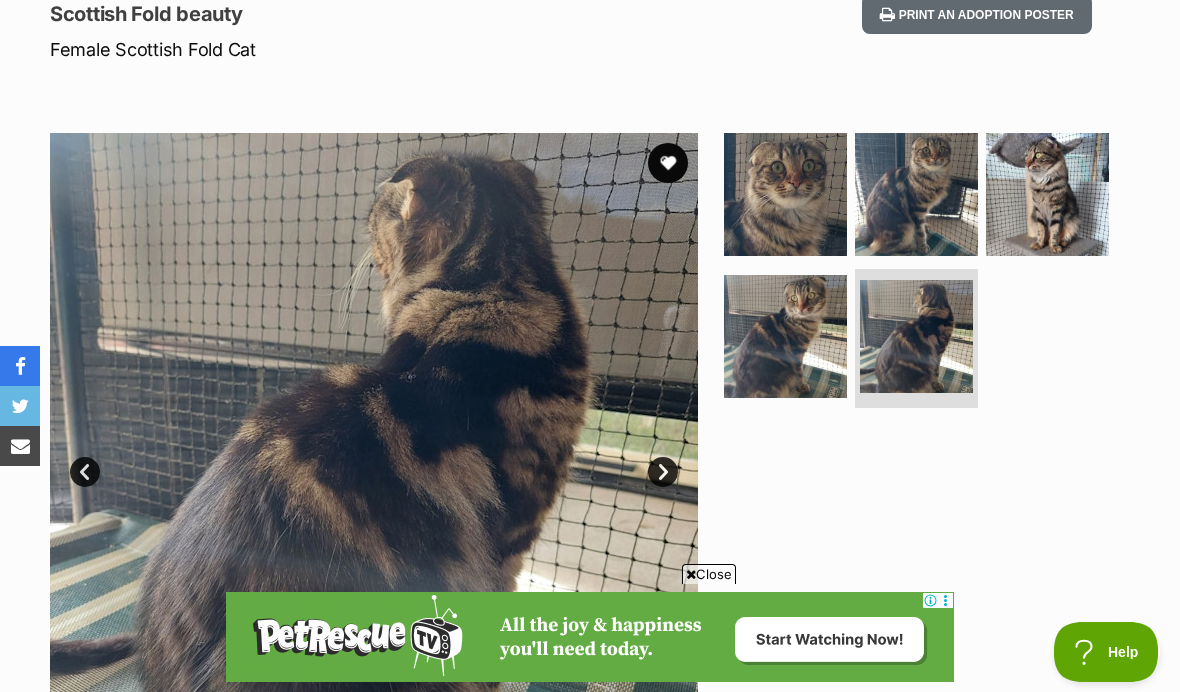 click on "Next" at bounding box center [663, 472] 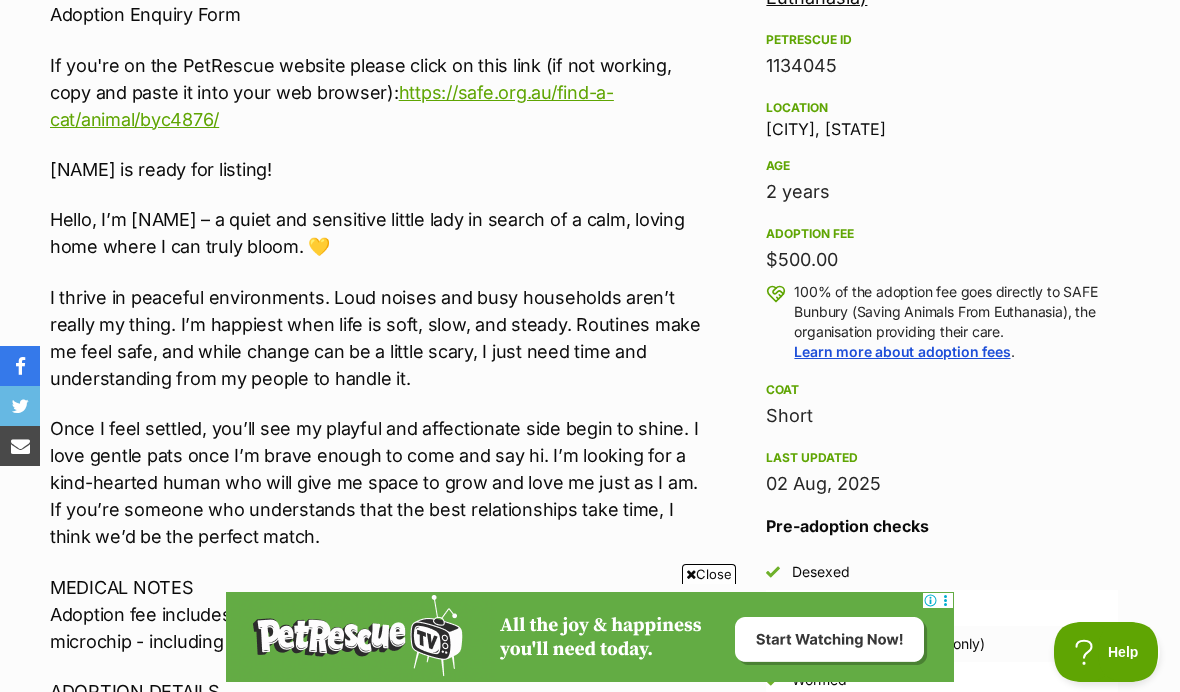 scroll, scrollTop: 1264, scrollLeft: 0, axis: vertical 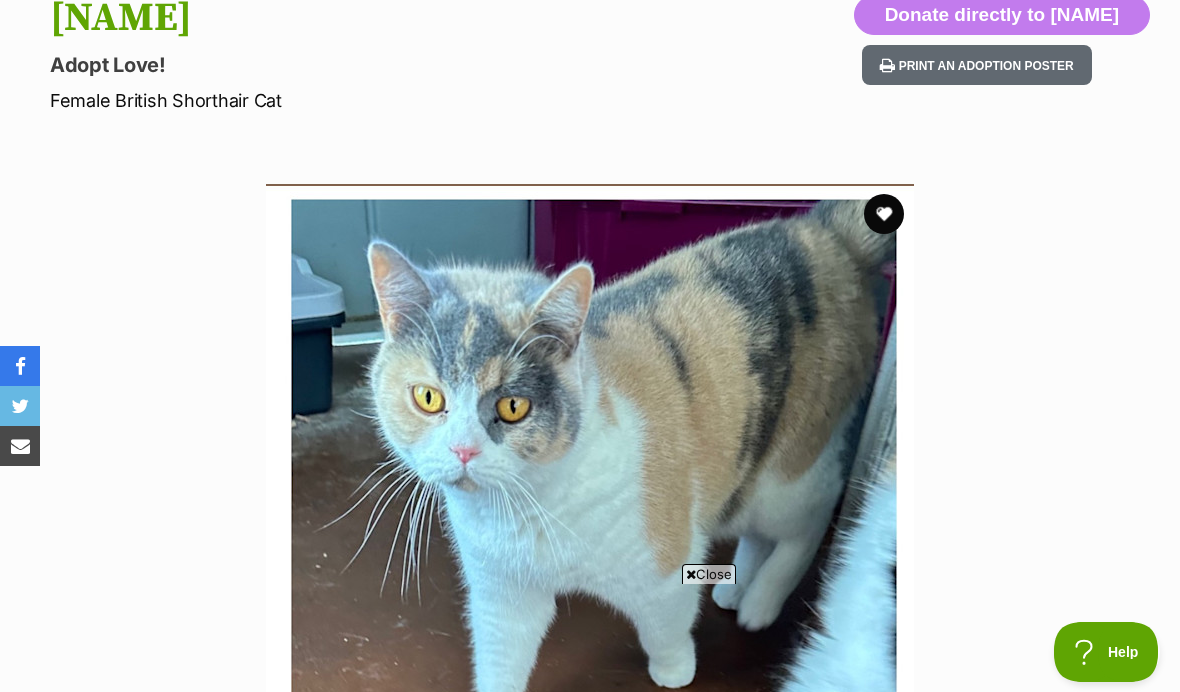 click at bounding box center (884, 214) 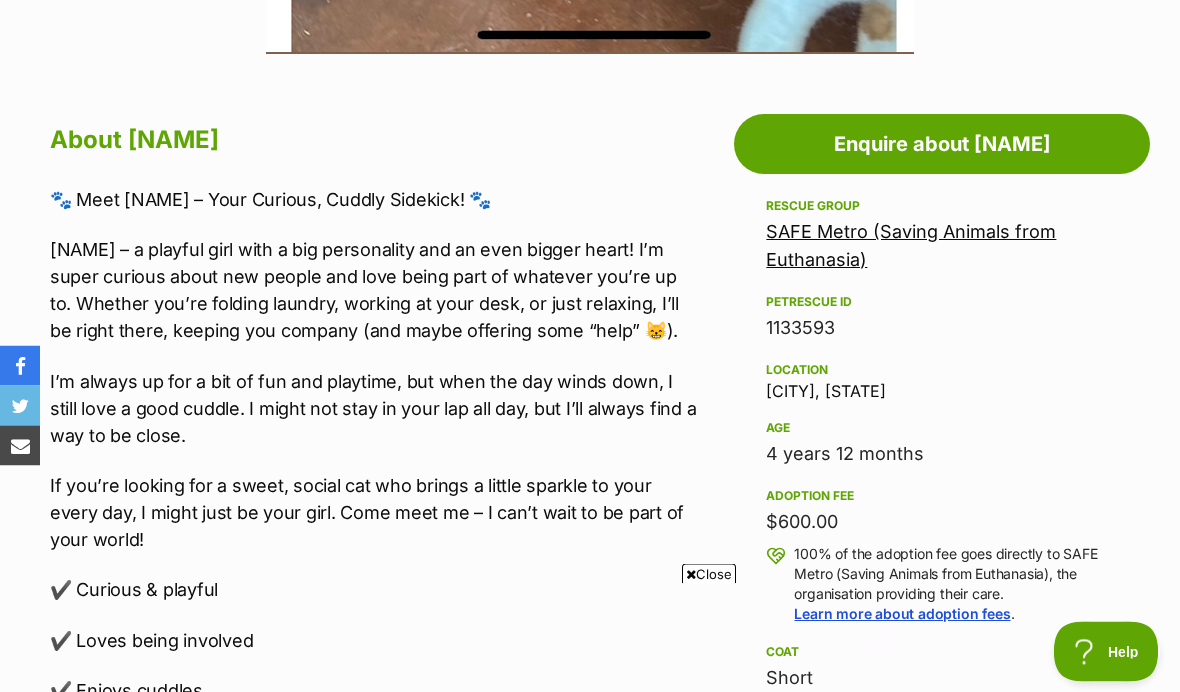 scroll, scrollTop: 0, scrollLeft: 0, axis: both 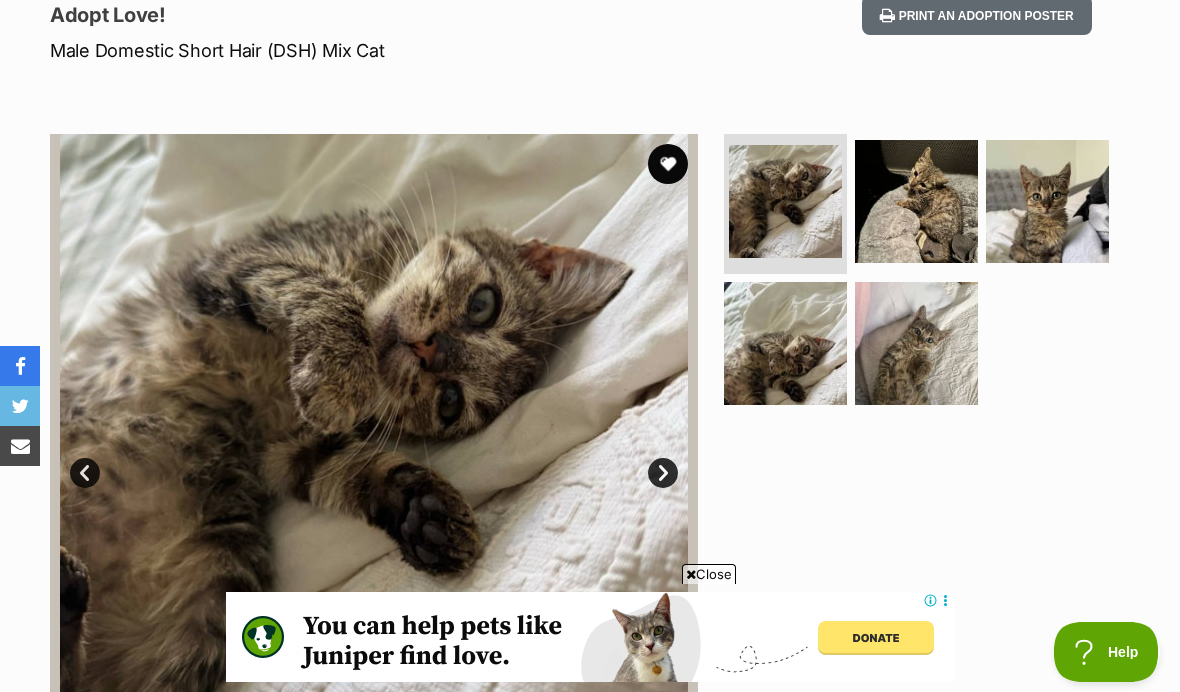 click on "Next" at bounding box center [663, 473] 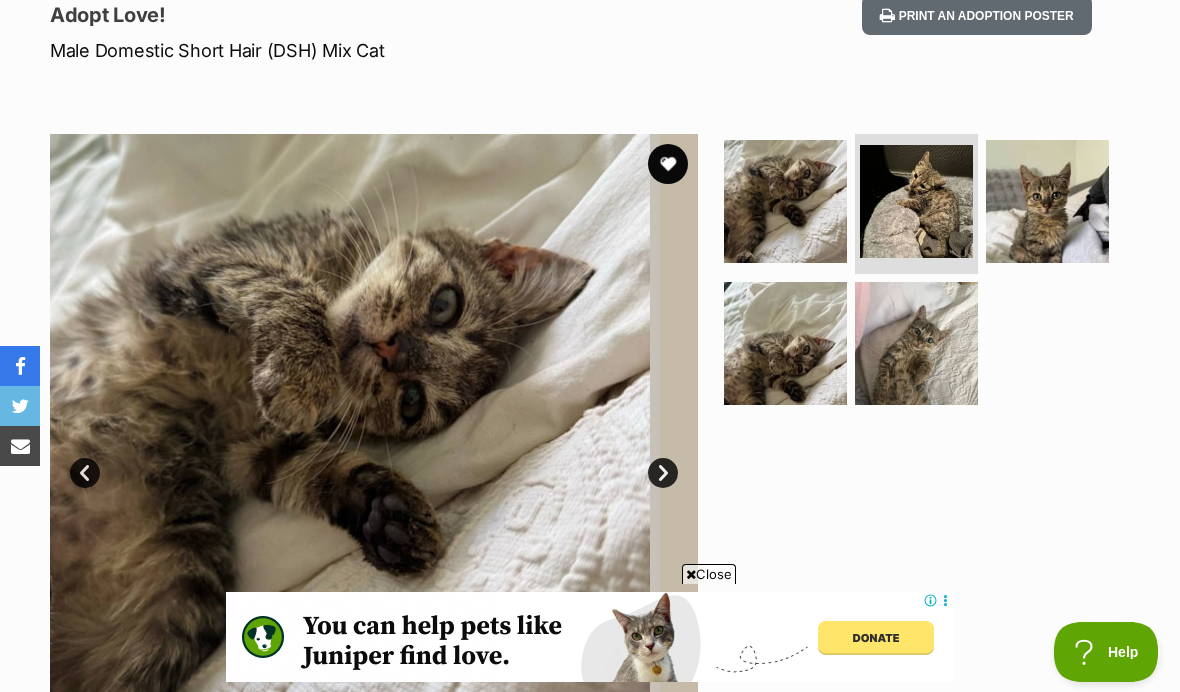 scroll, scrollTop: 0, scrollLeft: 0, axis: both 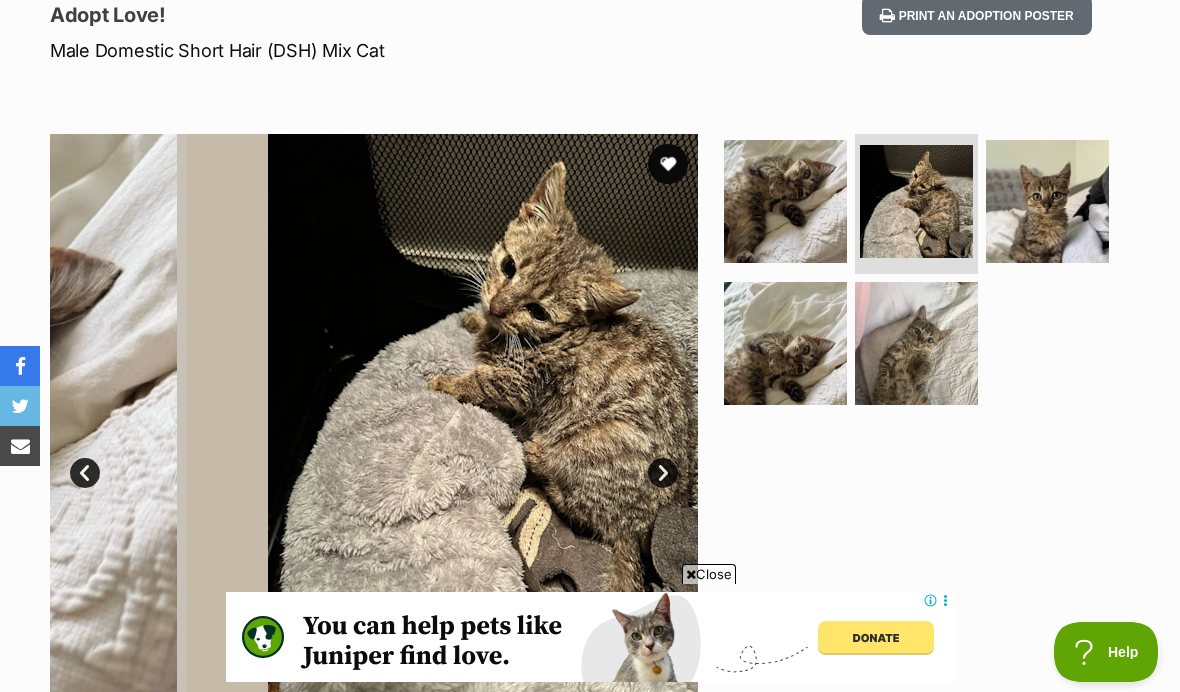 click on "Next" at bounding box center [663, 473] 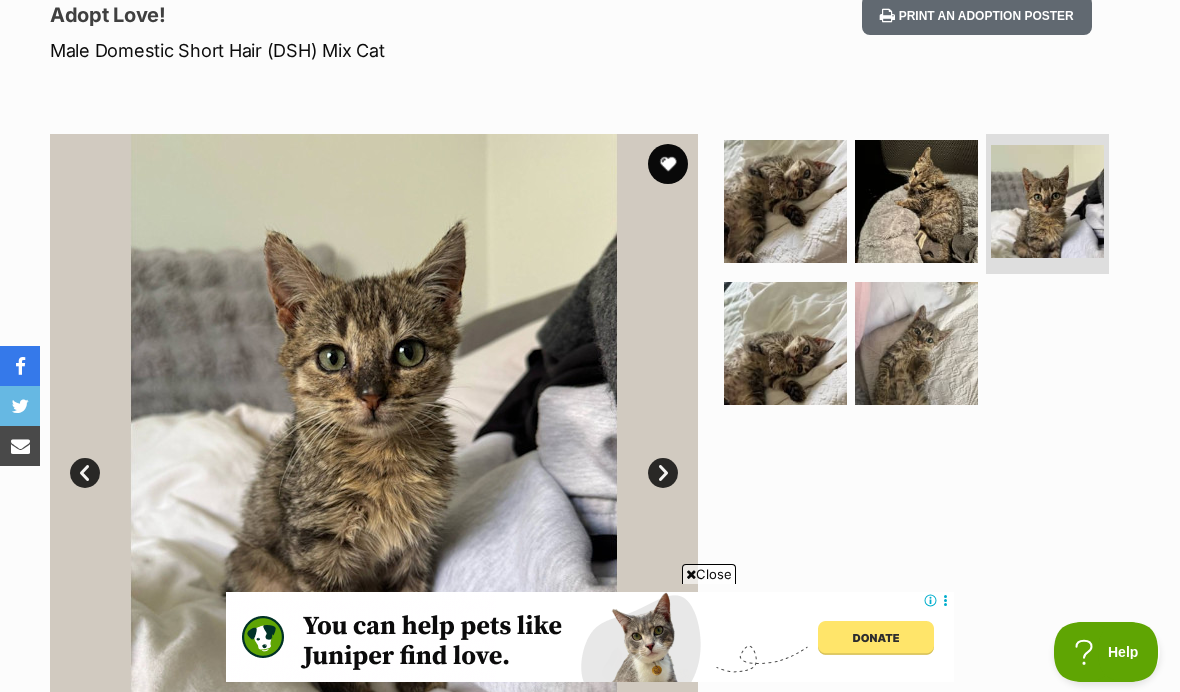 scroll, scrollTop: 0, scrollLeft: 0, axis: both 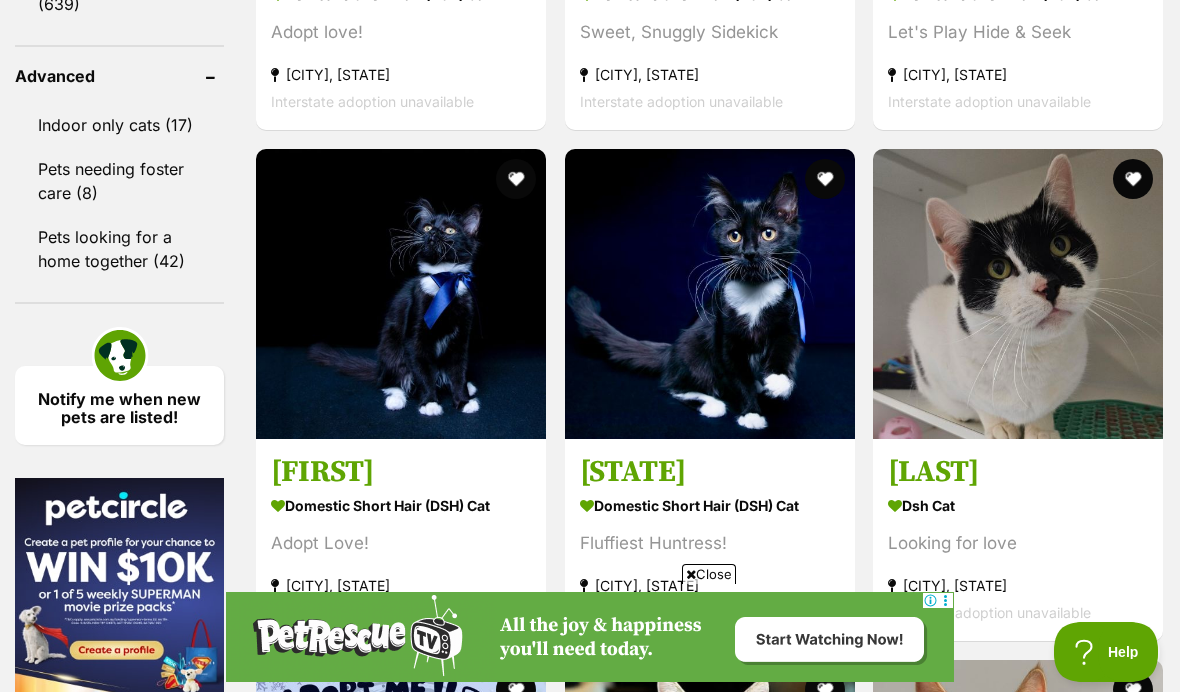 click on "Domestic Short Hair (DSH) Cat" at bounding box center (1018, -6) 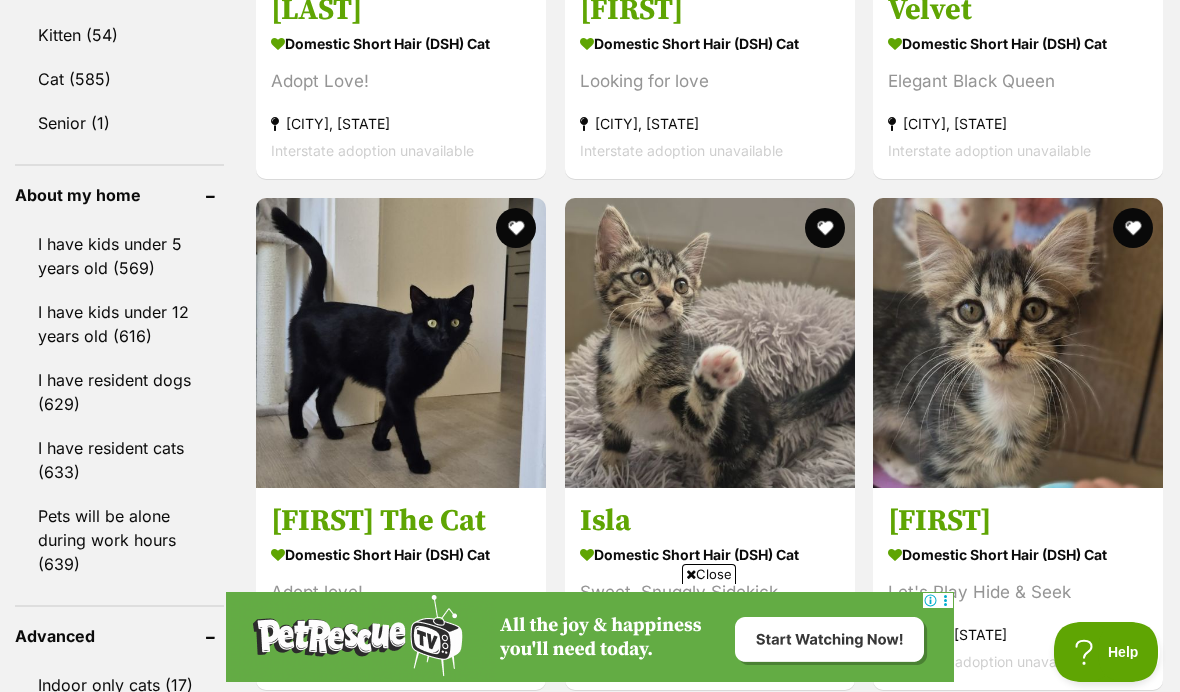 scroll, scrollTop: 2157, scrollLeft: 0, axis: vertical 